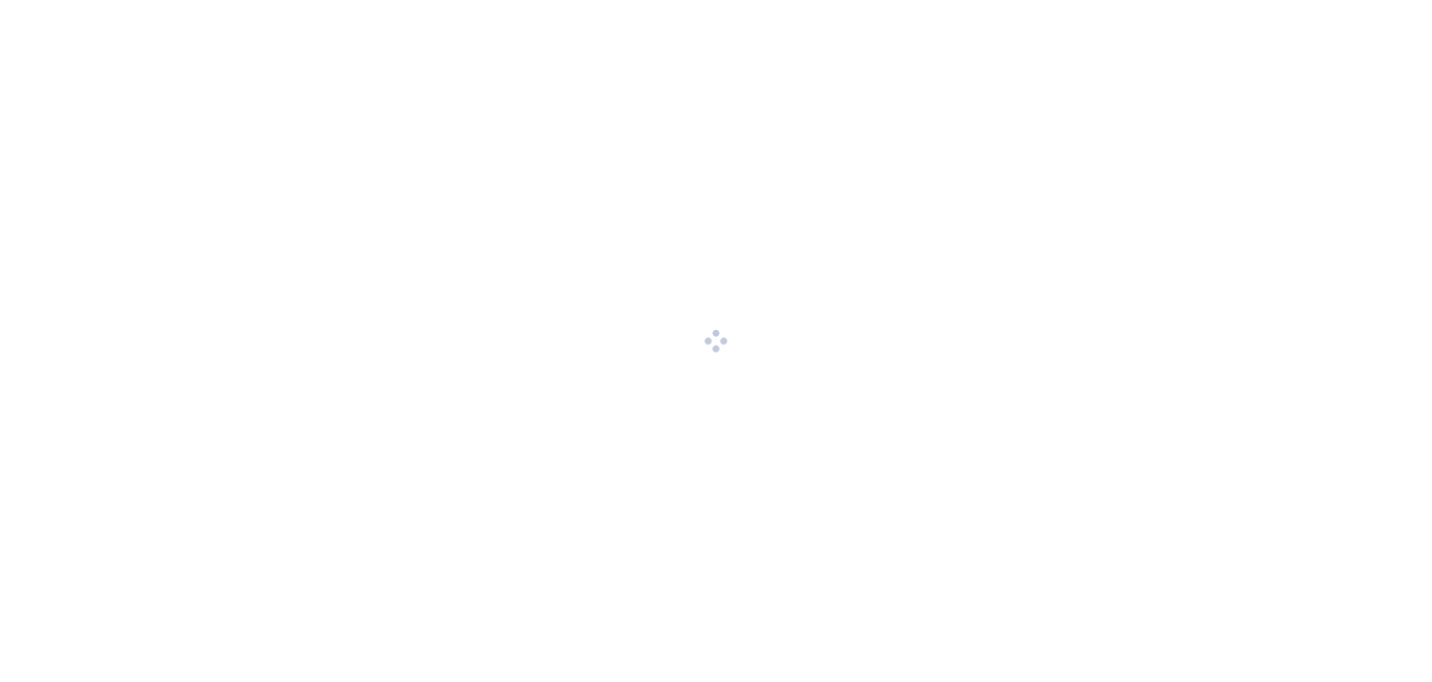 scroll, scrollTop: 0, scrollLeft: 0, axis: both 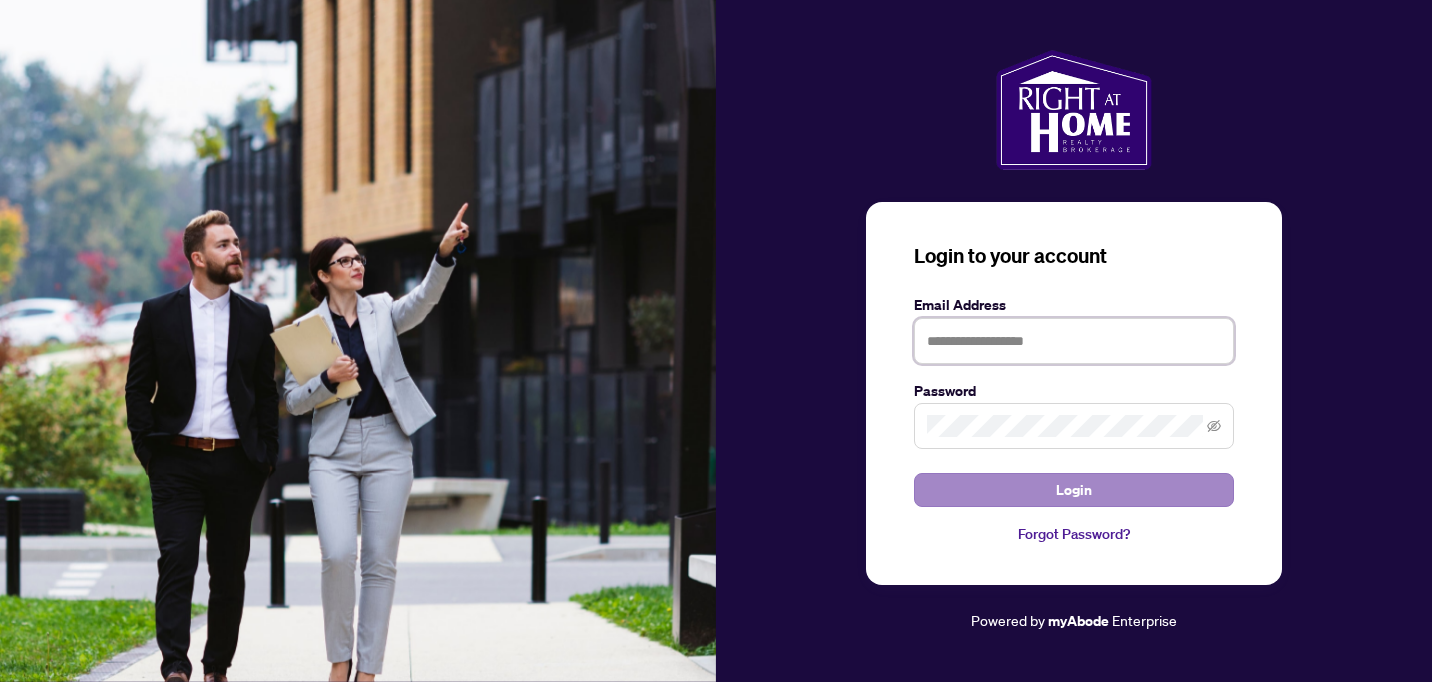 type on "**********" 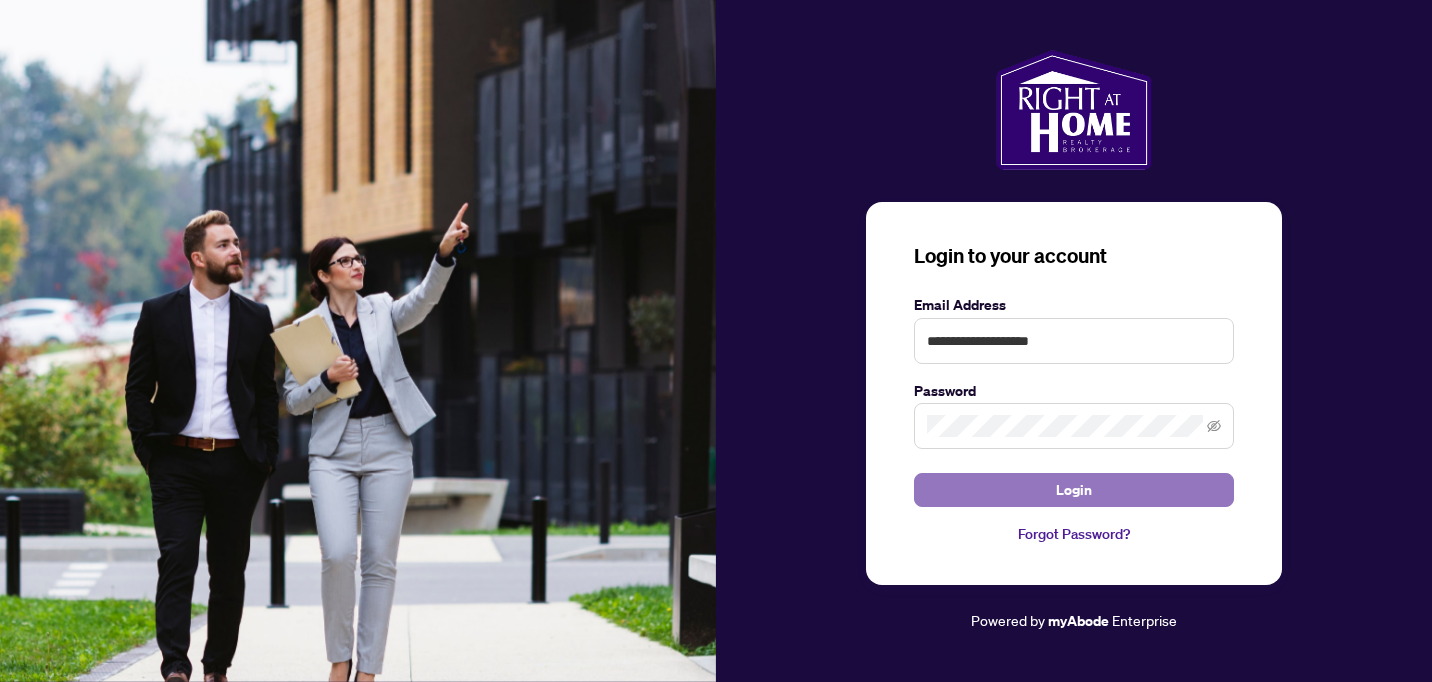 click on "Login" at bounding box center [1074, 490] 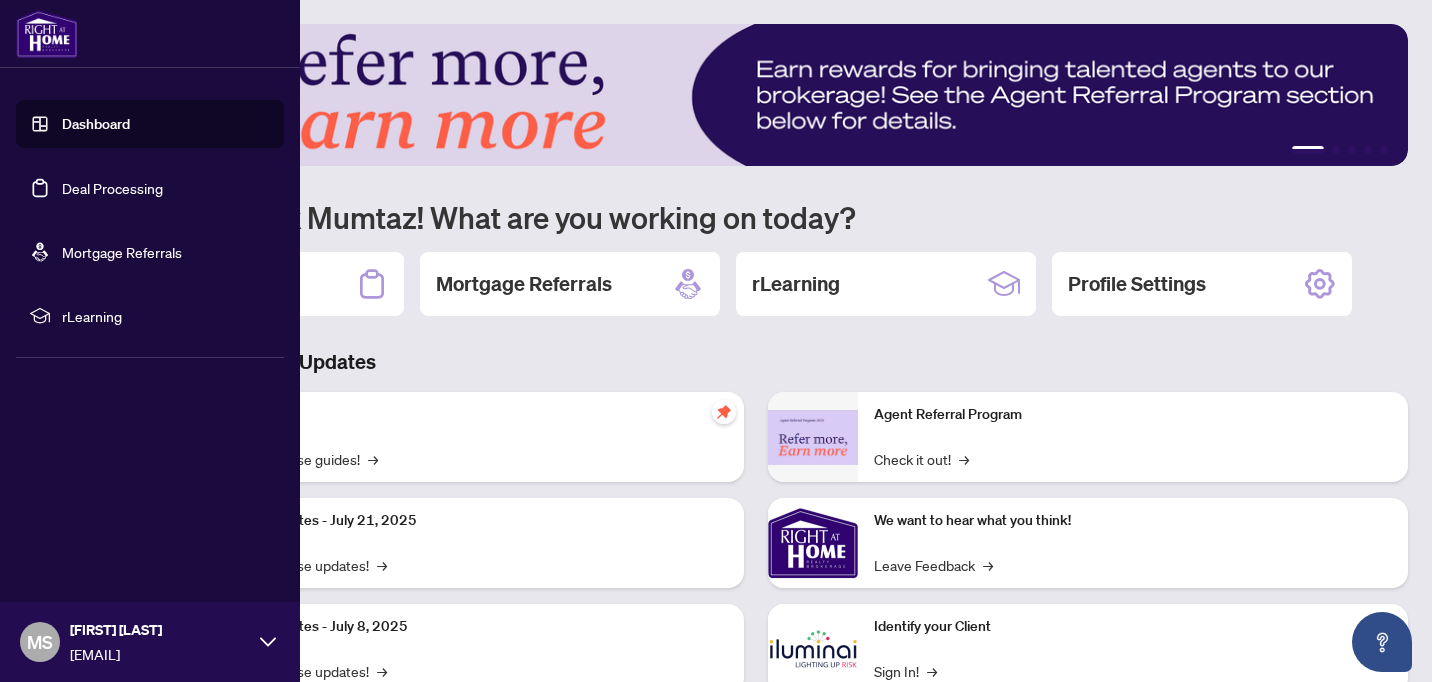 click on "Deal Processing" at bounding box center [112, 188] 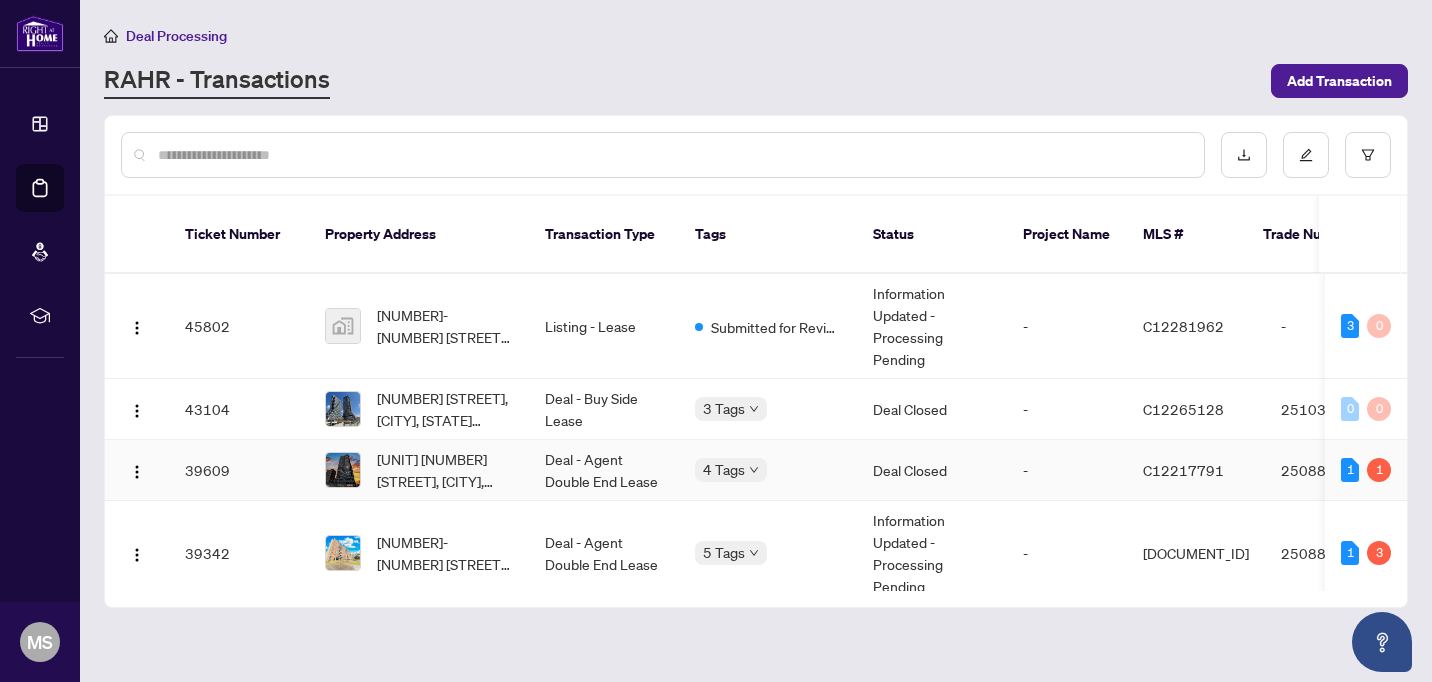 click at bounding box center [343, 470] 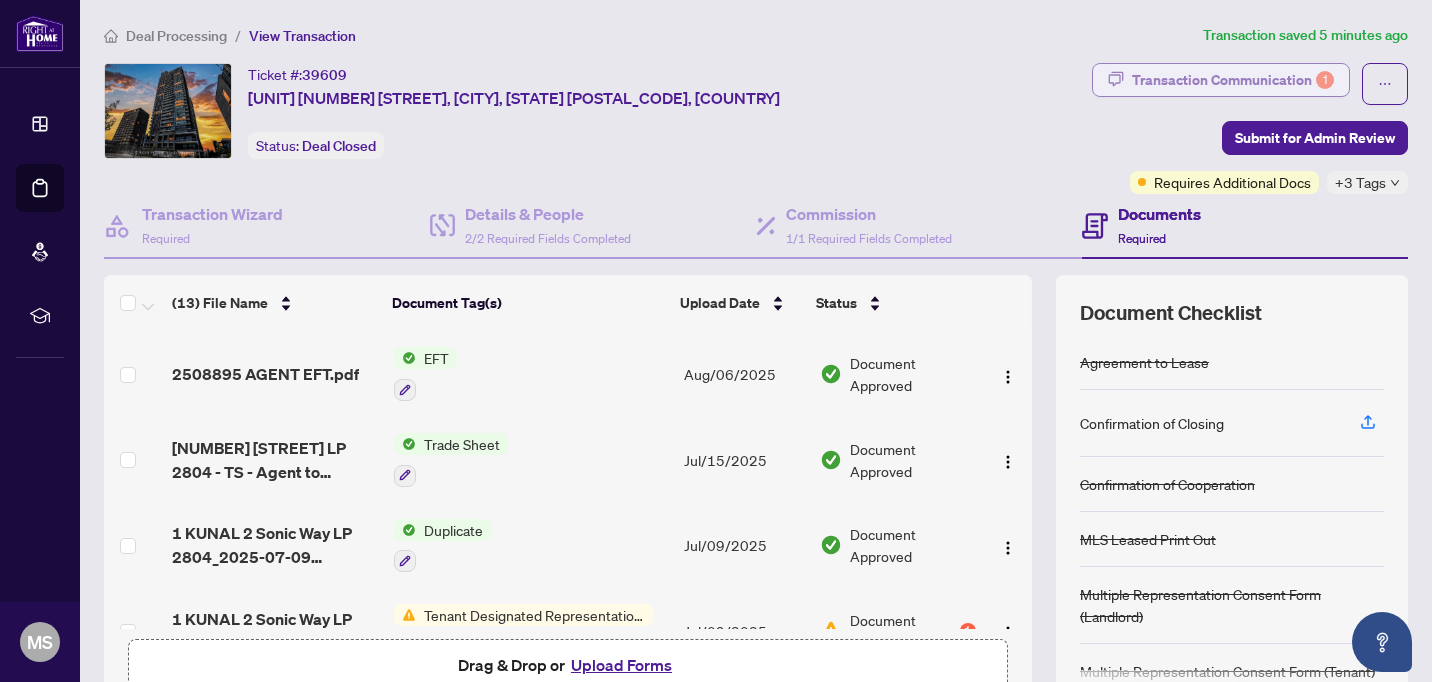 click on "Transaction Communication 1" at bounding box center (1233, 80) 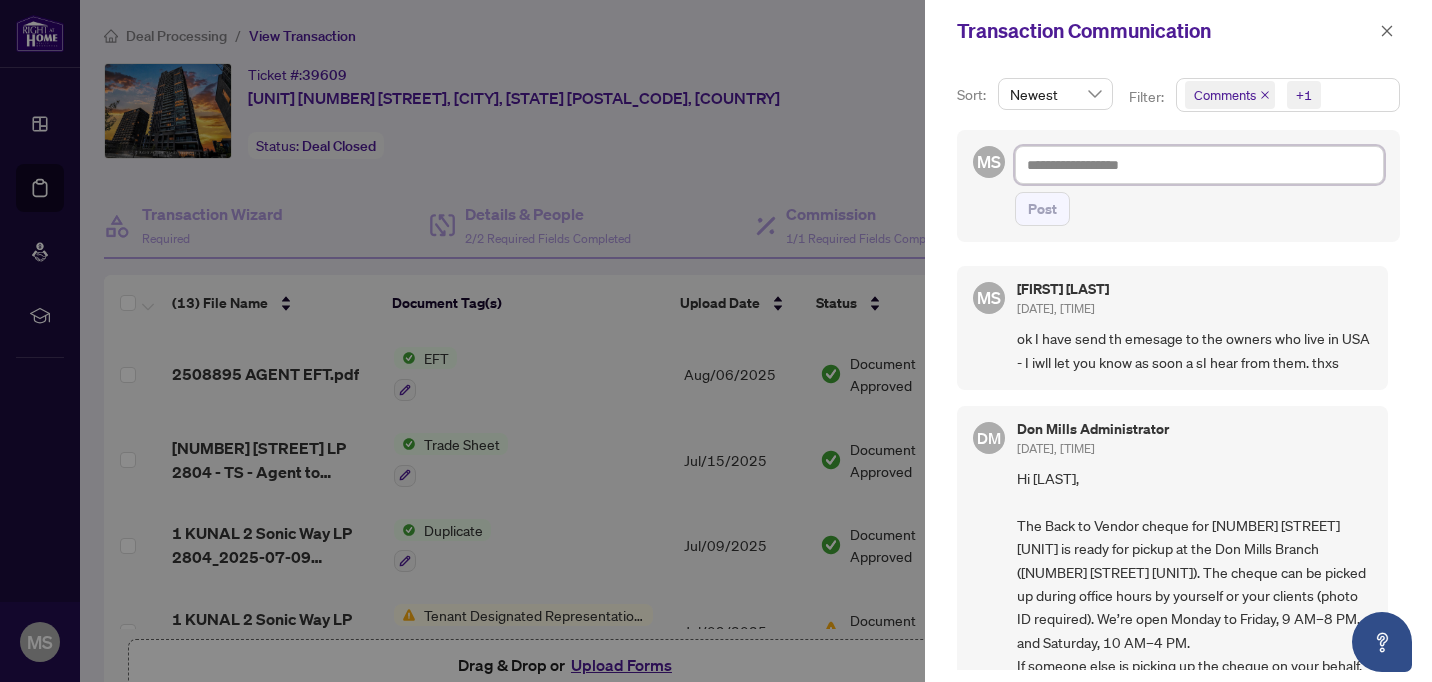 click at bounding box center (1199, 165) 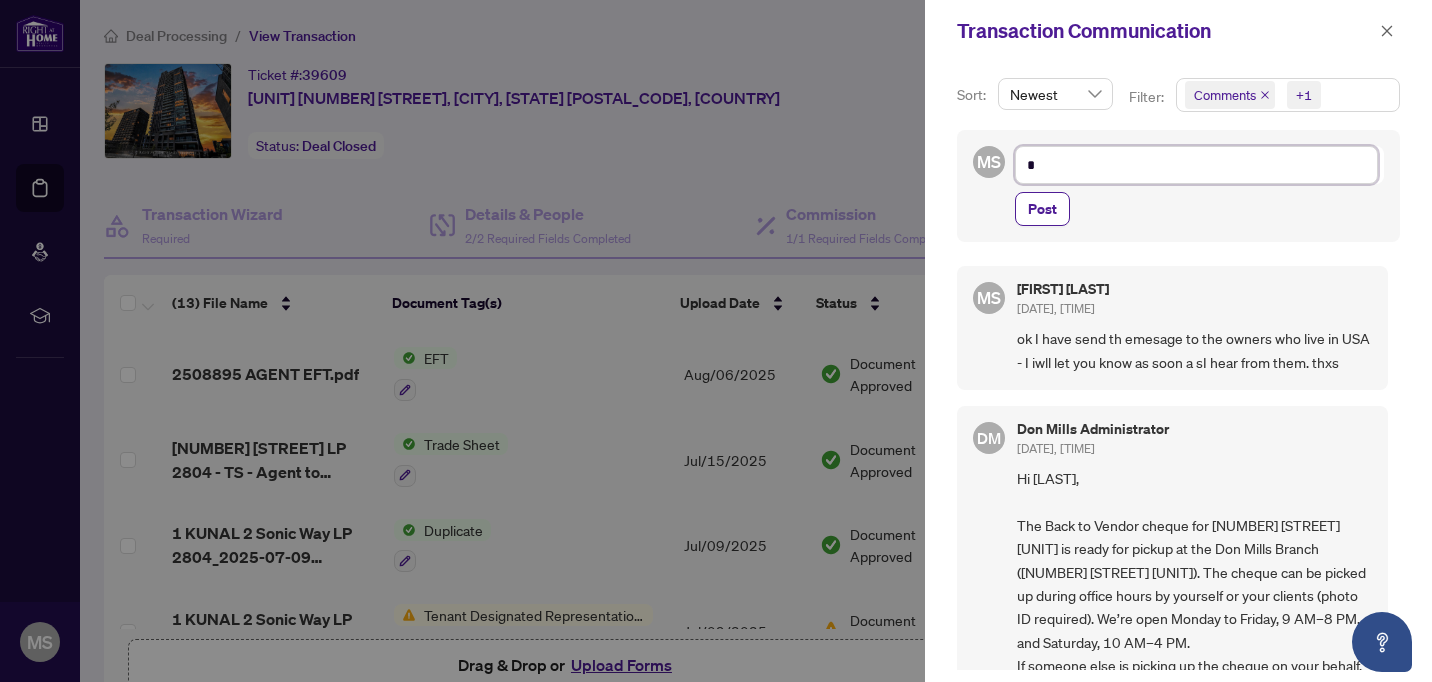 type on "**" 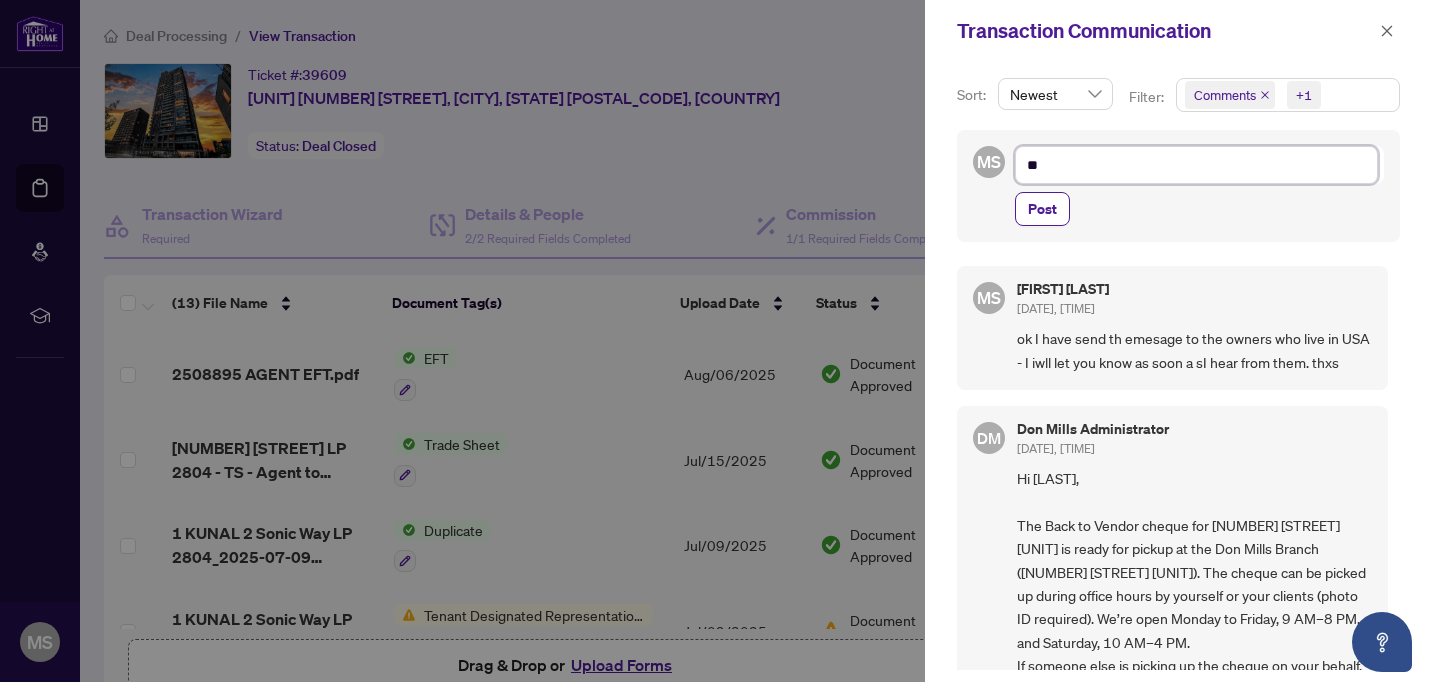 type on "**" 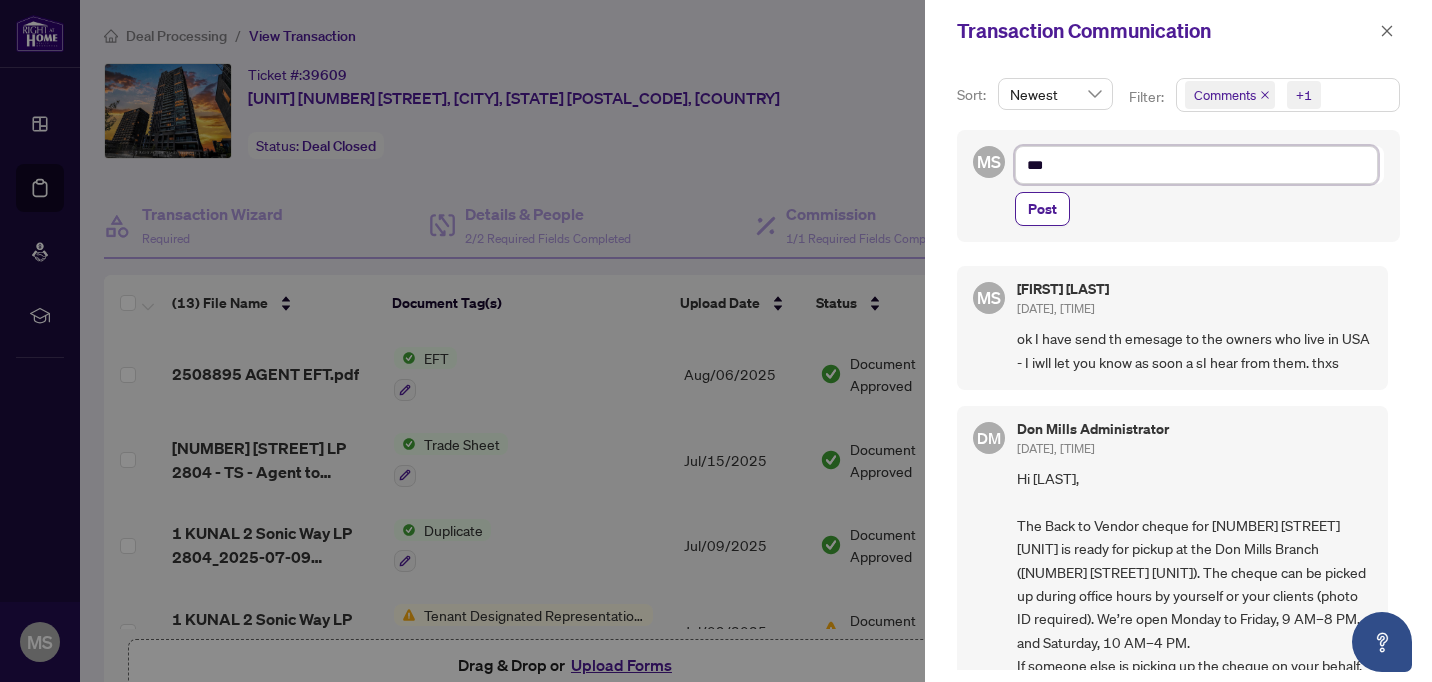 type on "****" 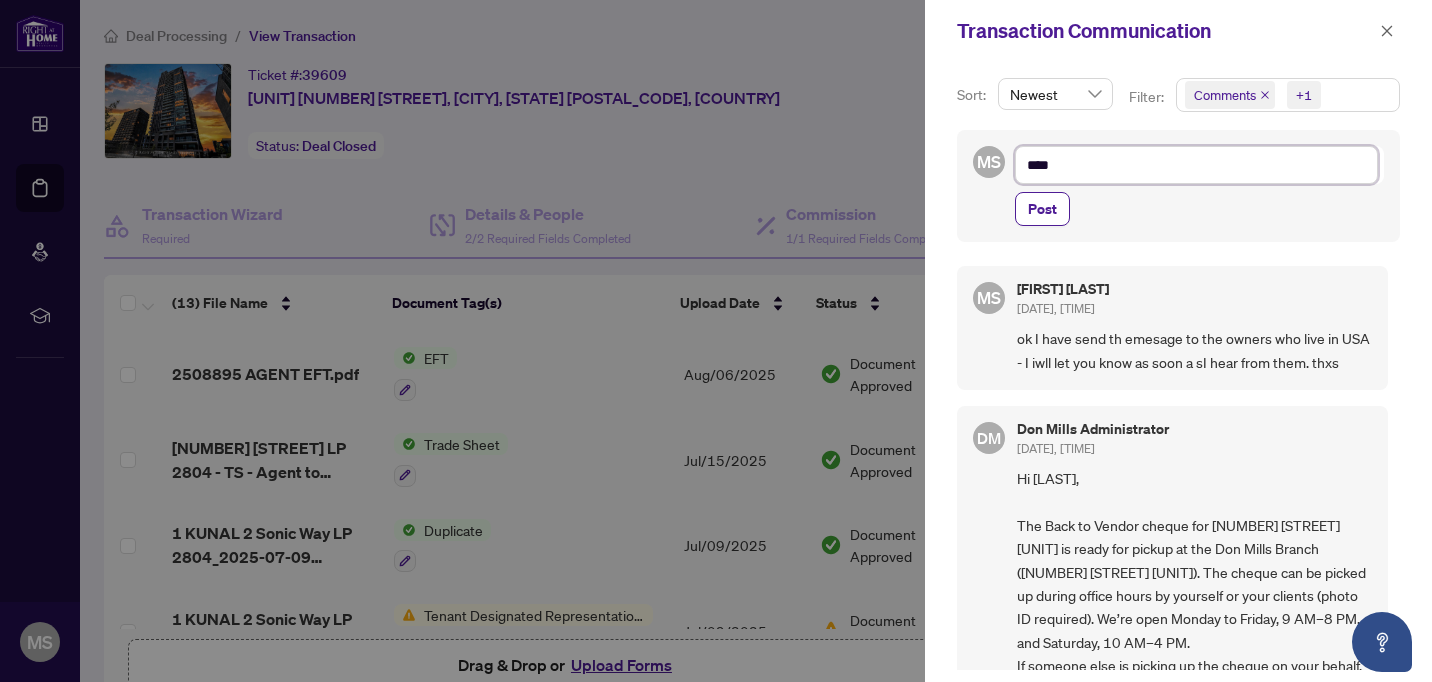 type on "*****" 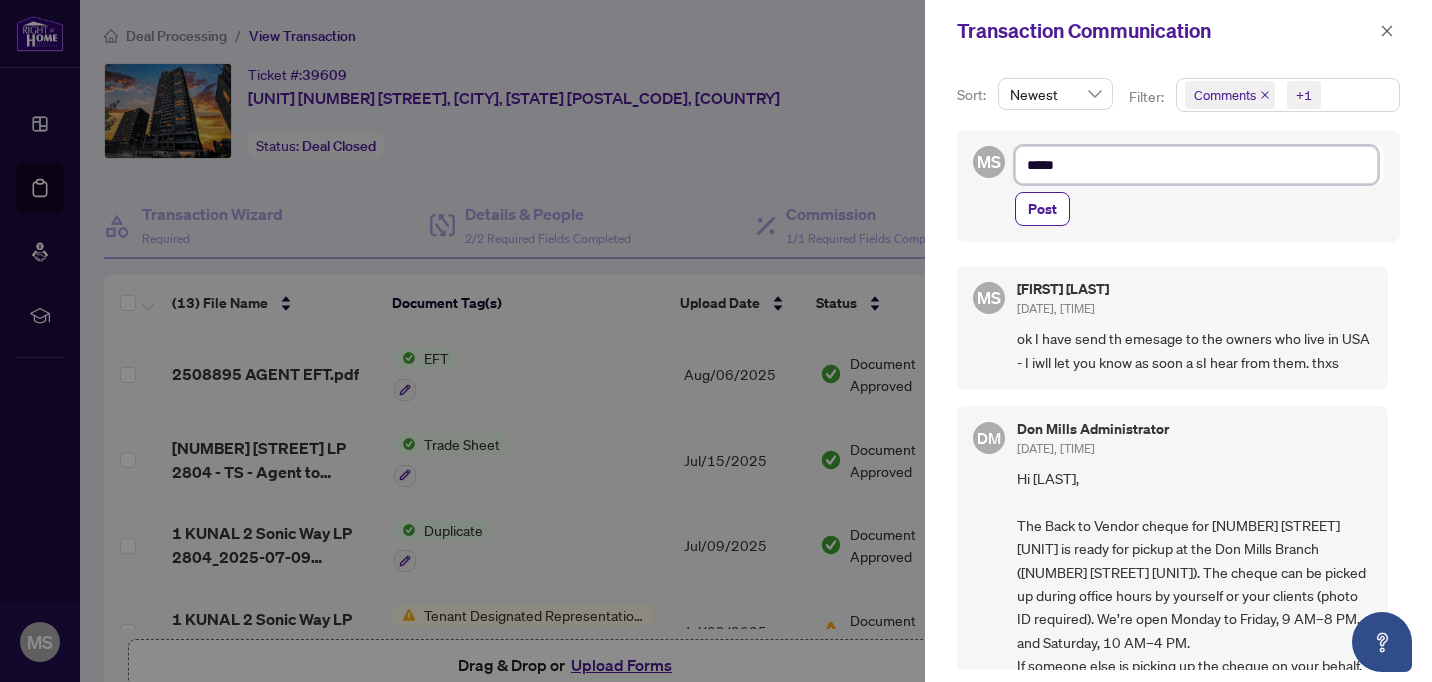 type on "******" 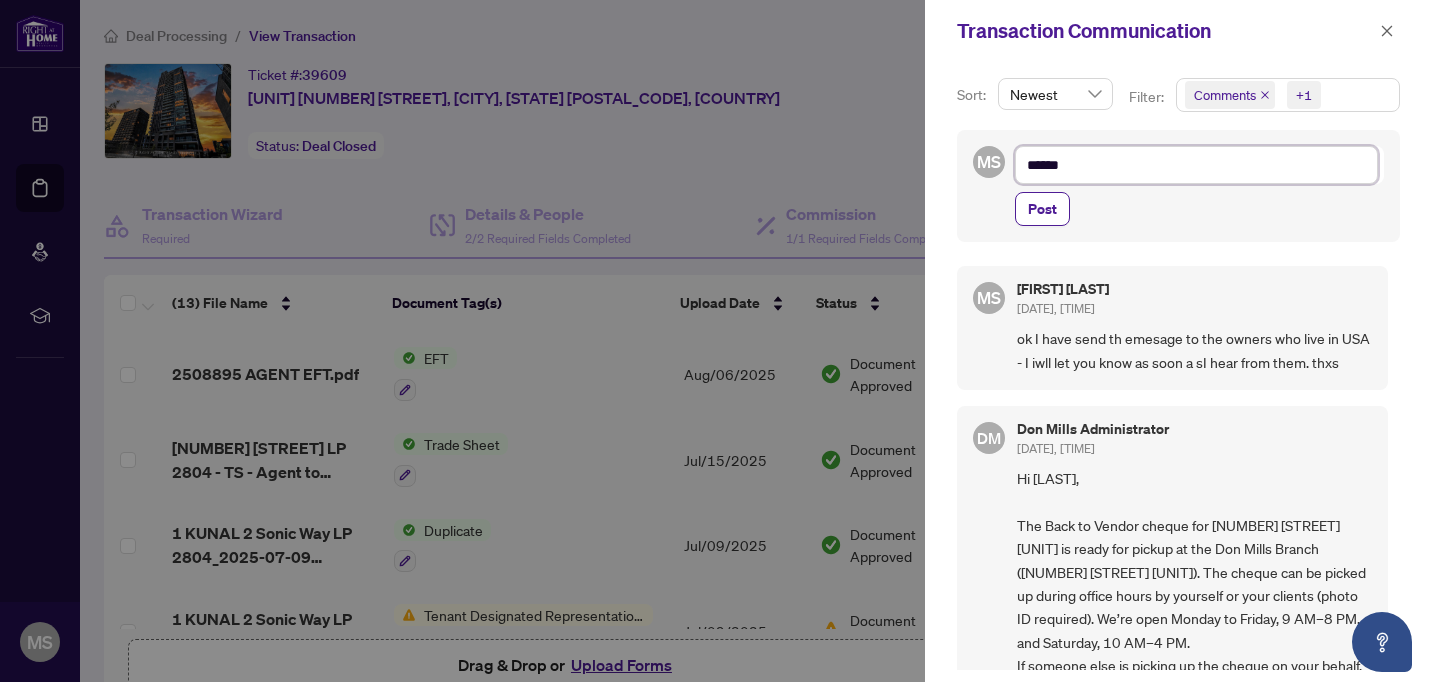 type on "******" 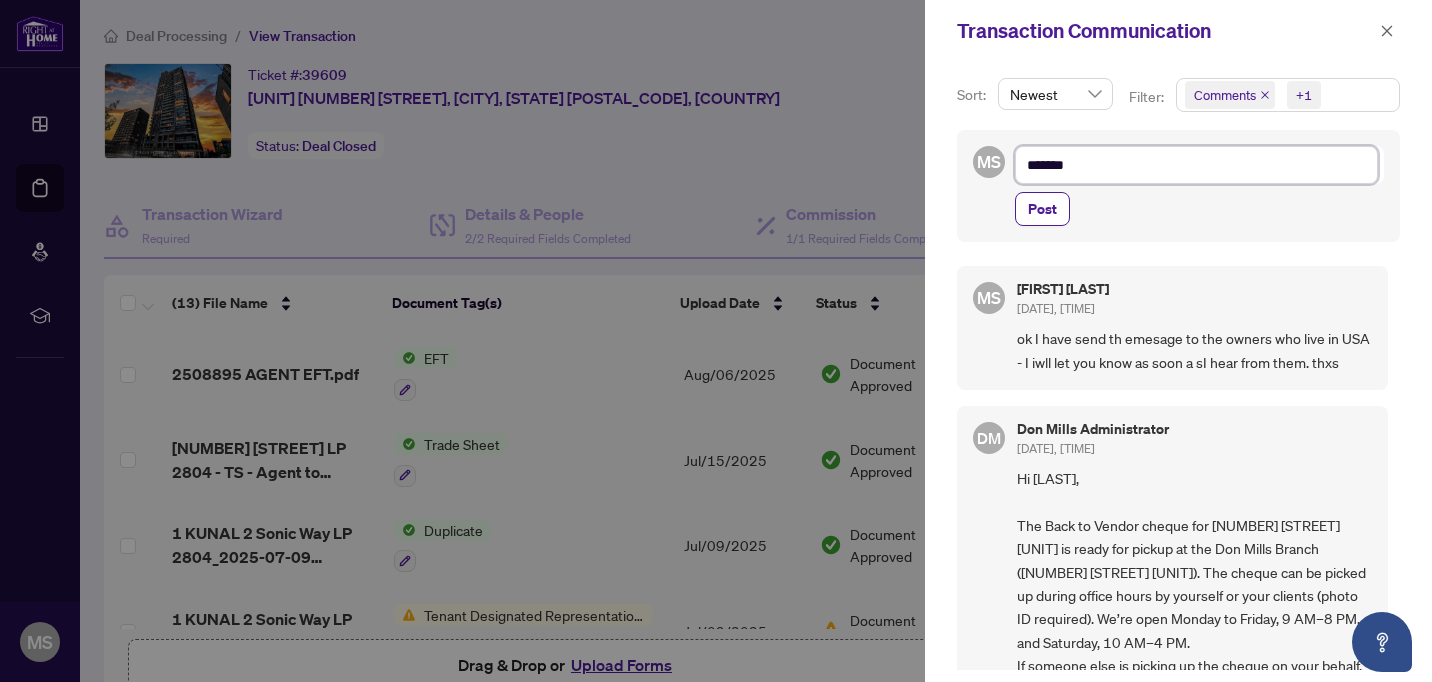 type on "********" 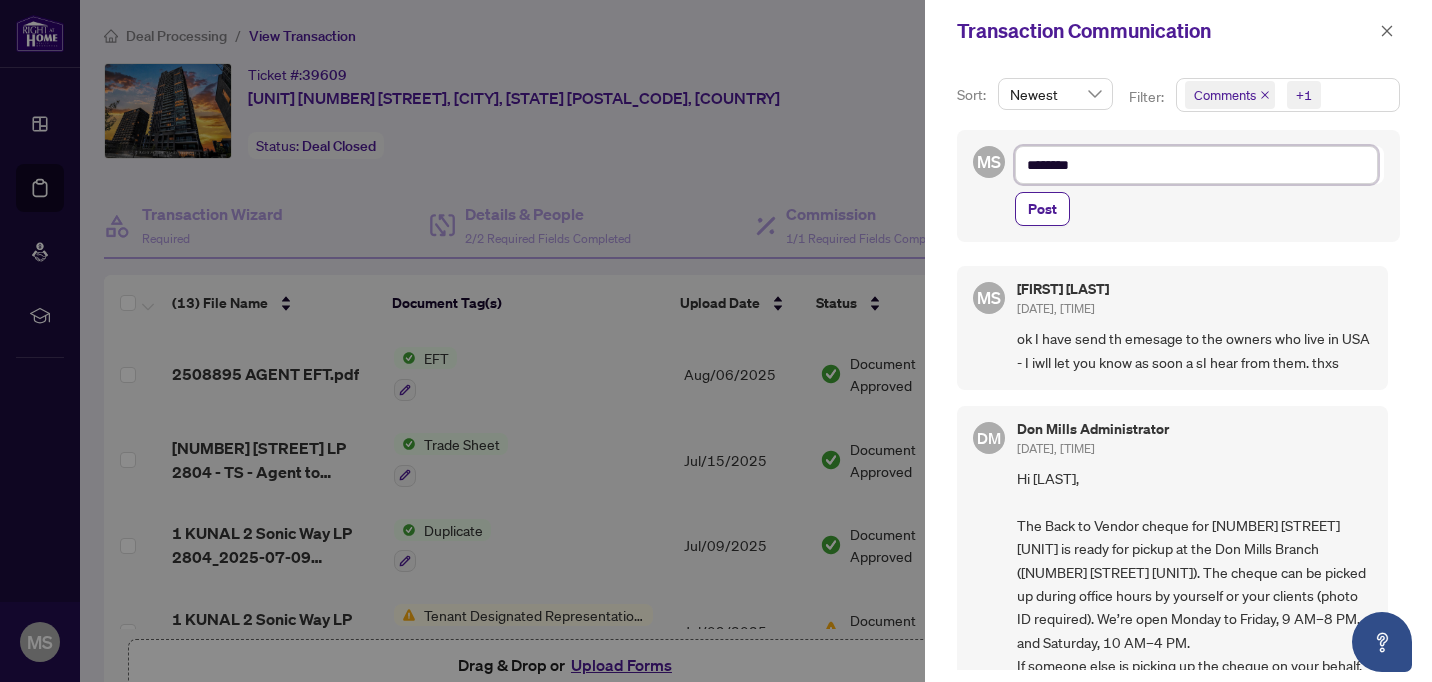 type on "*********" 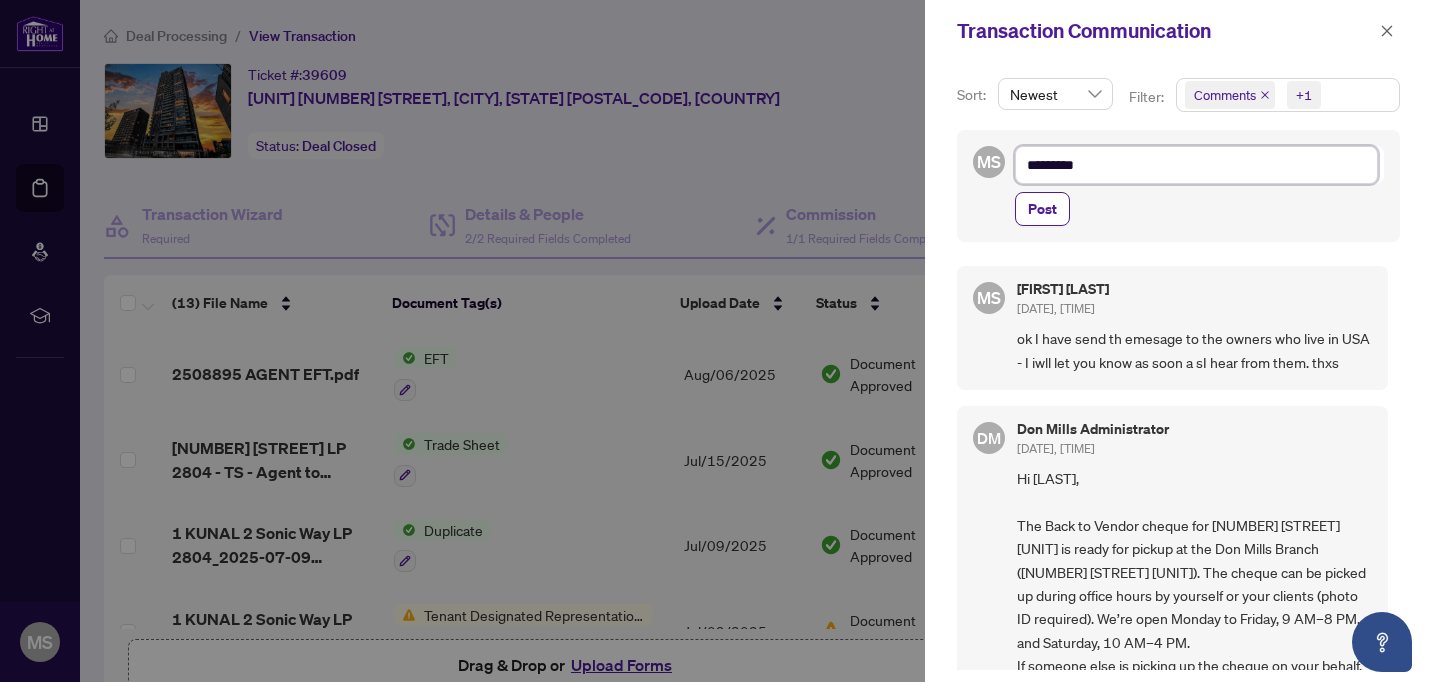 type on "**********" 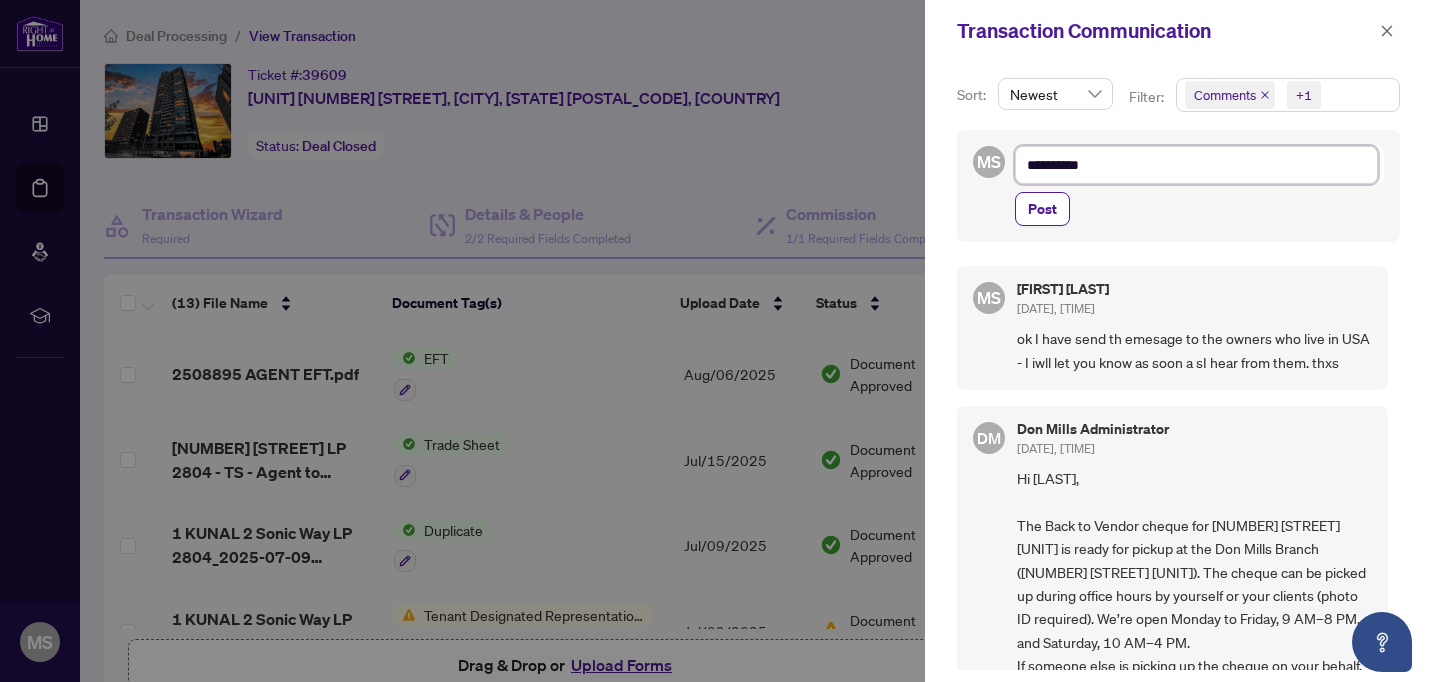 type on "**********" 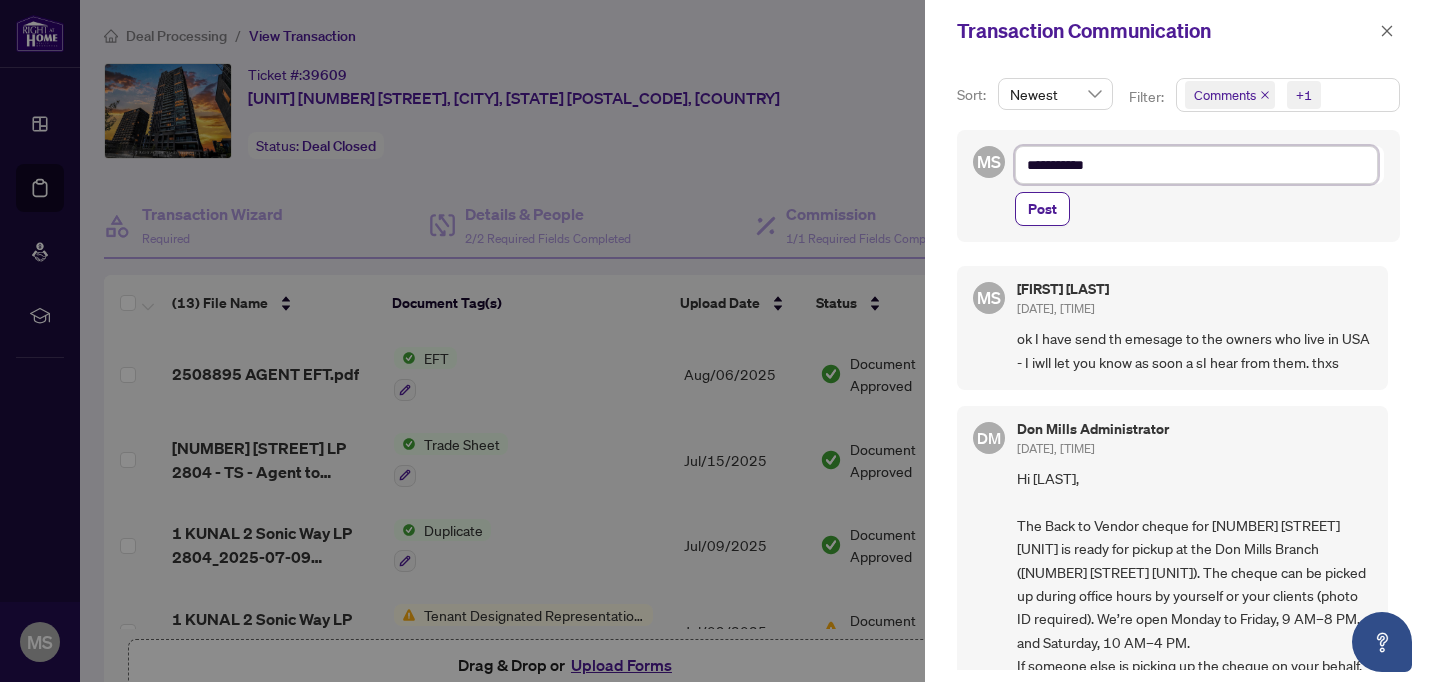 type on "**********" 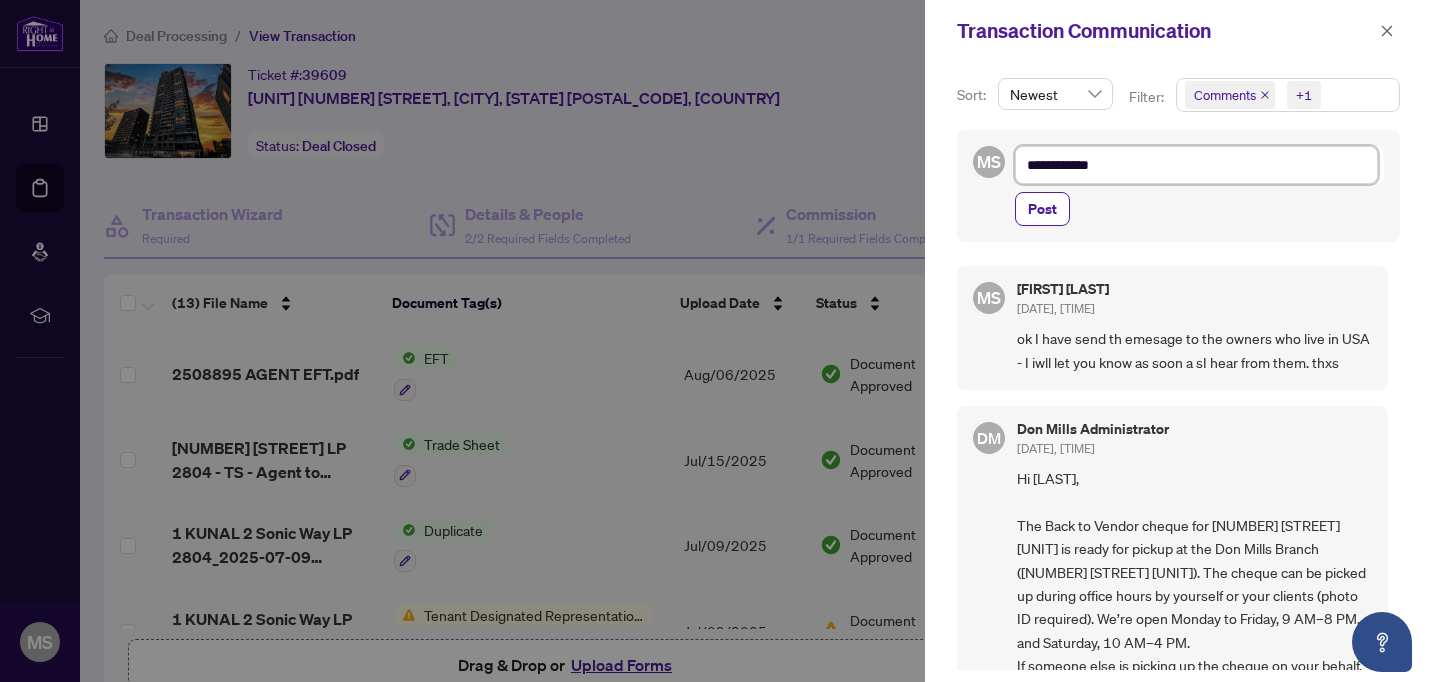type on "**********" 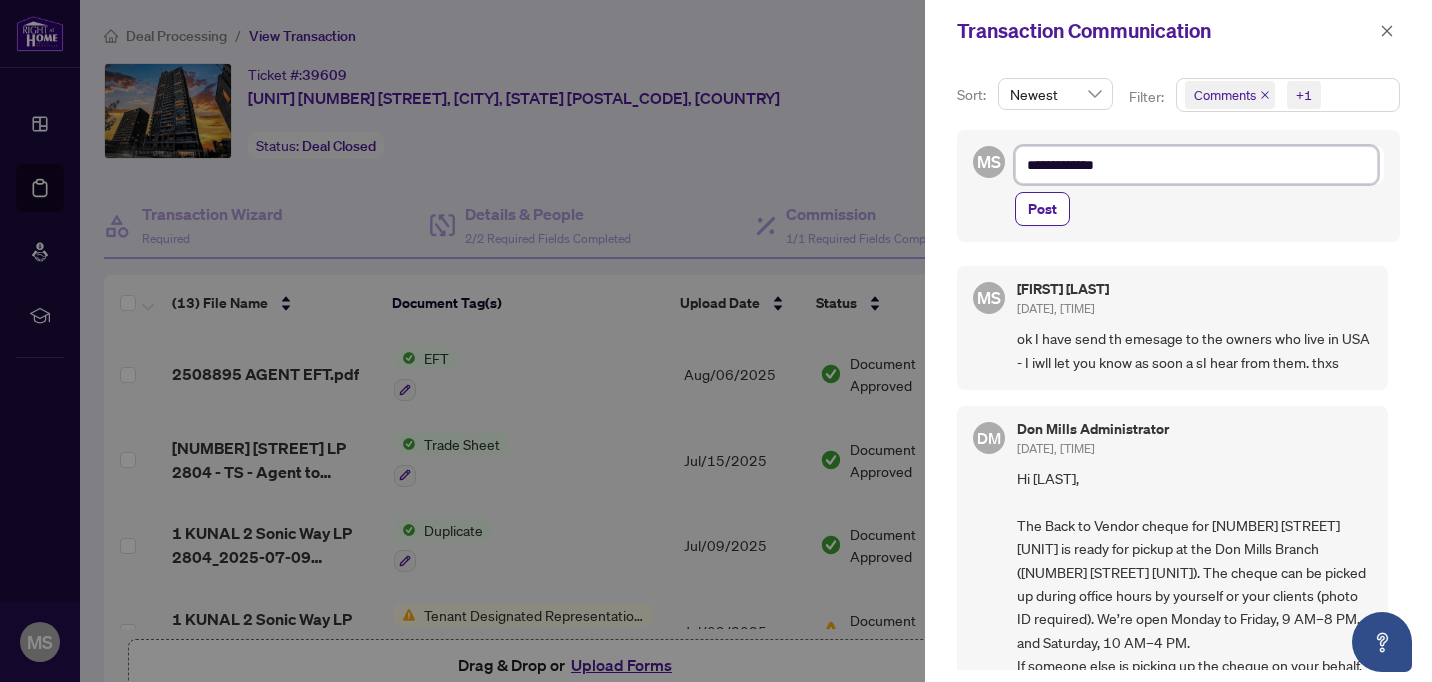 type on "**********" 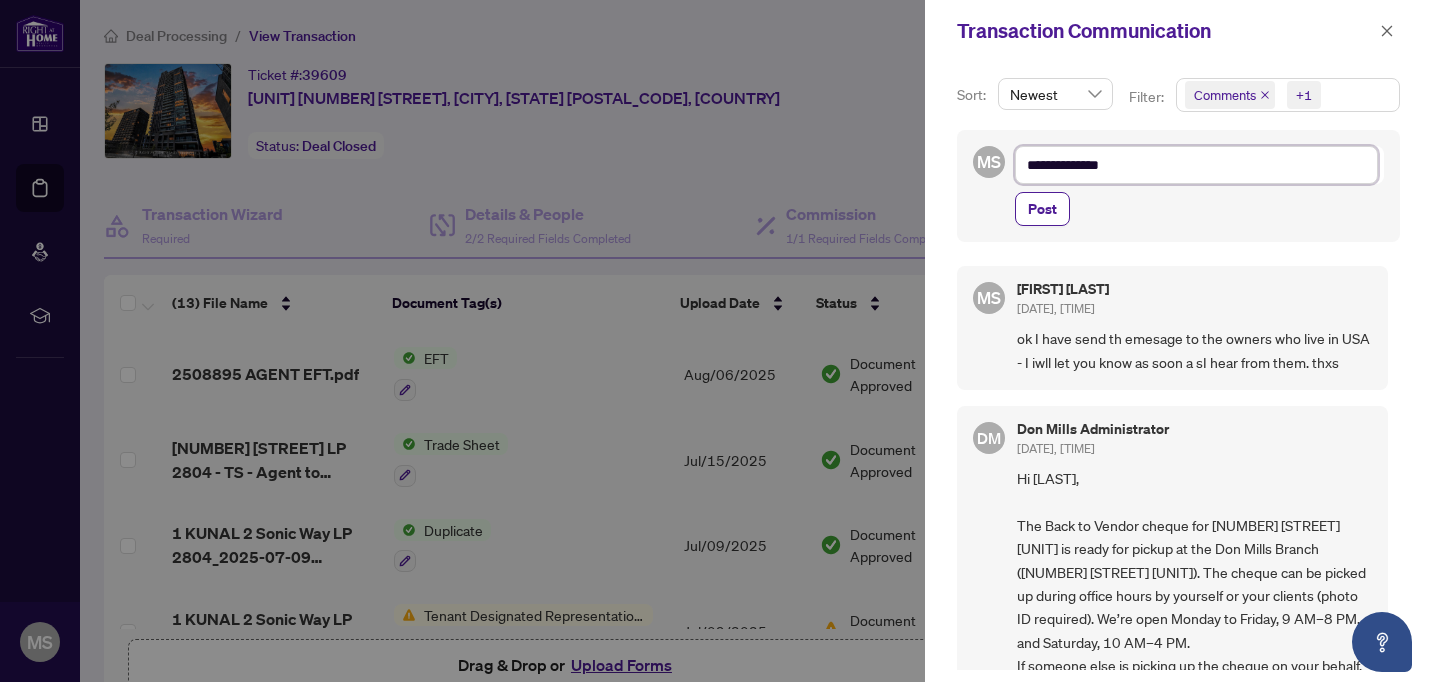 type on "**********" 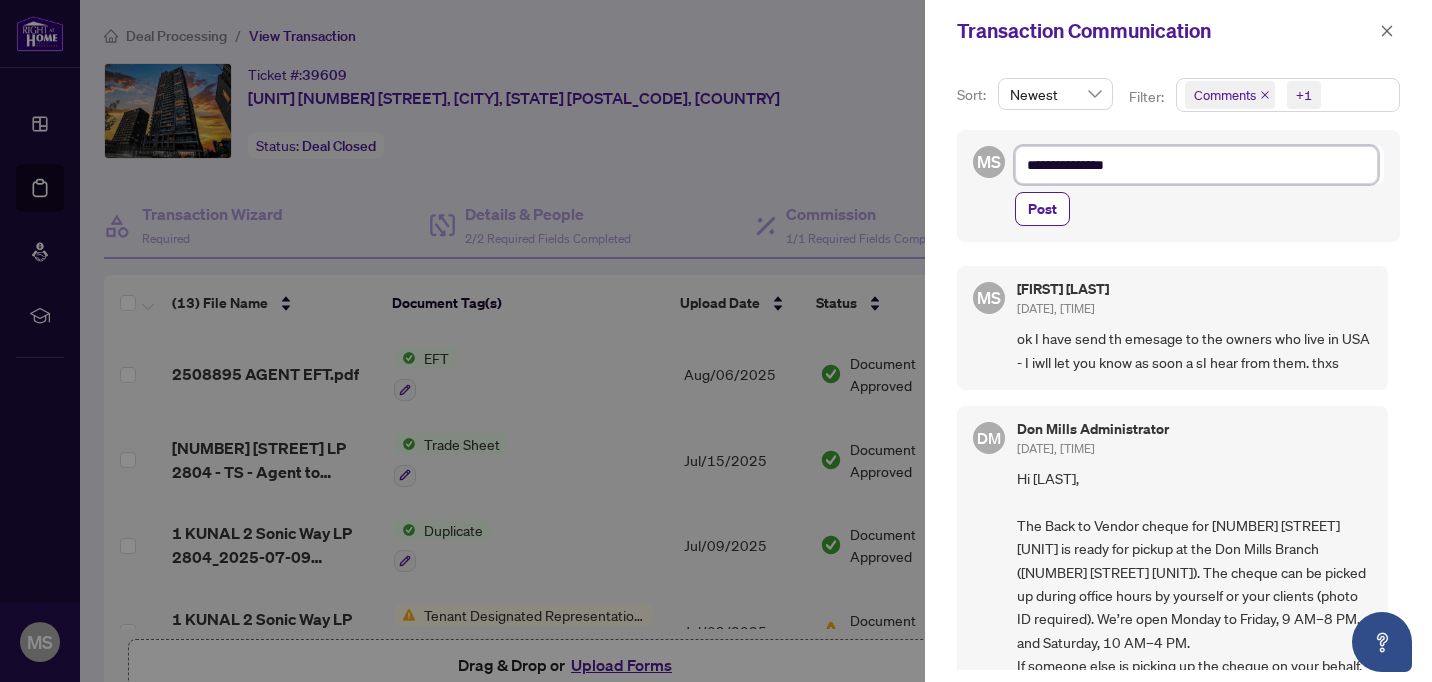 type on "**********" 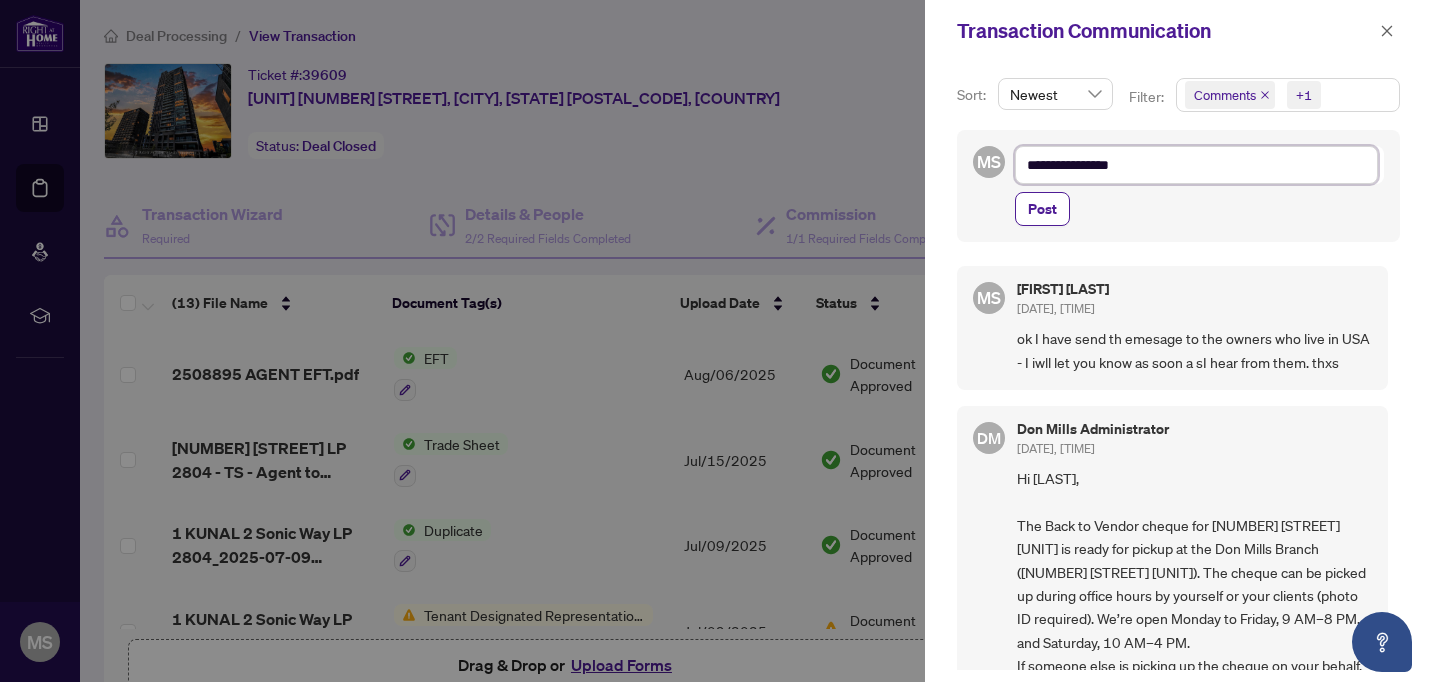 type on "**********" 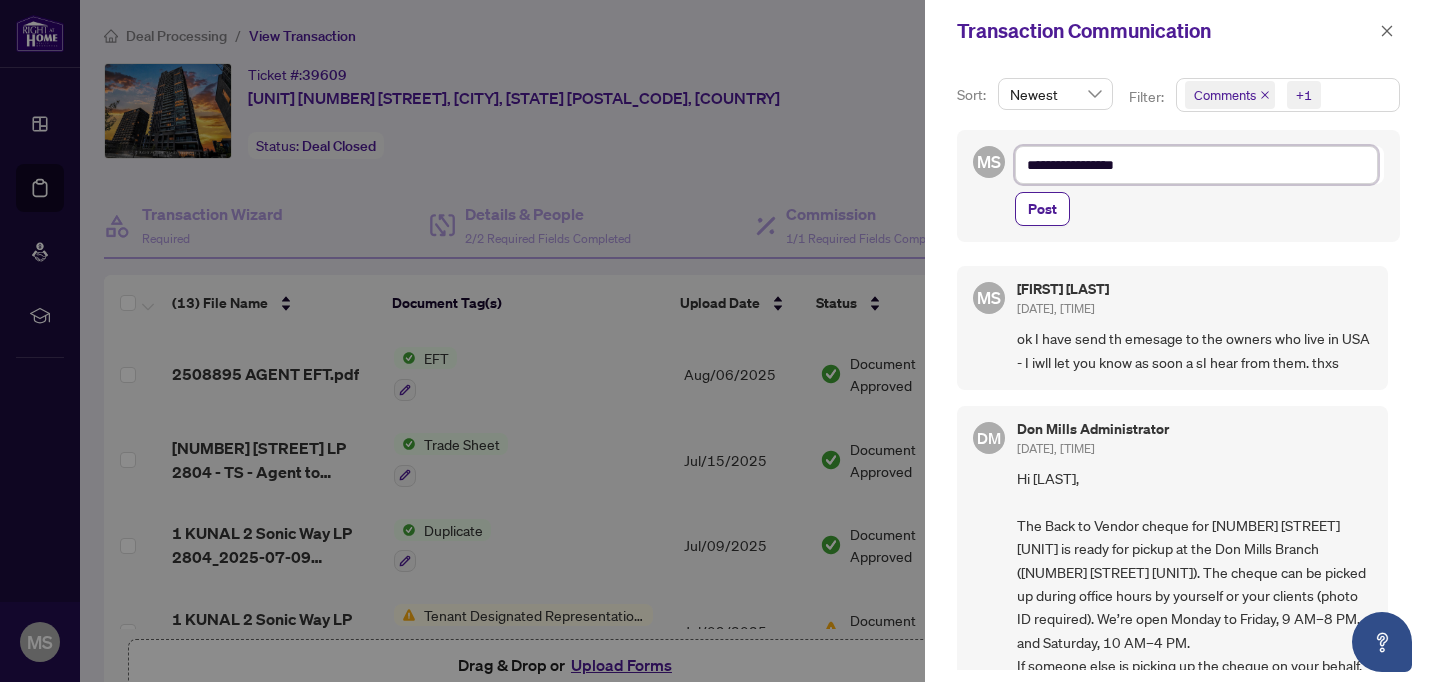 type on "**********" 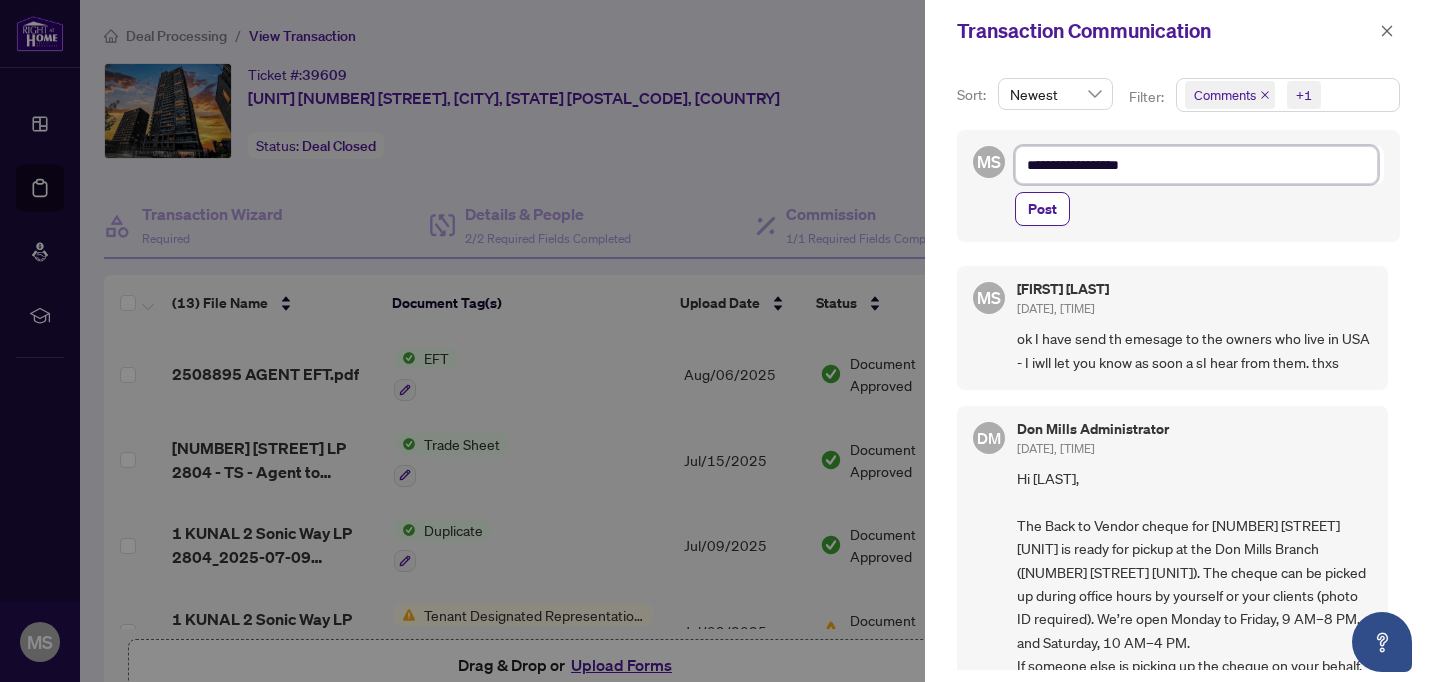 type on "**********" 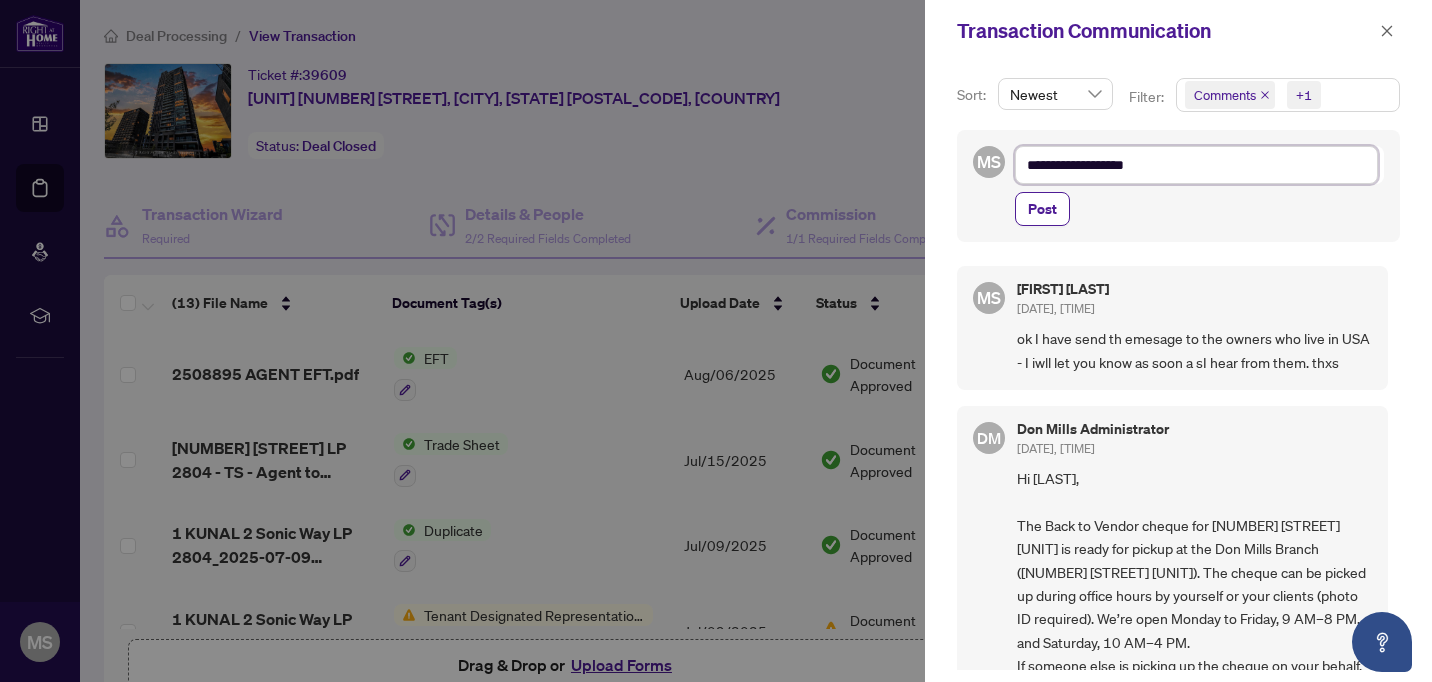 type on "**********" 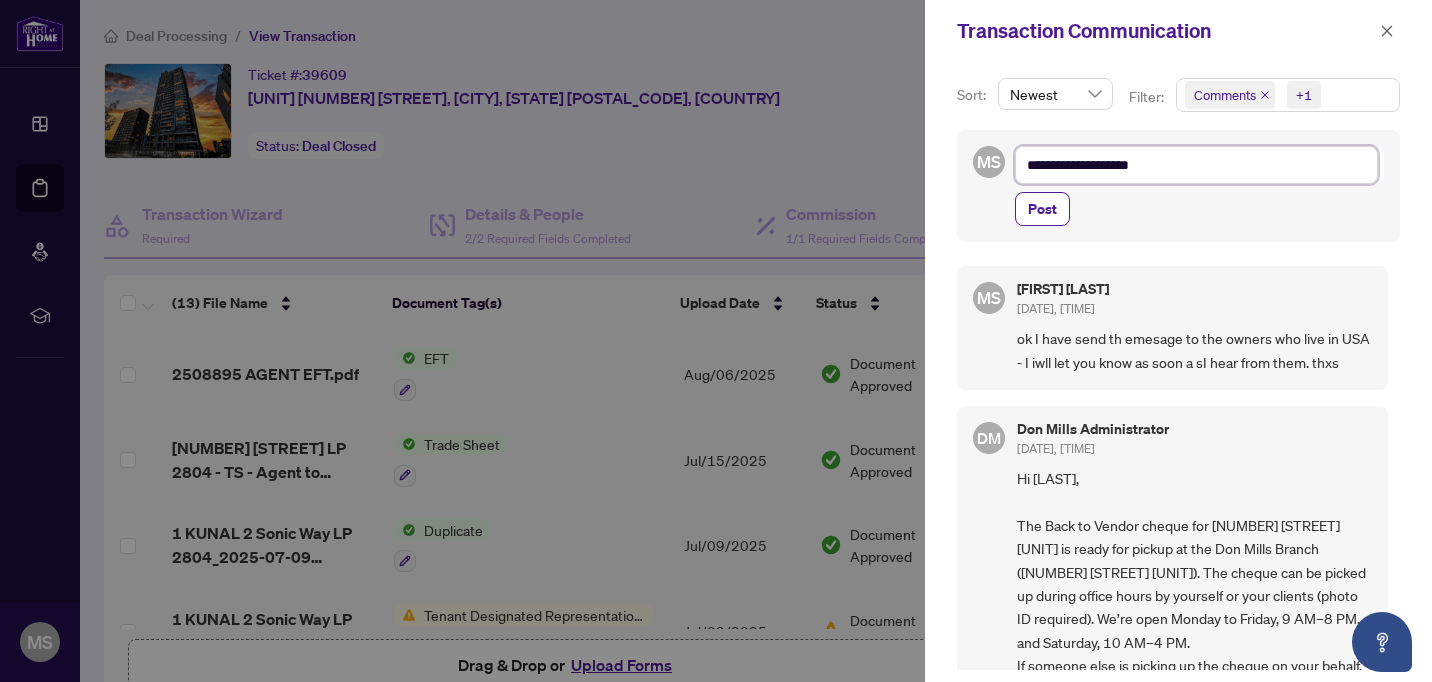 type on "**********" 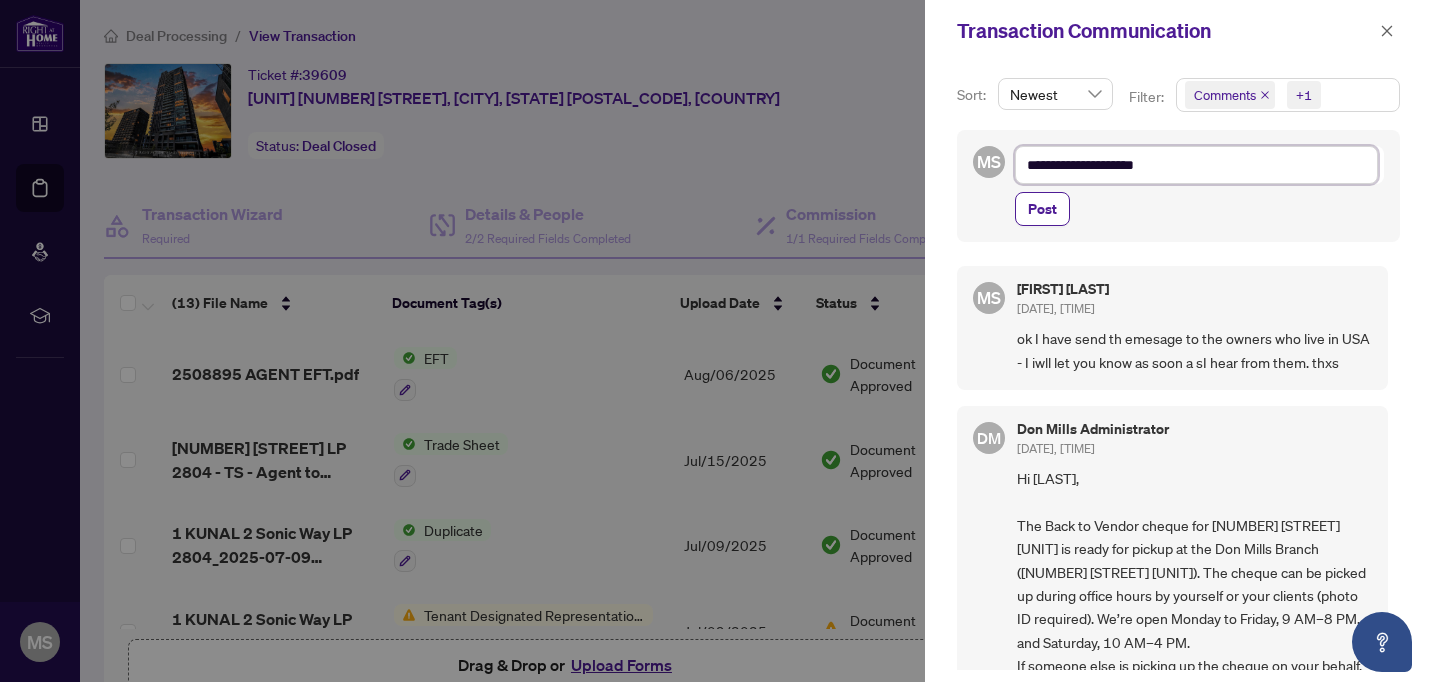 type on "**********" 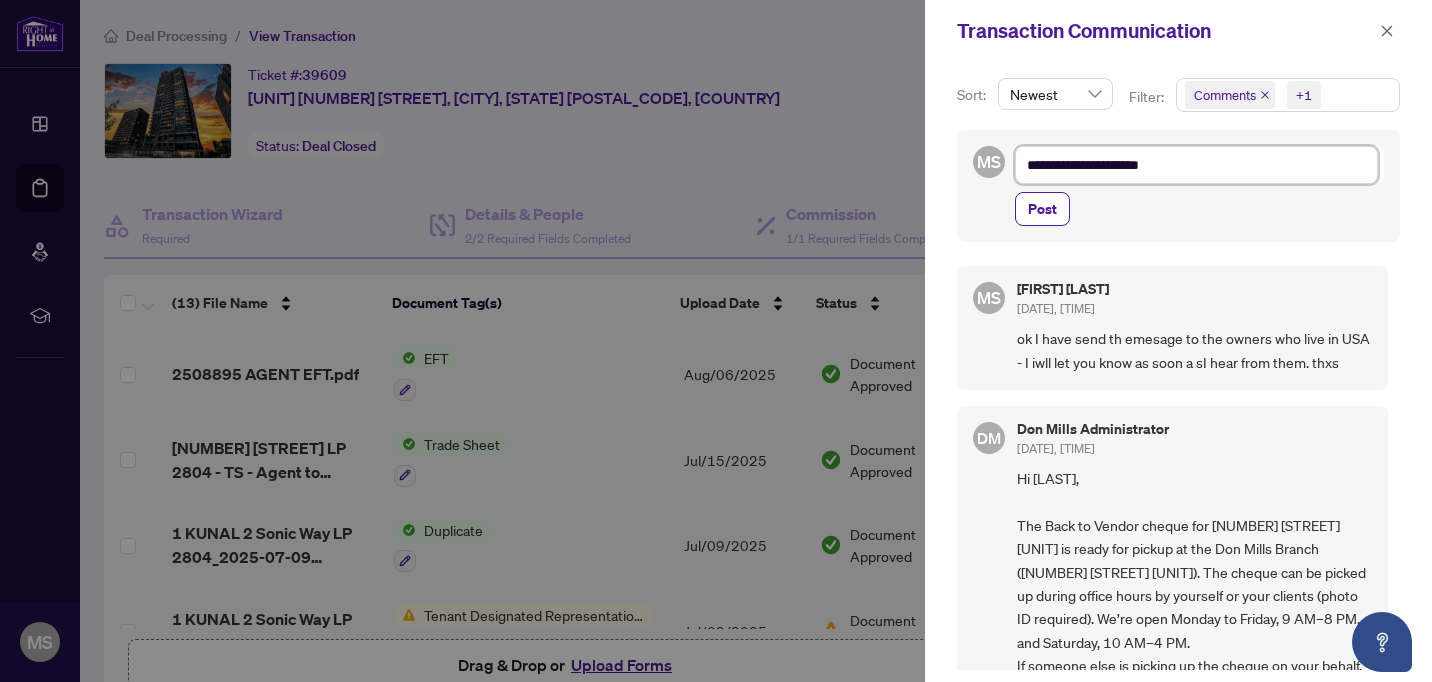 type on "**********" 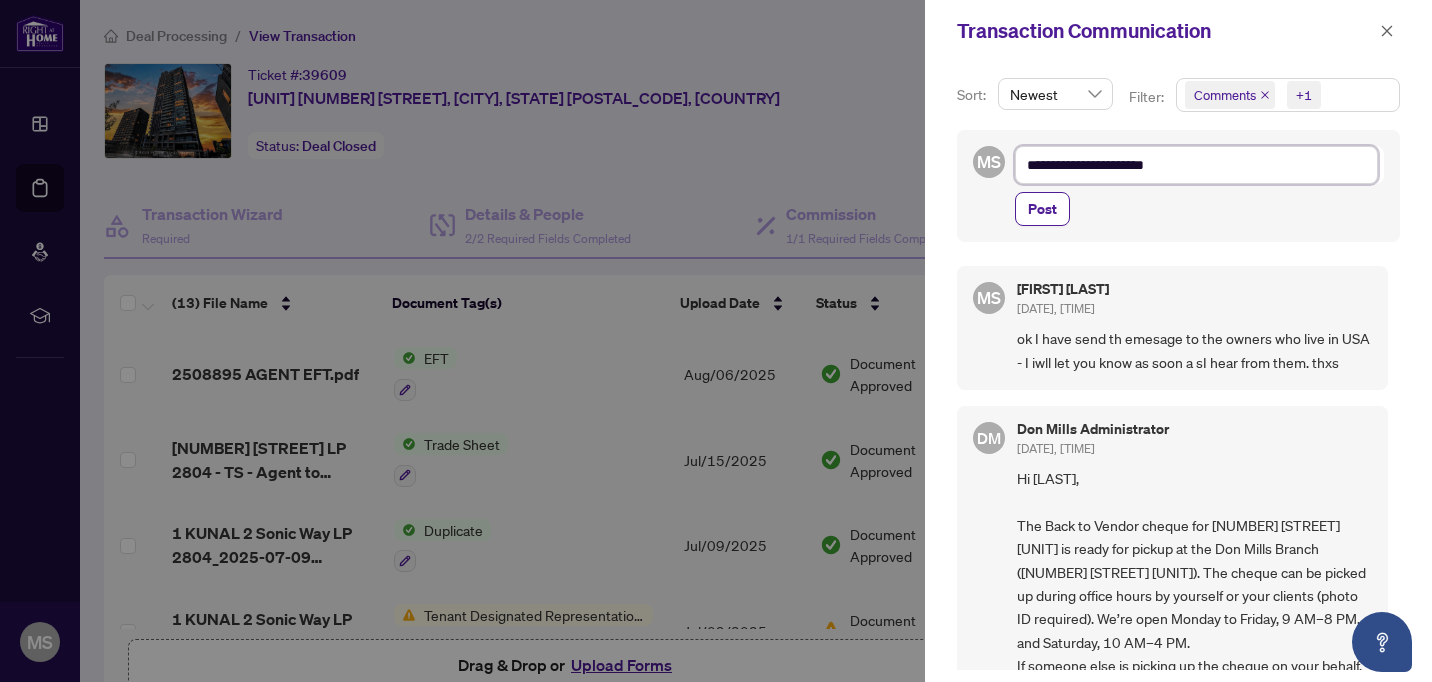 type on "**********" 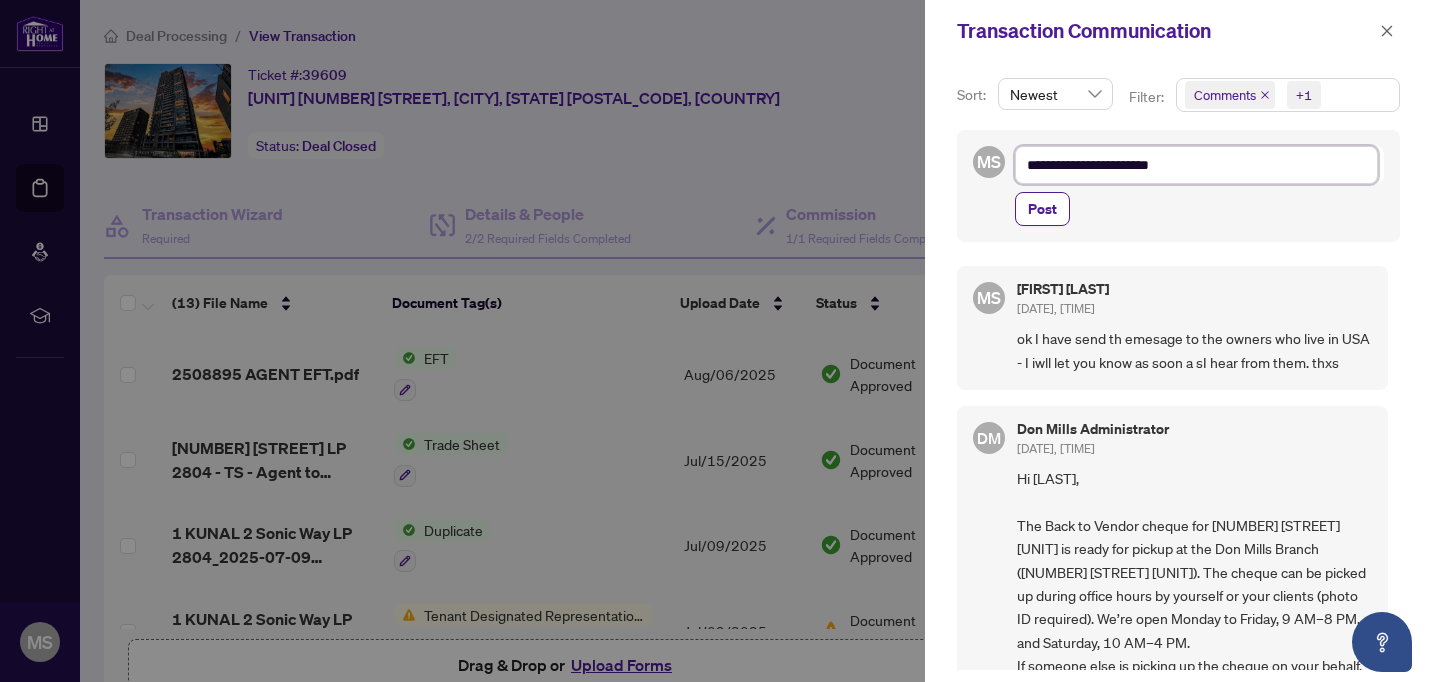 type on "**********" 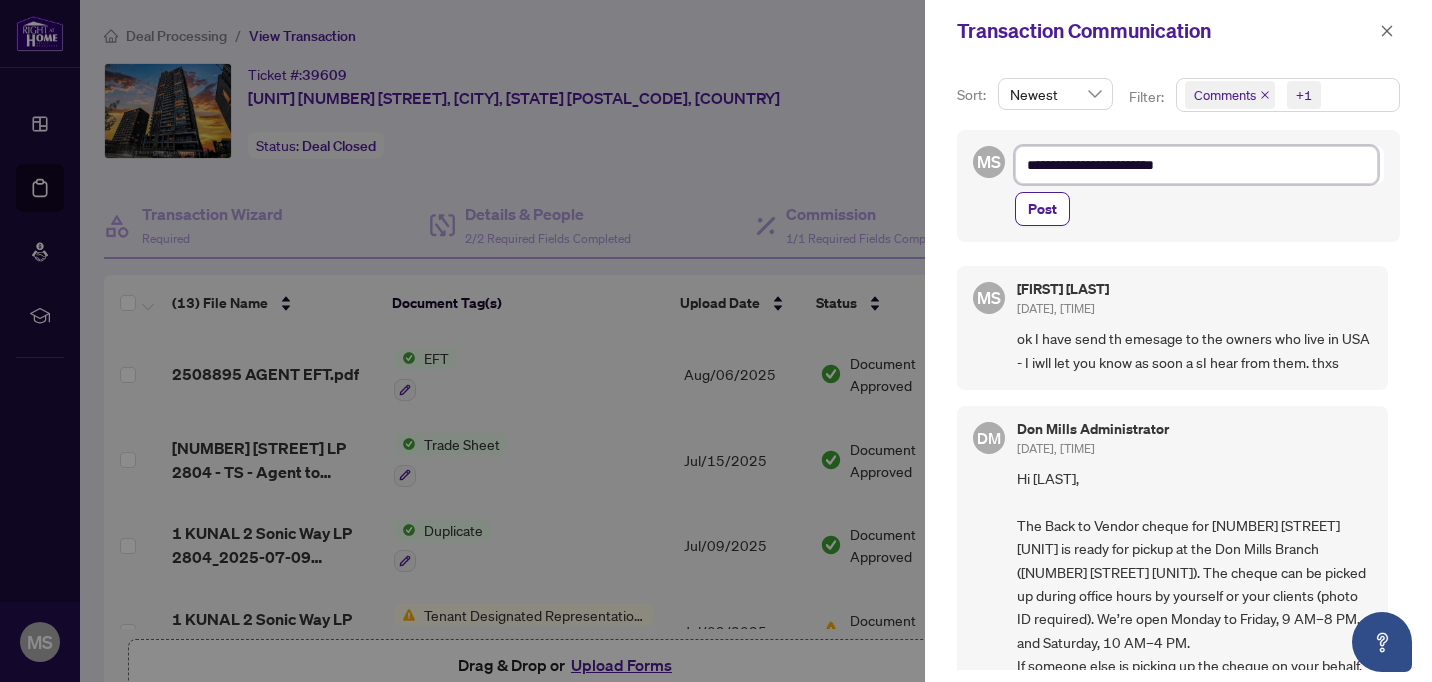 type on "**********" 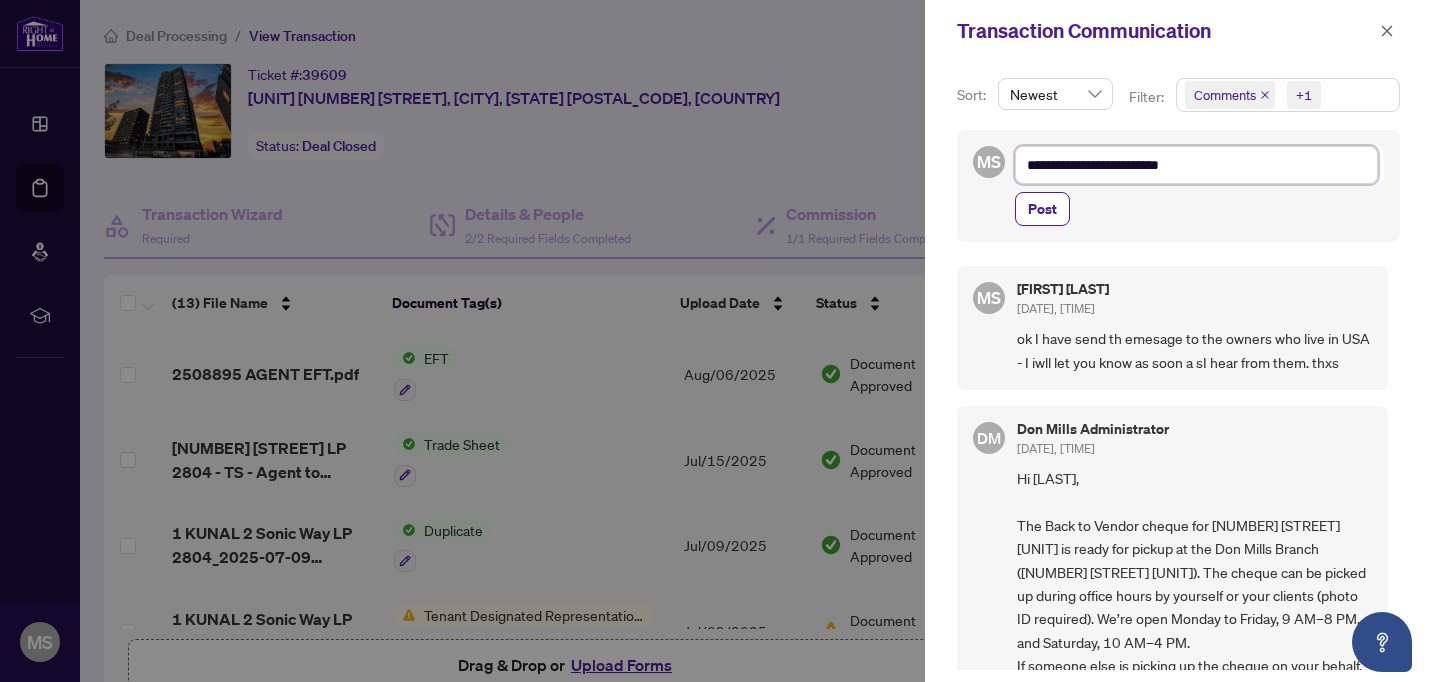 type on "**********" 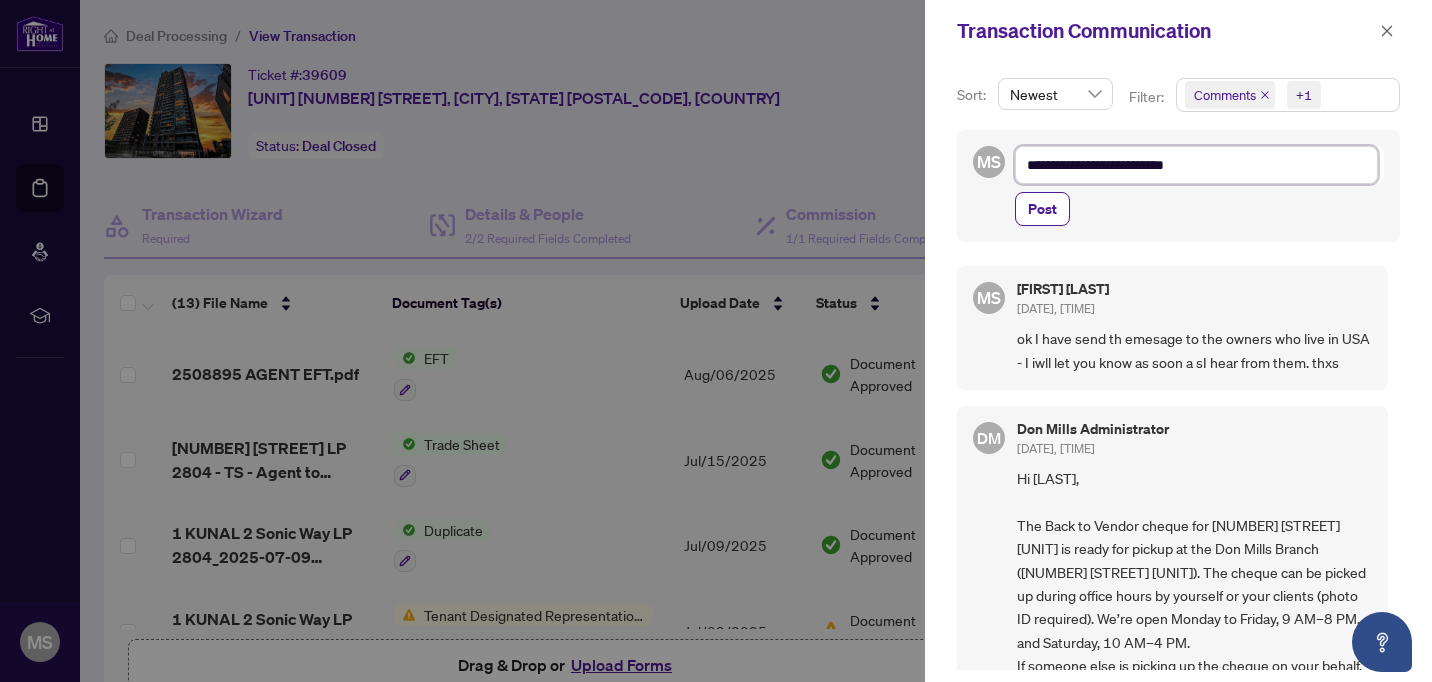 type on "**********" 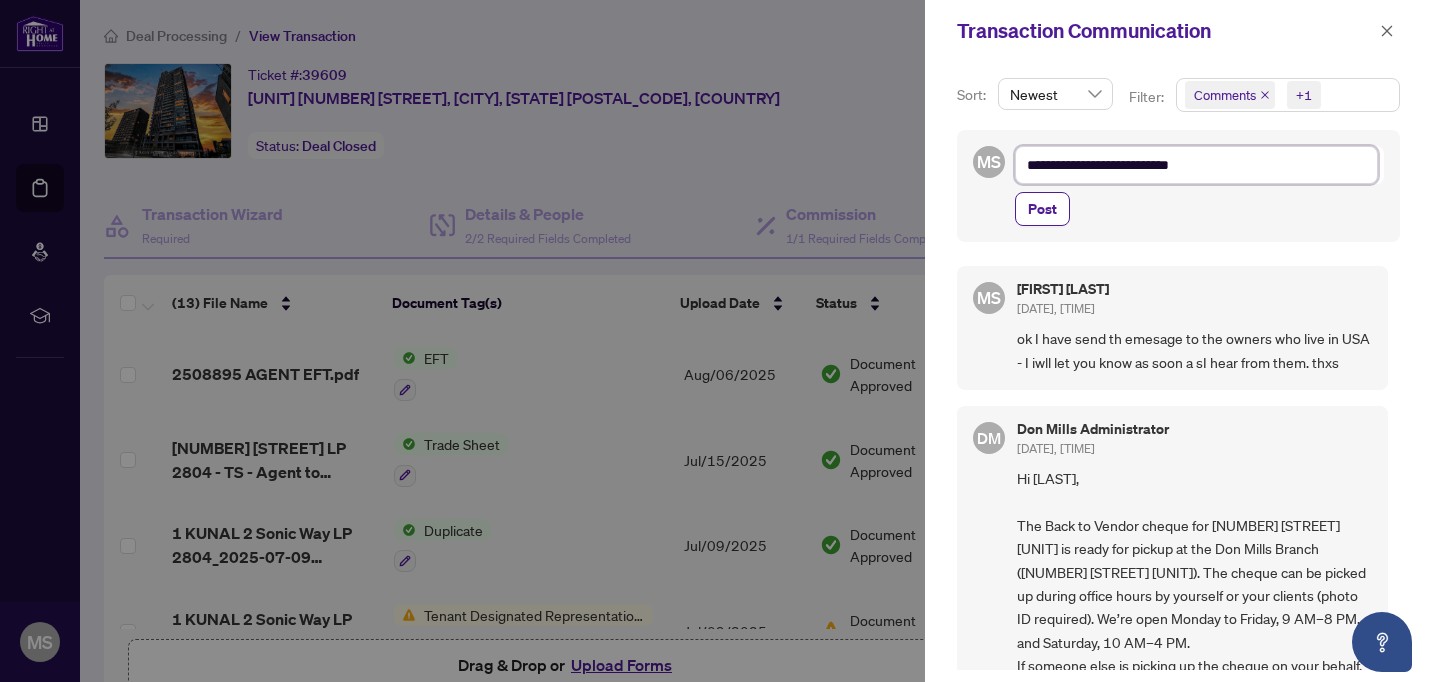 type on "**********" 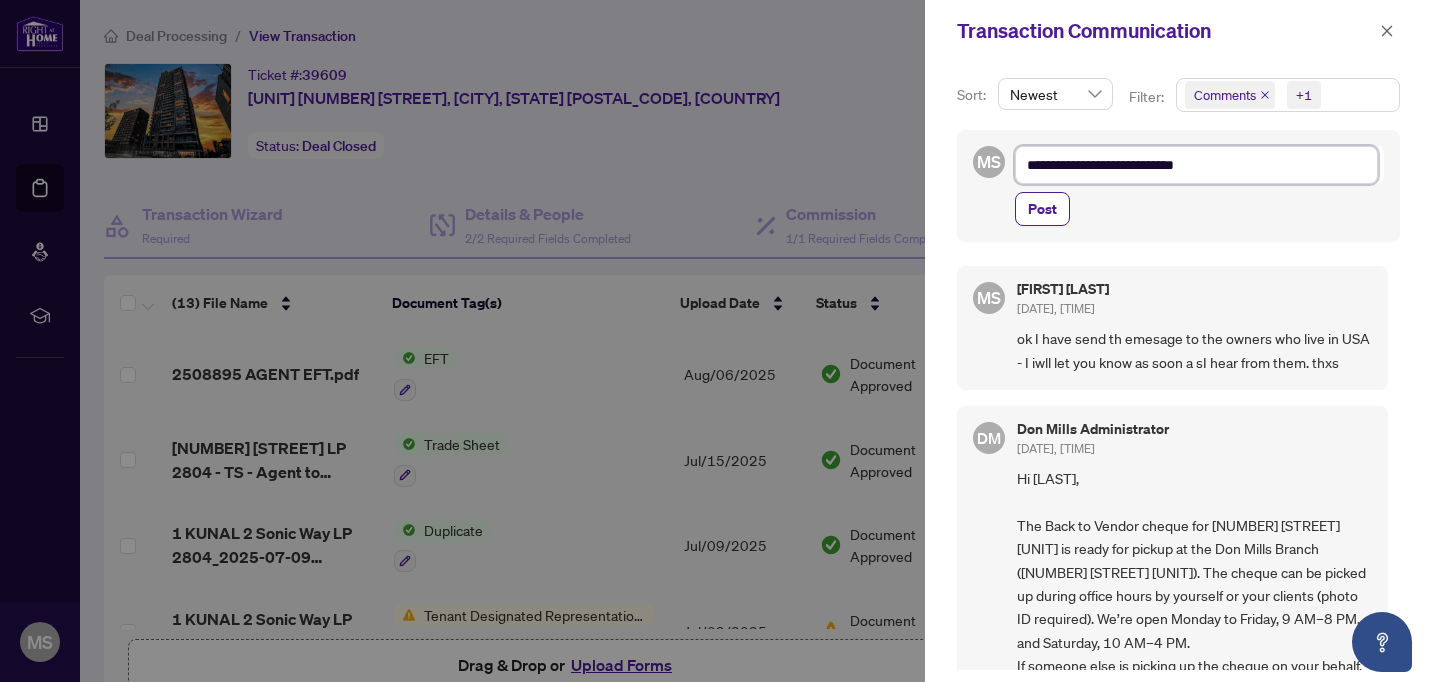 type on "**********" 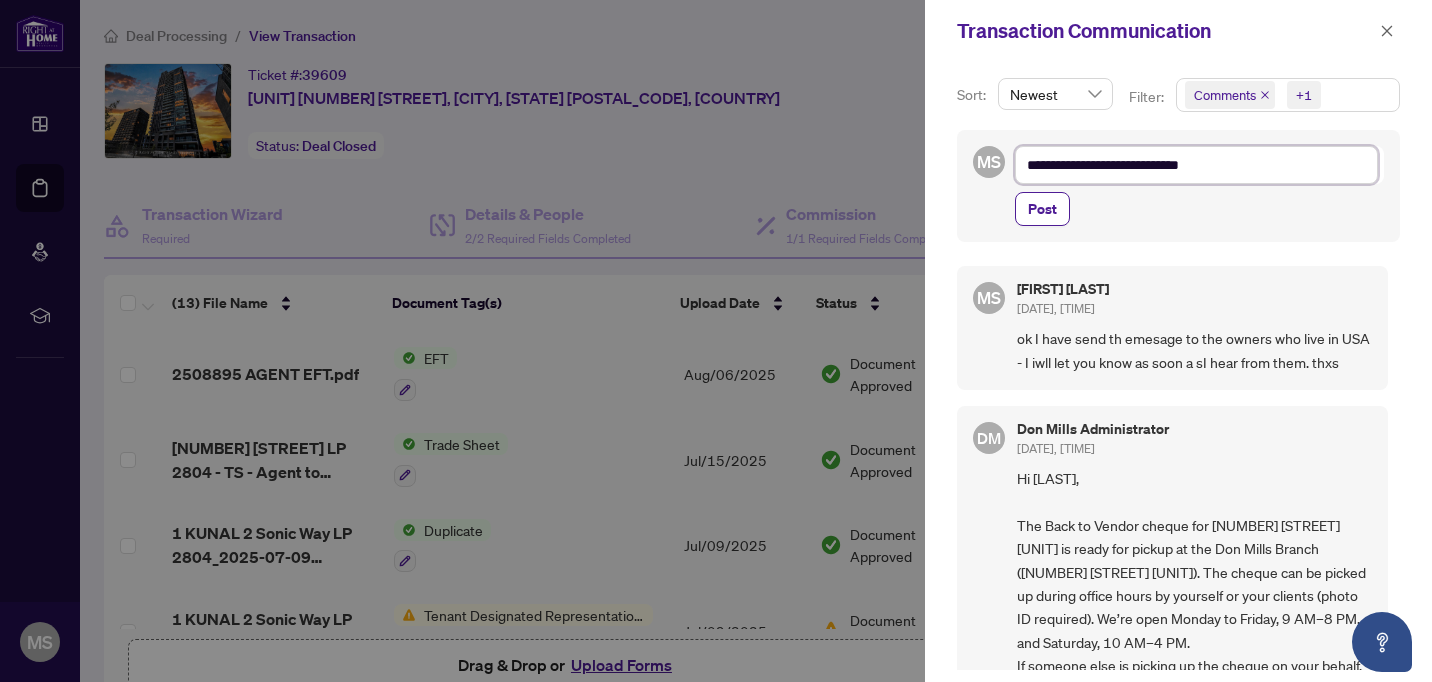 type on "**********" 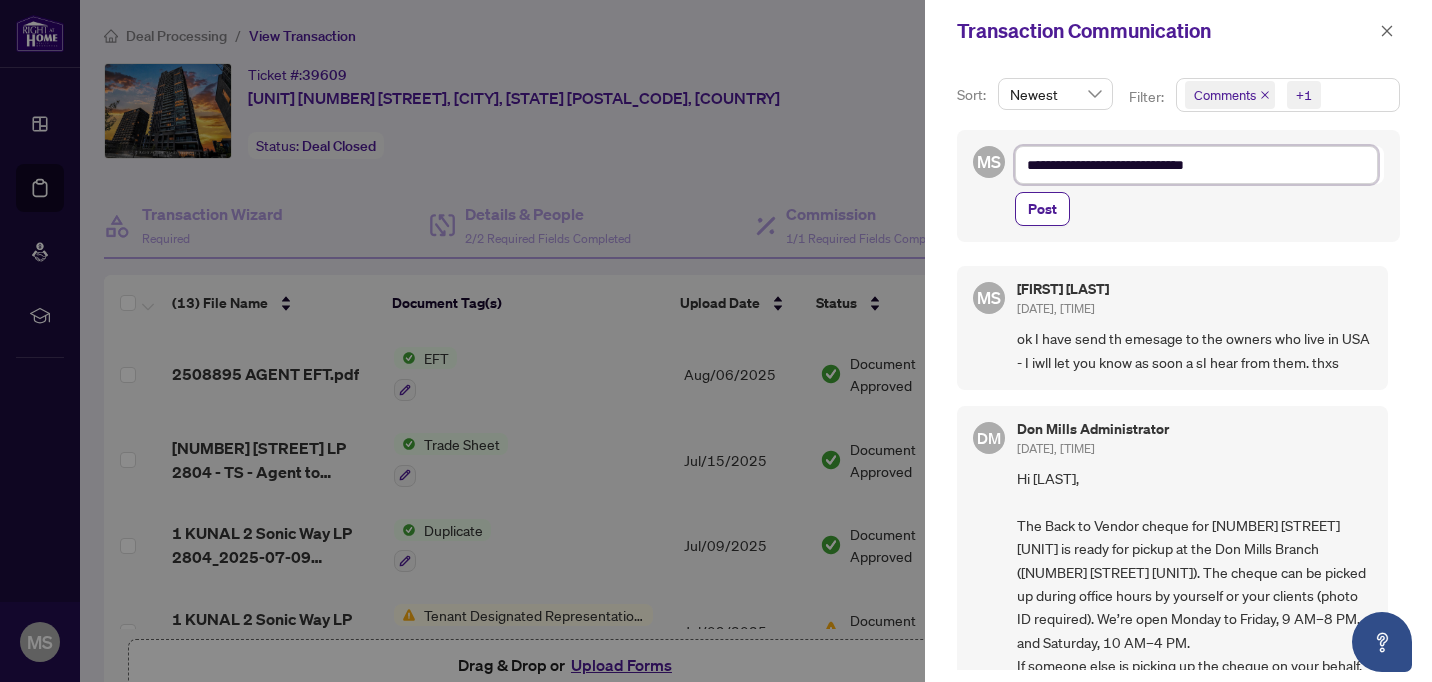 type on "**********" 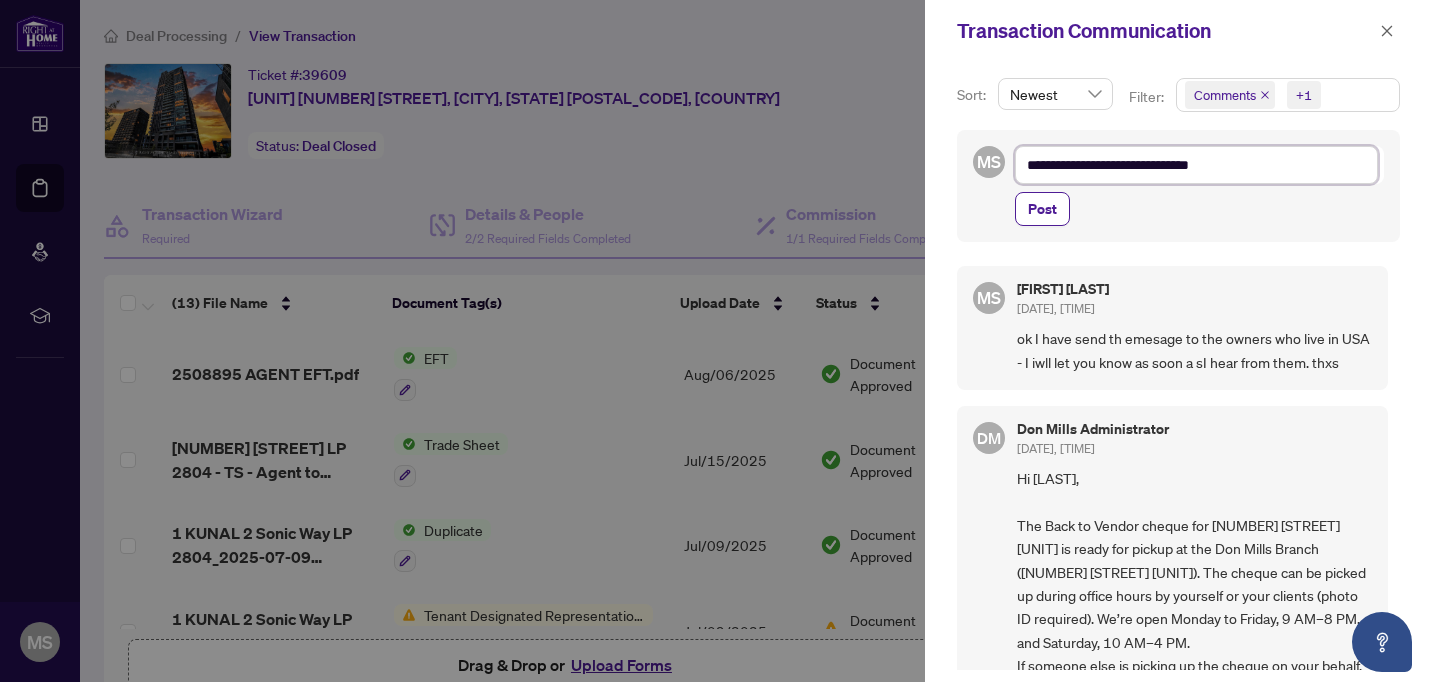 type on "**********" 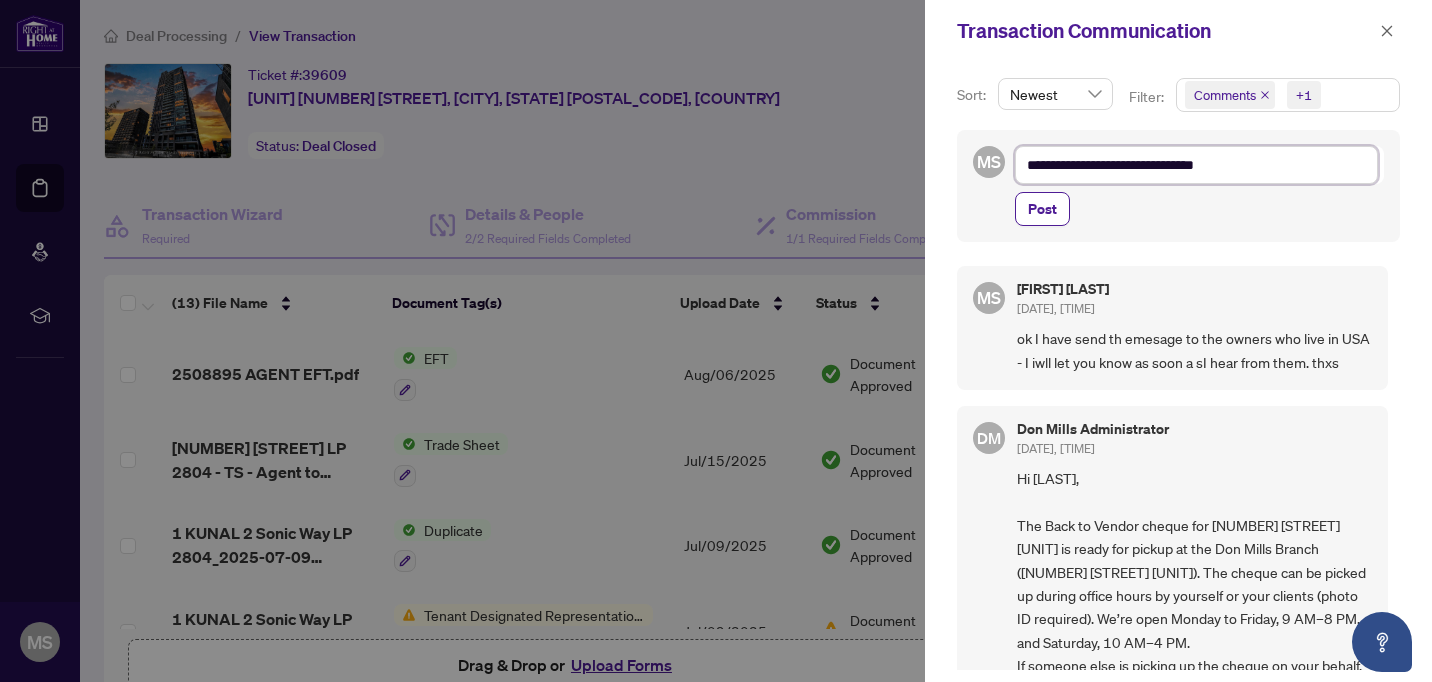 type on "**********" 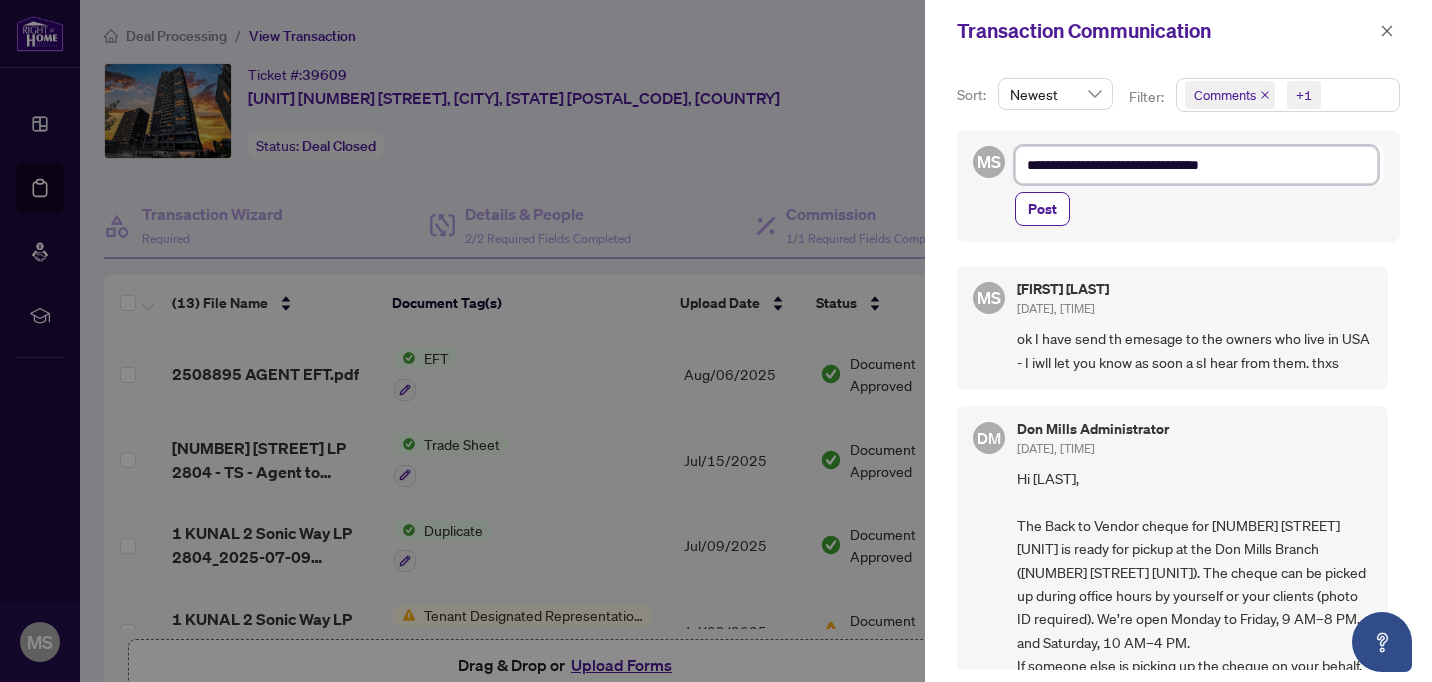 type on "**********" 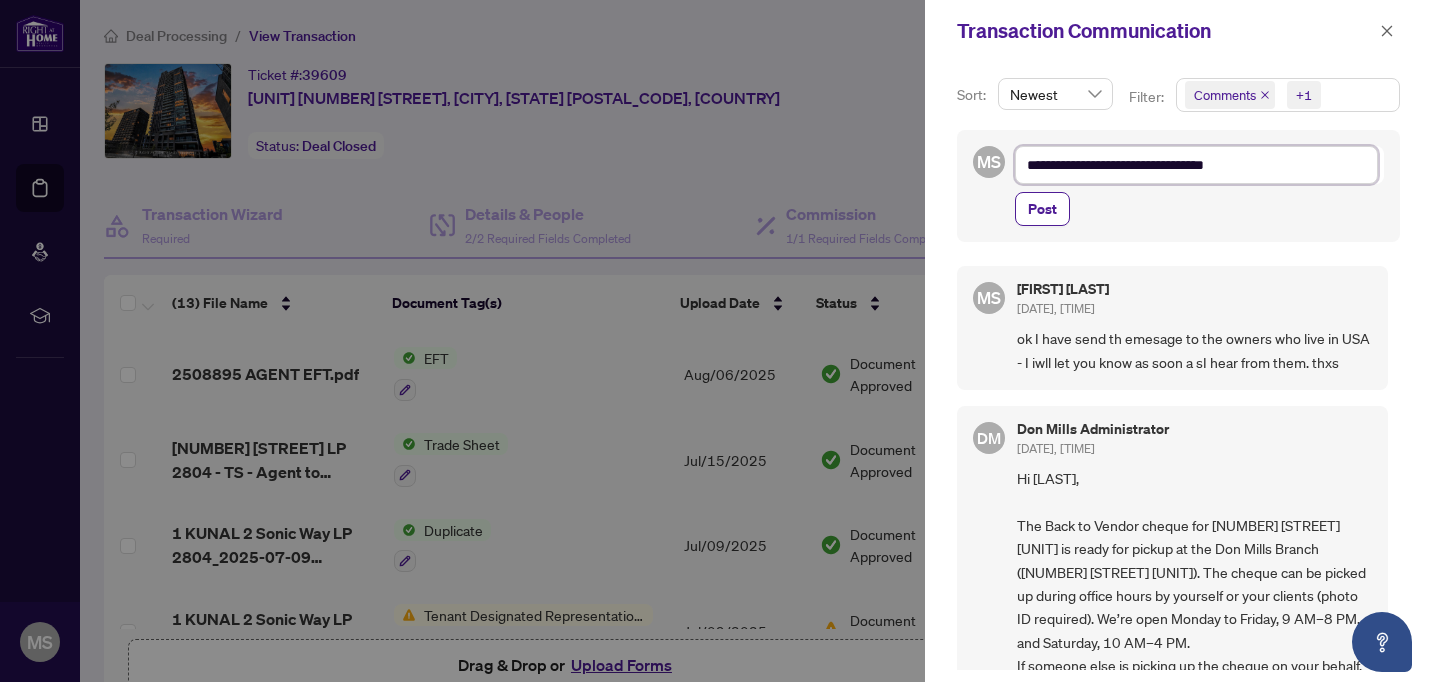 type on "**********" 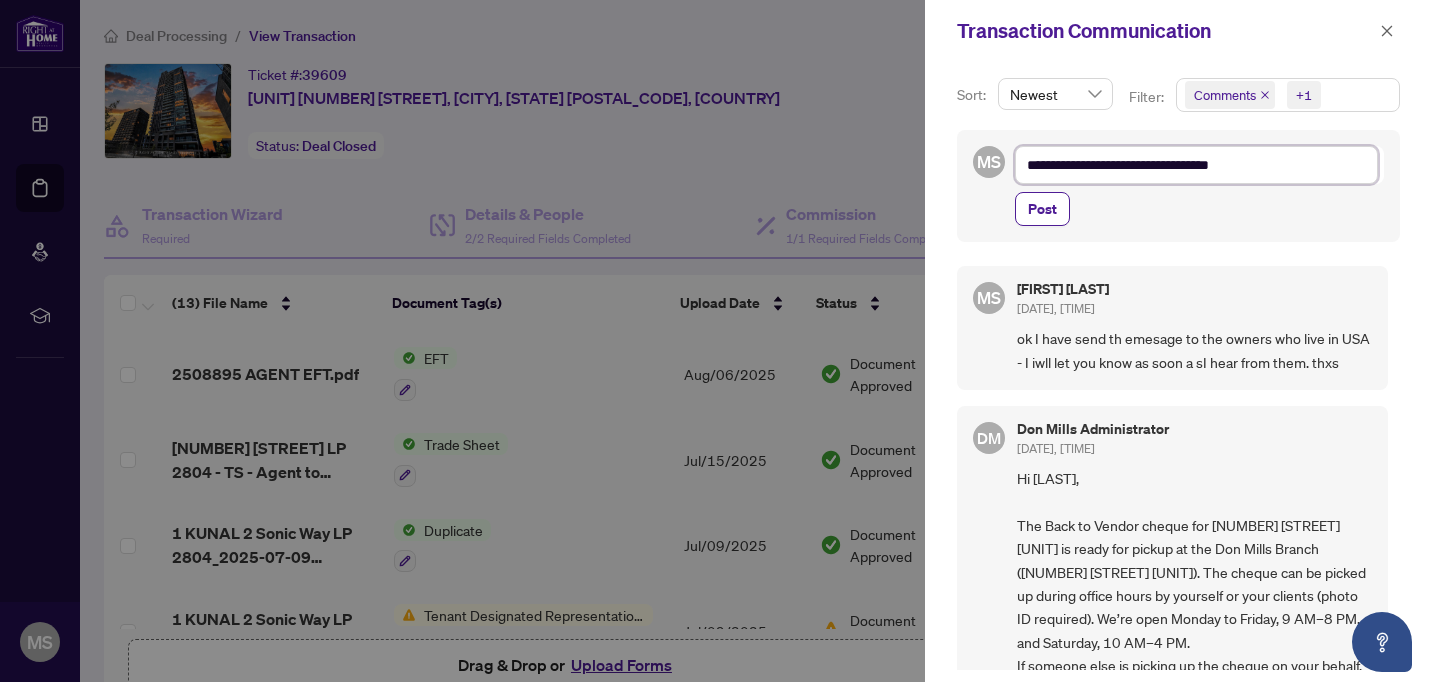 type on "**********" 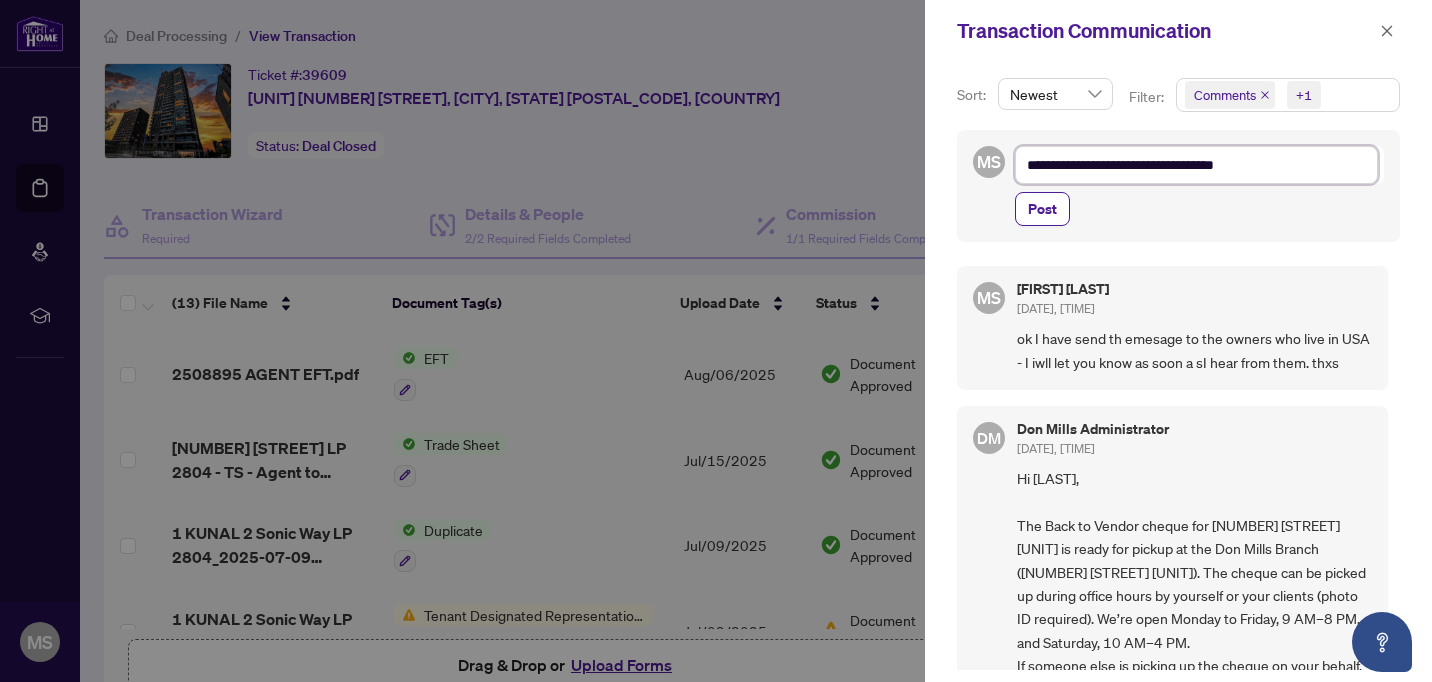 type on "**********" 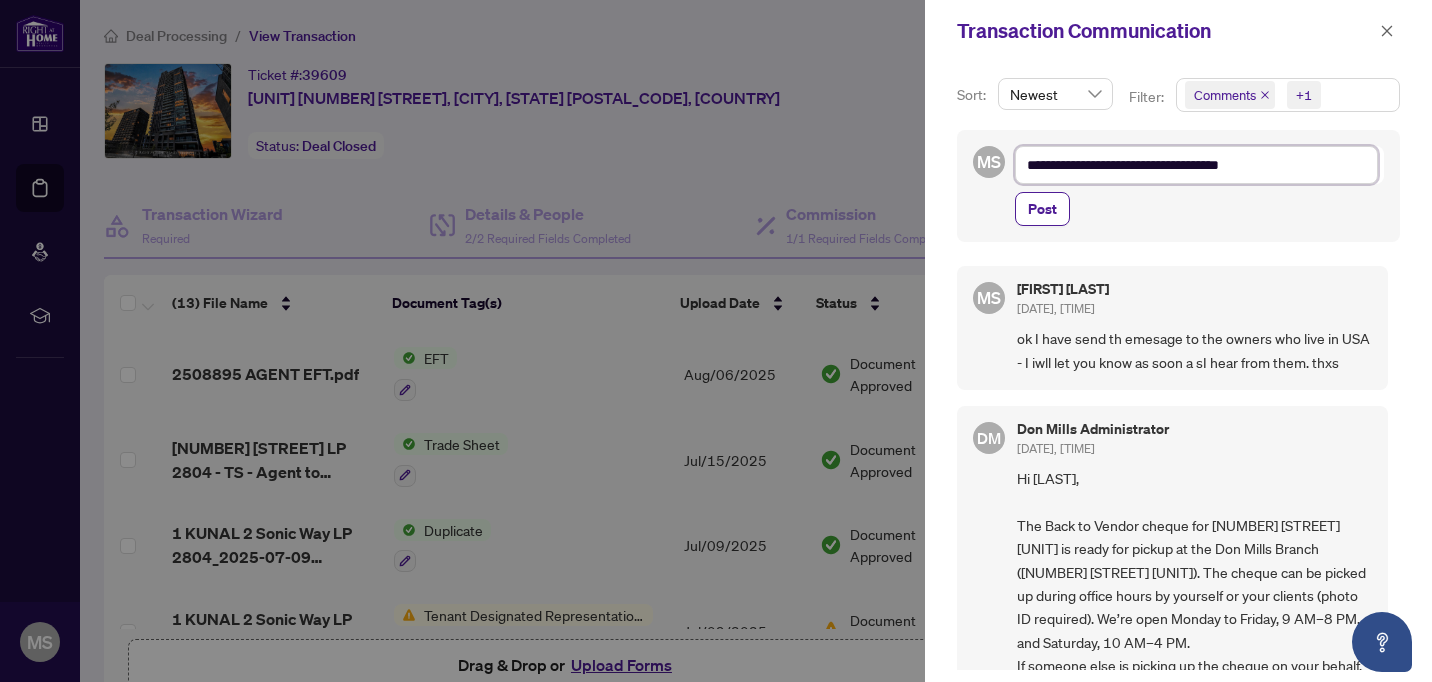 type on "**********" 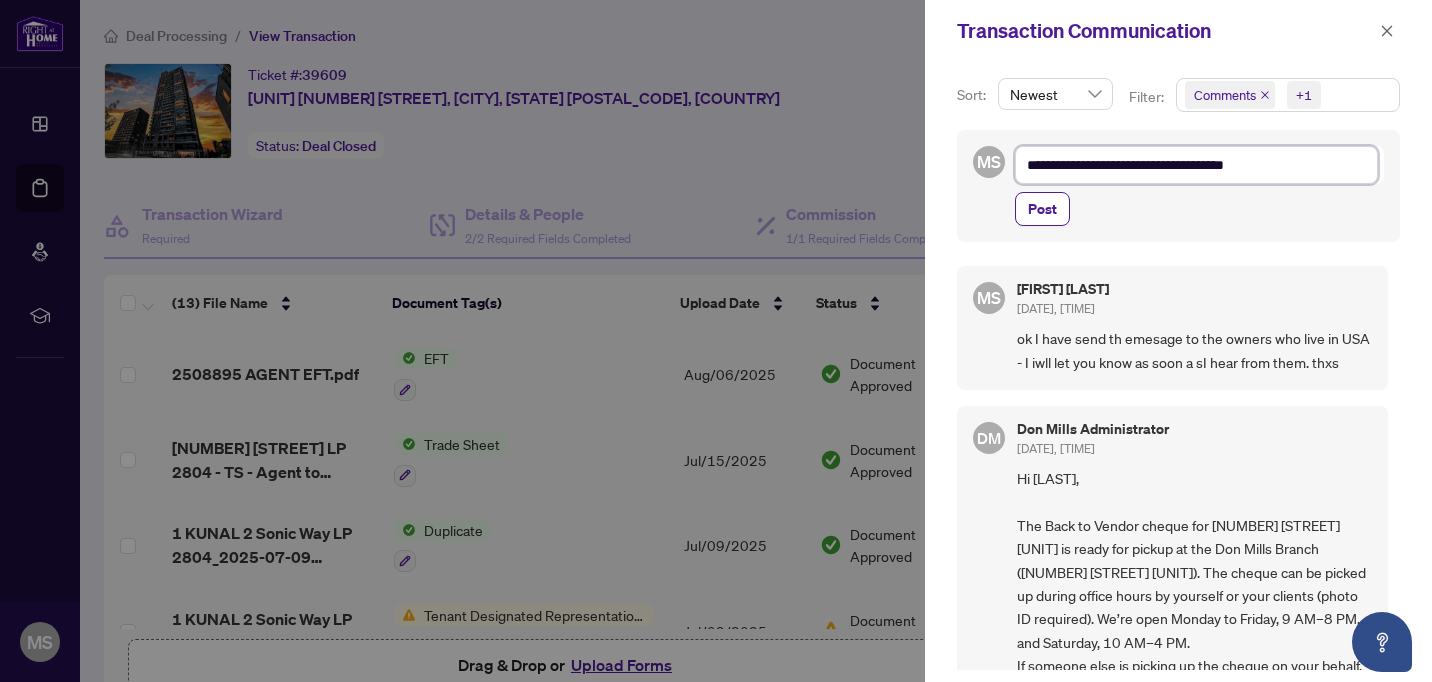 type on "**********" 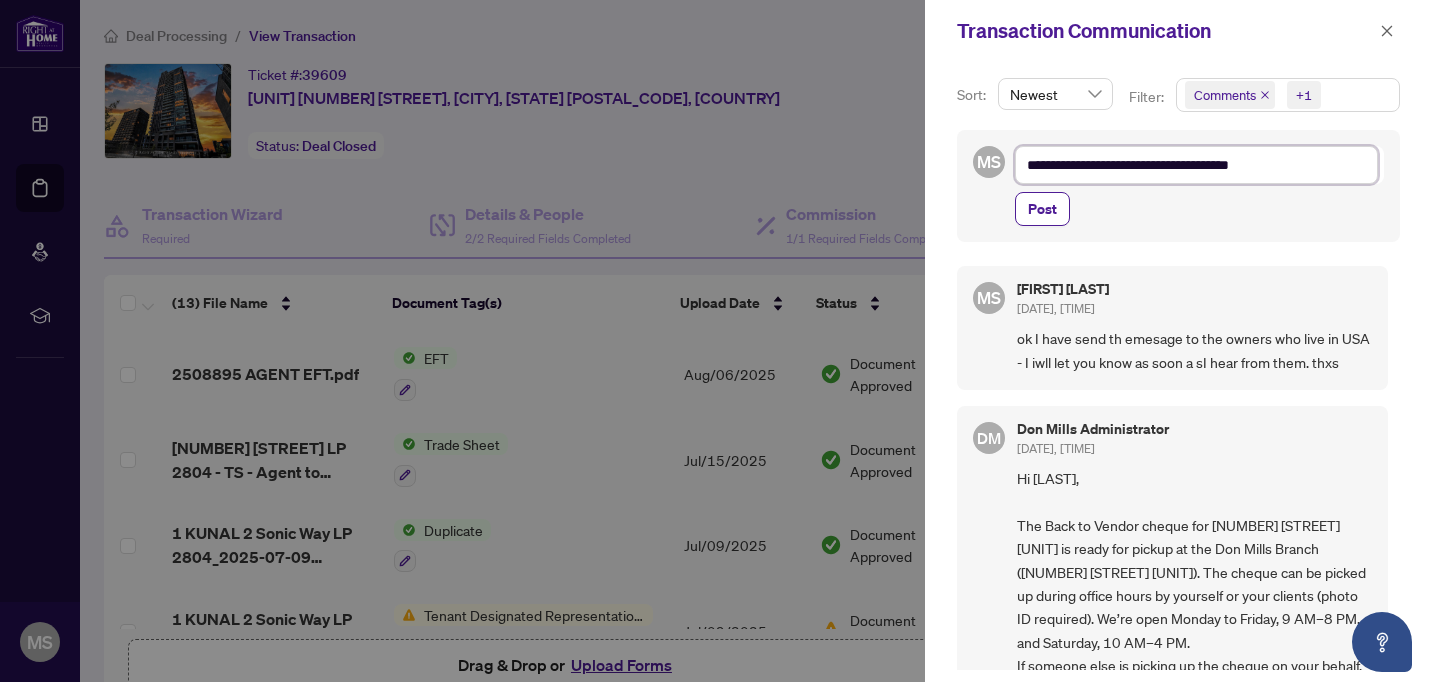 type on "**********" 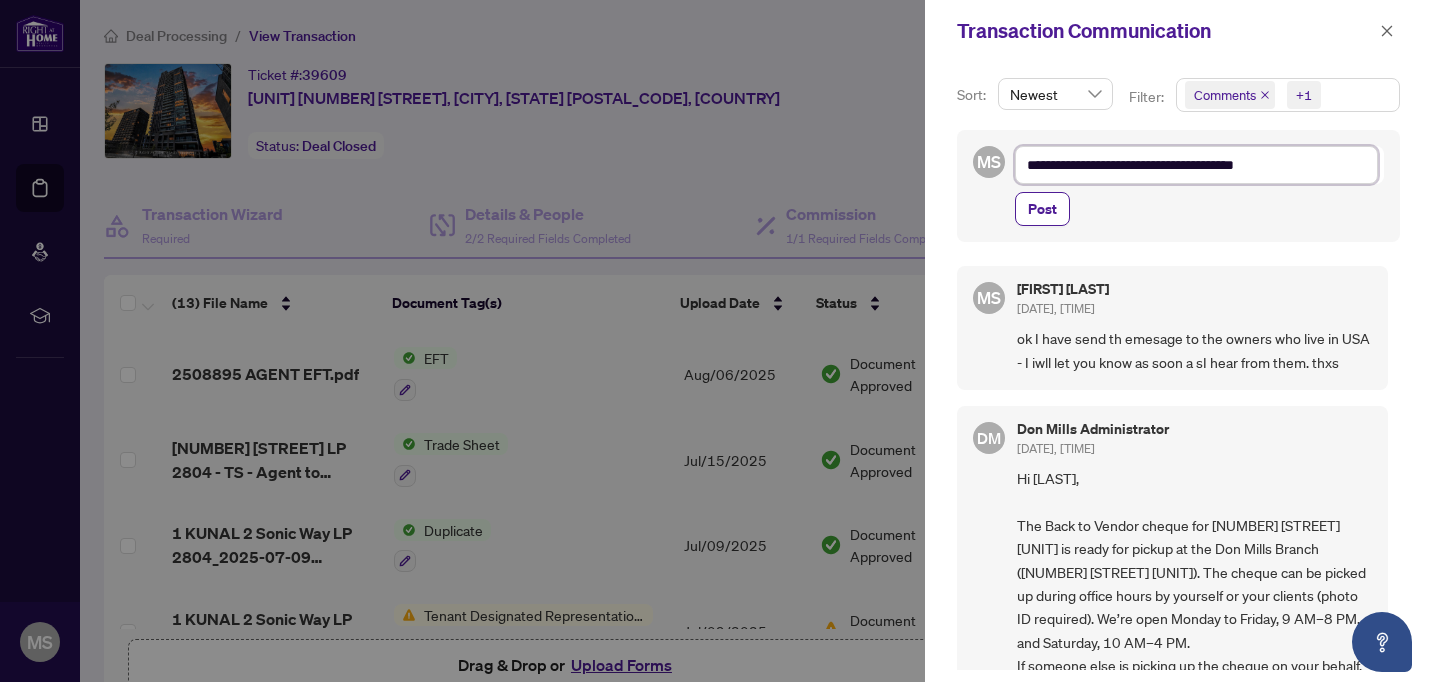 type on "**********" 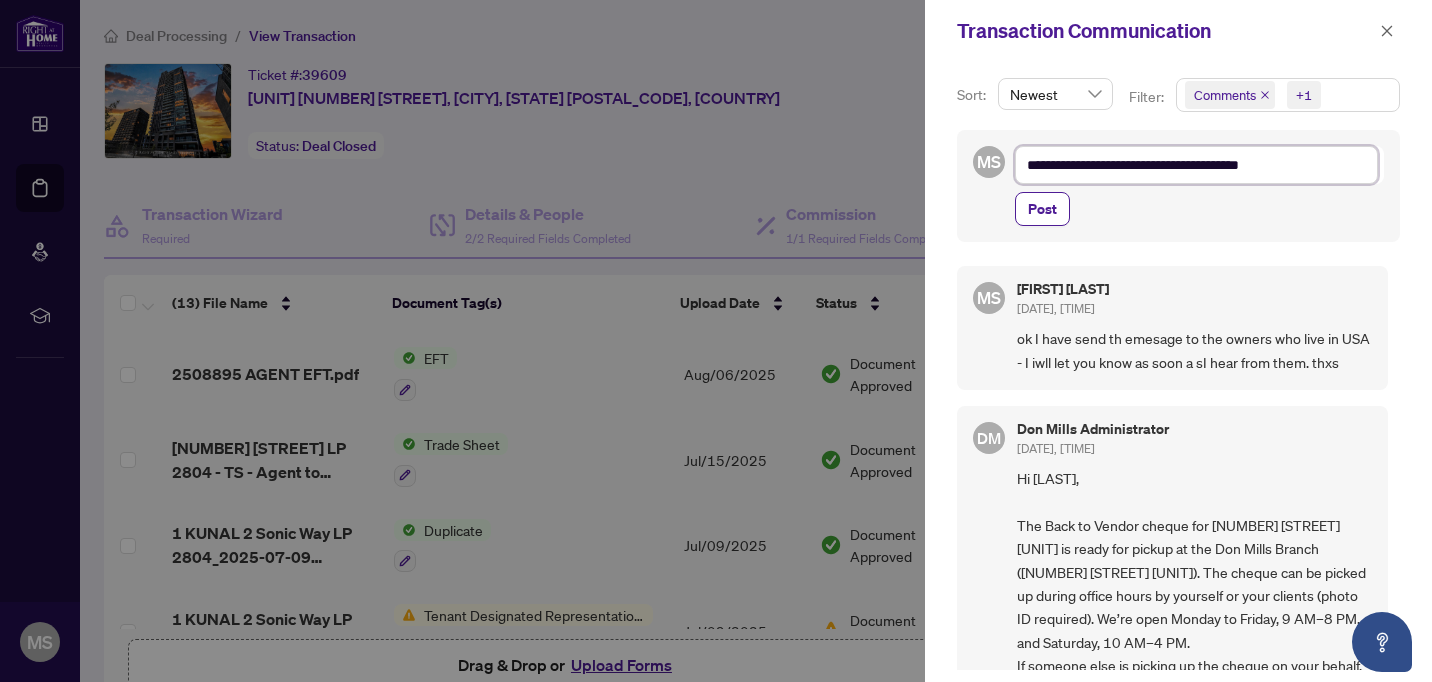 type on "**********" 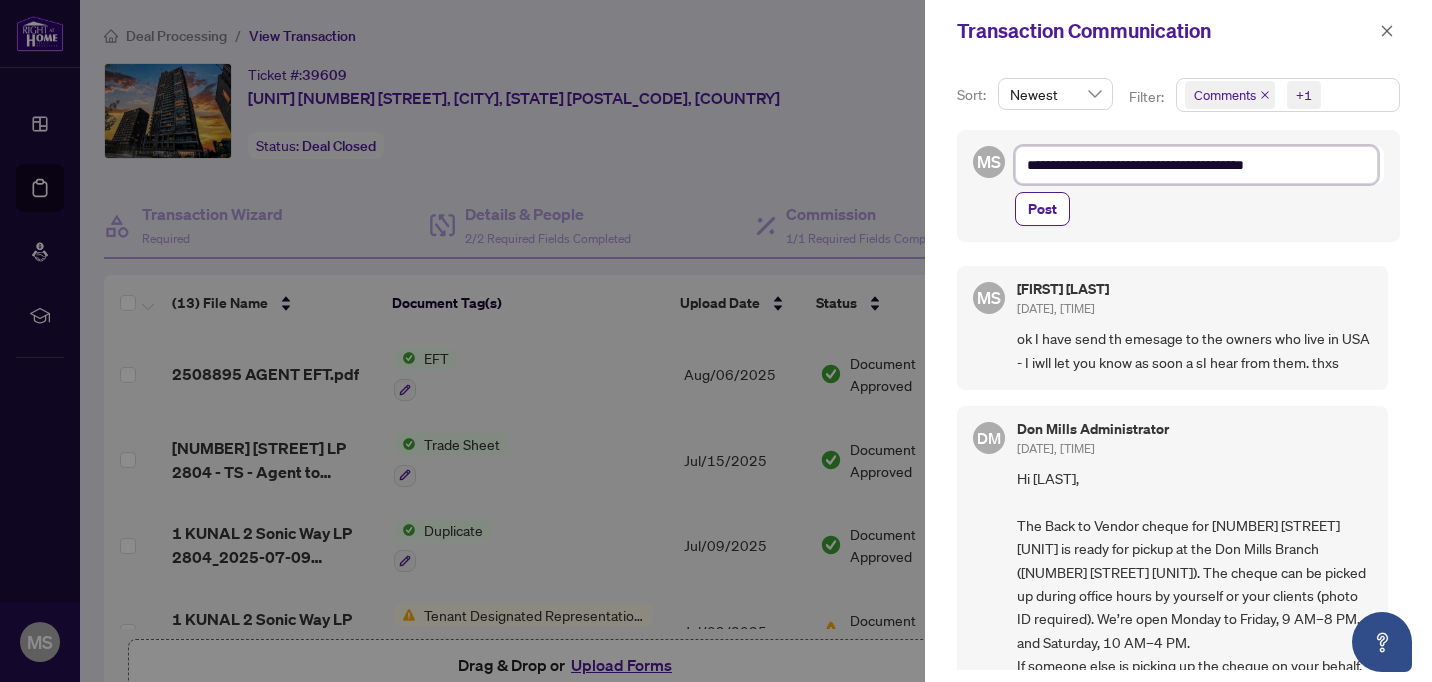 type on "**********" 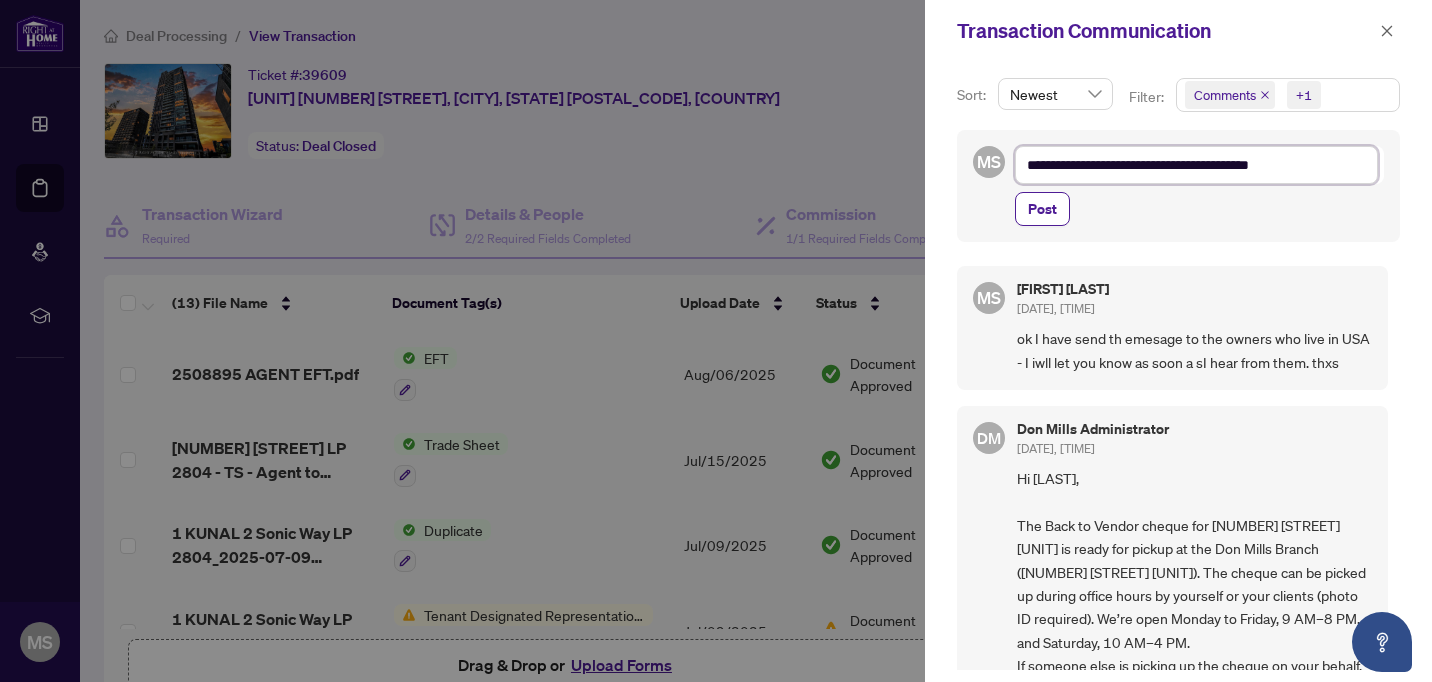 type on "**********" 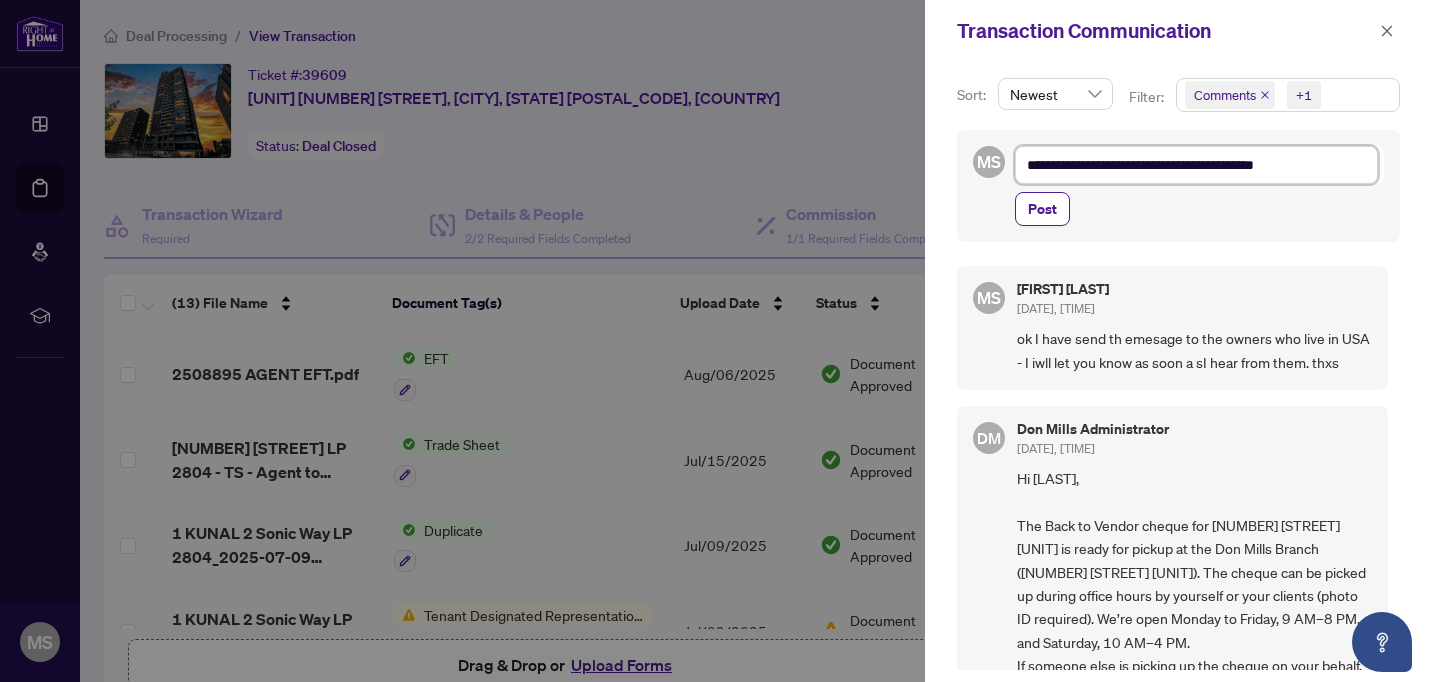 type on "**********" 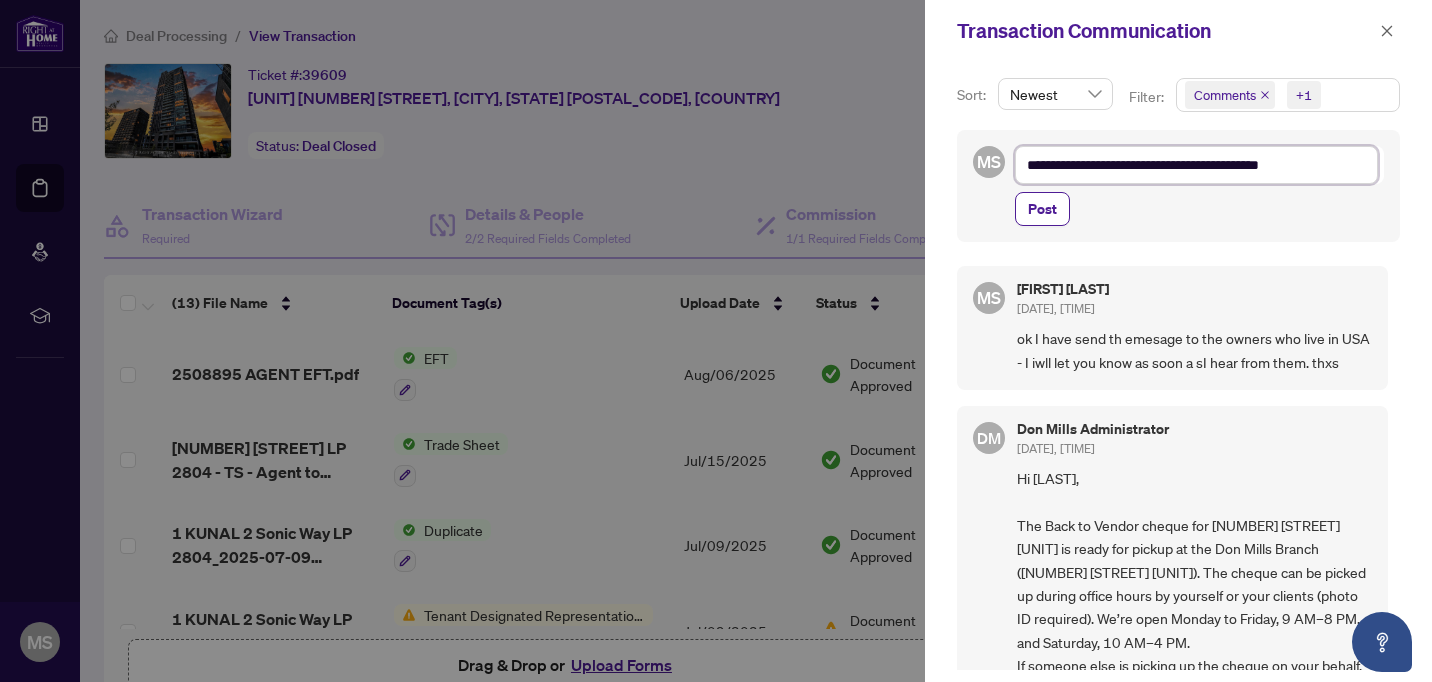 type on "**********" 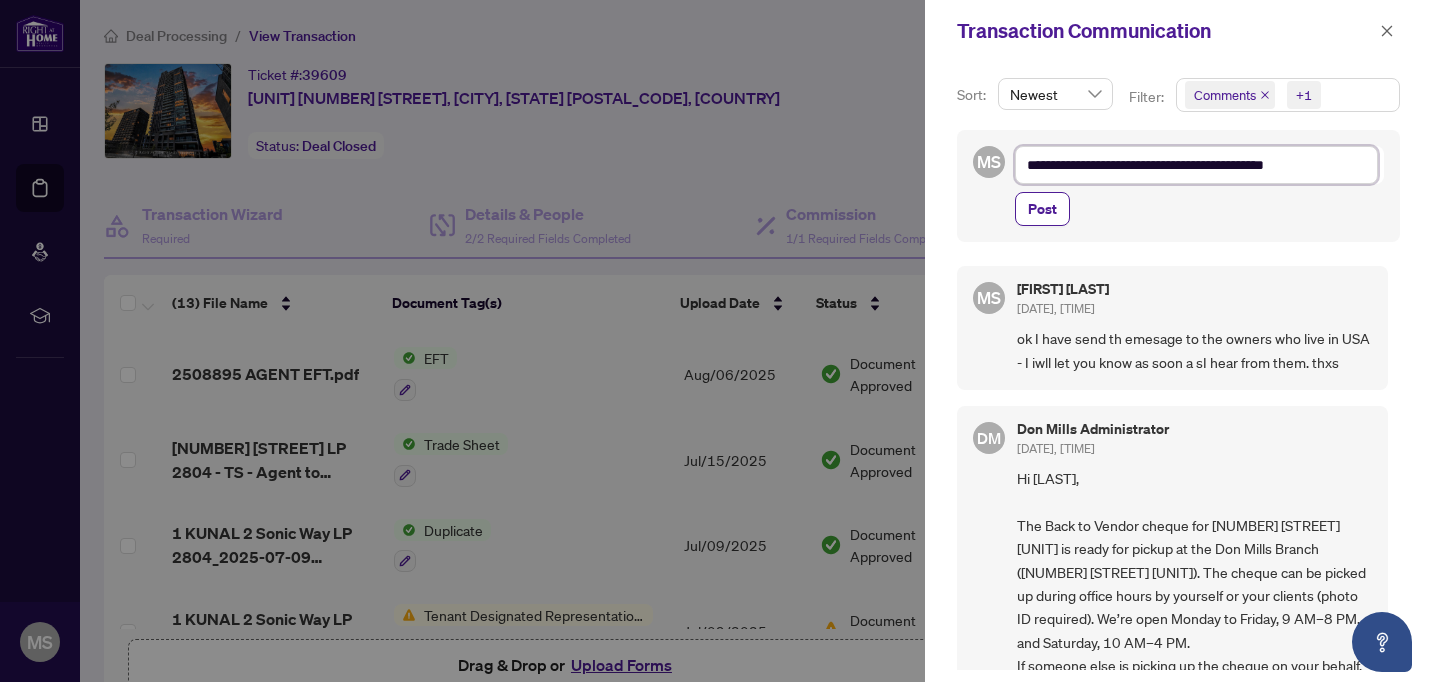 type on "**********" 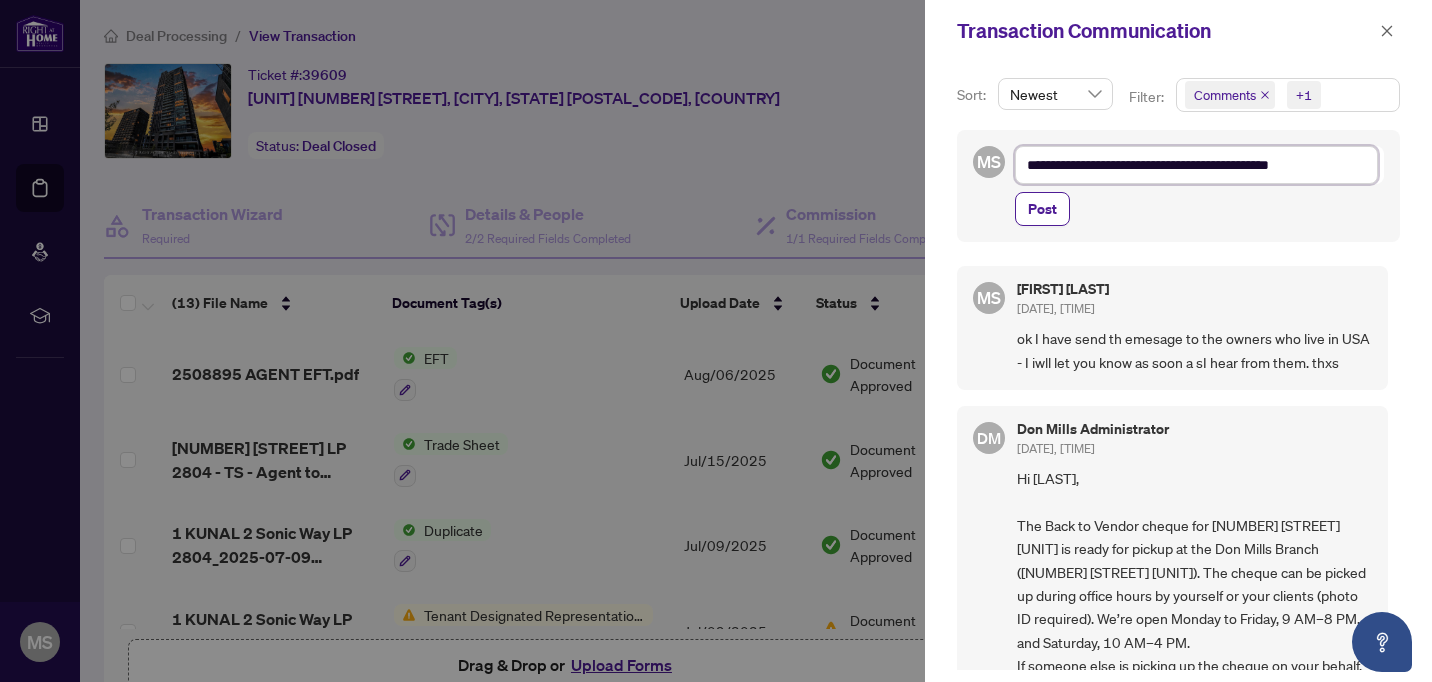 type on "**********" 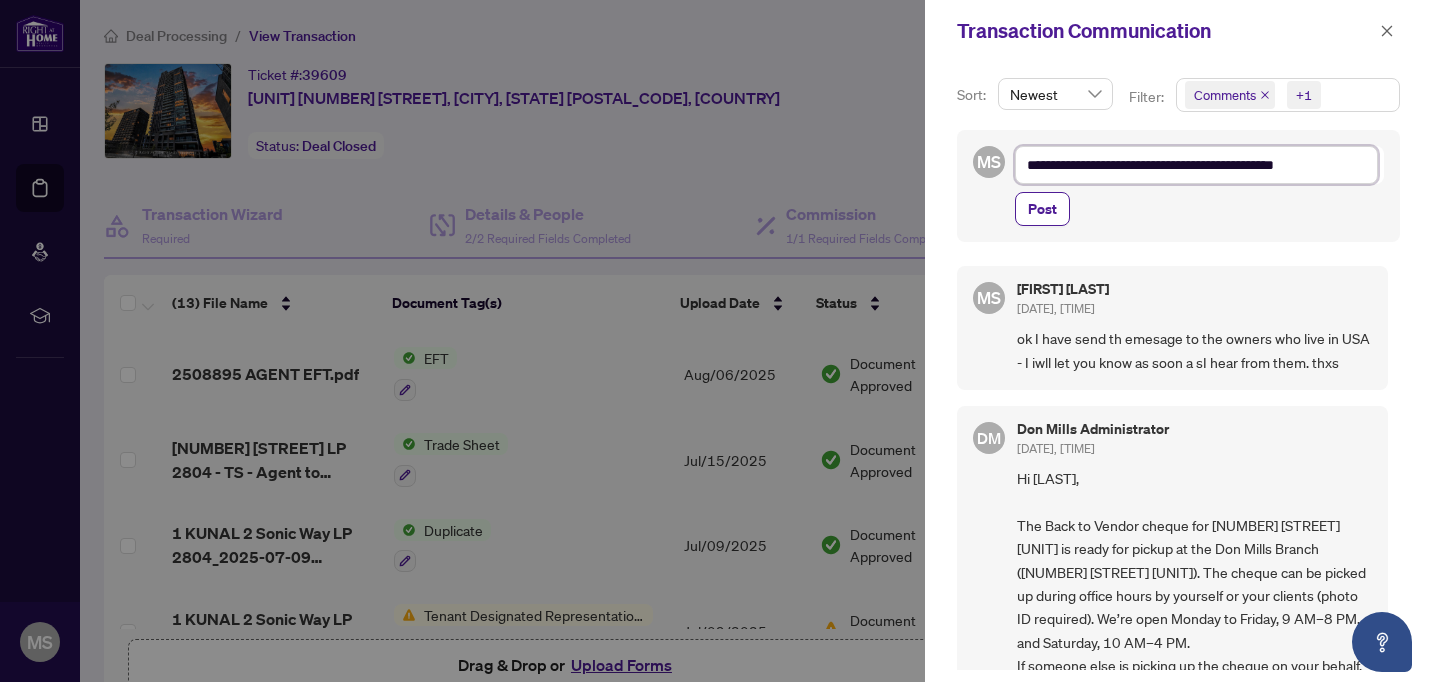 type on "**********" 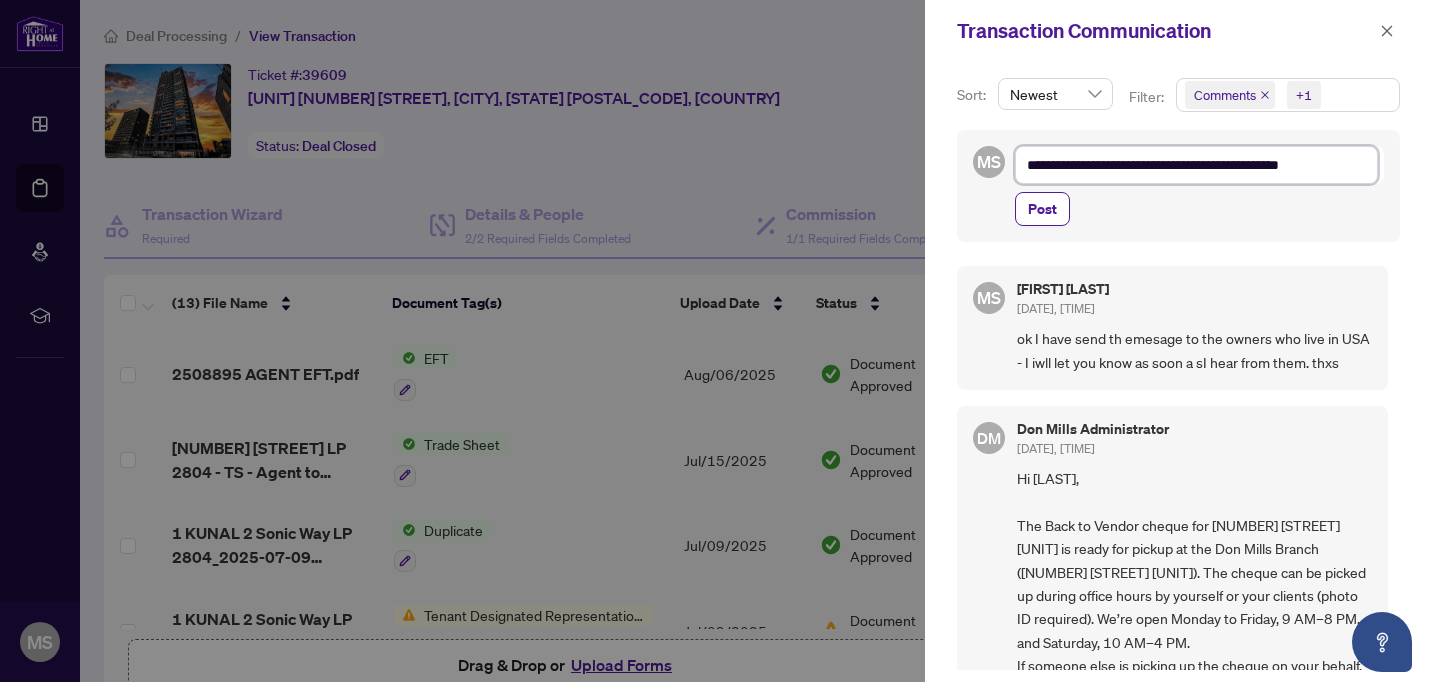 type on "**********" 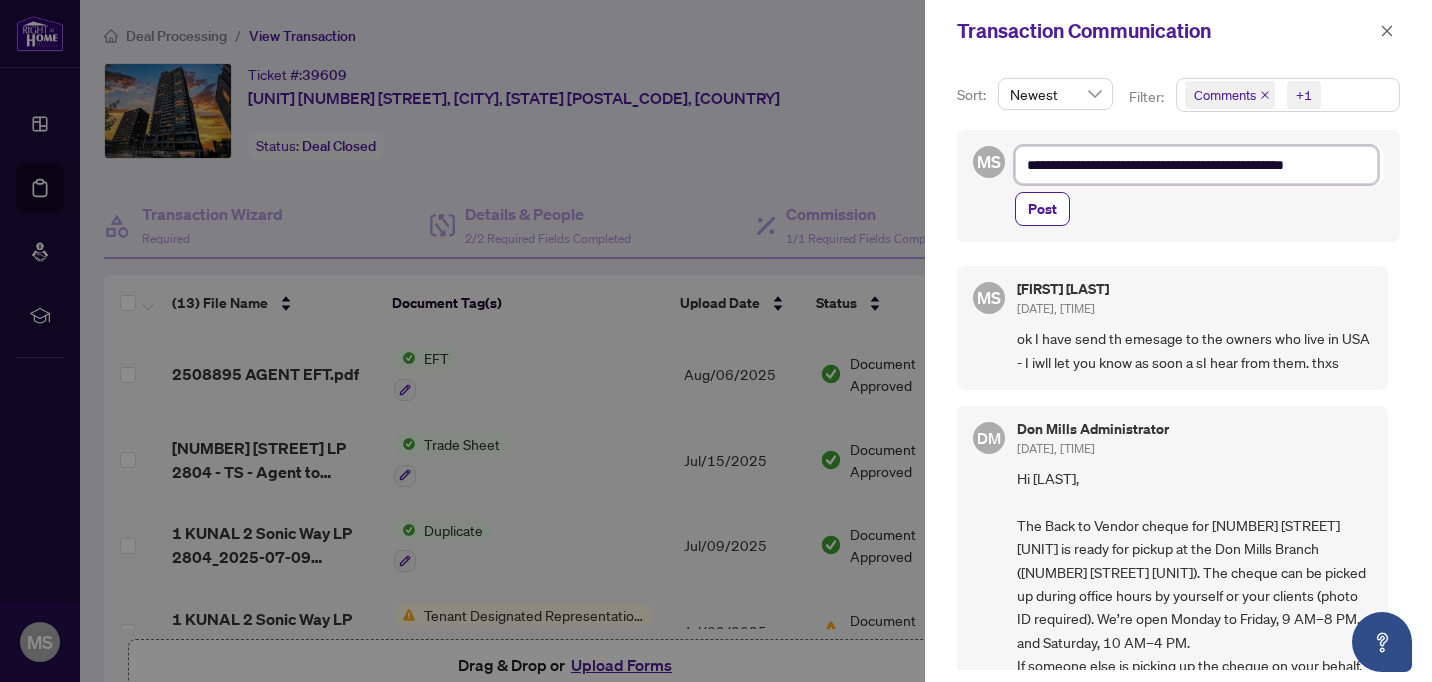 type on "**********" 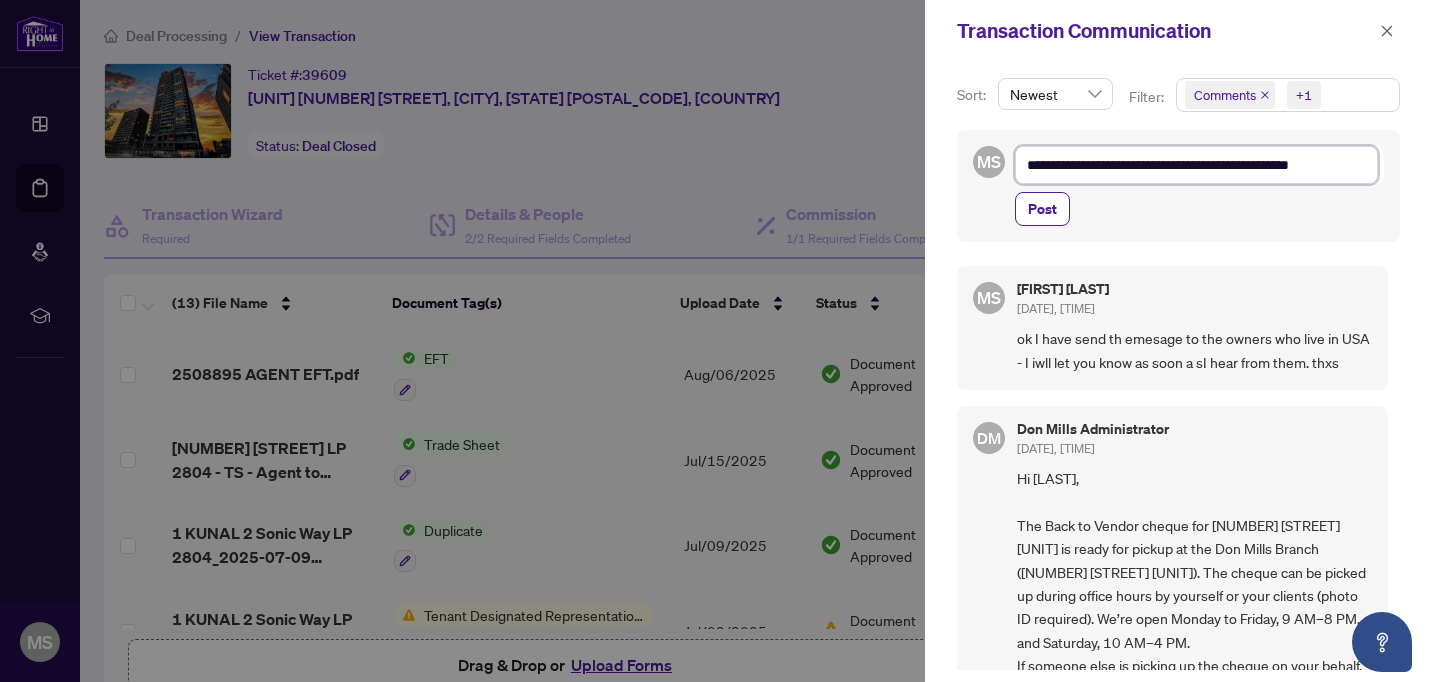 type on "**********" 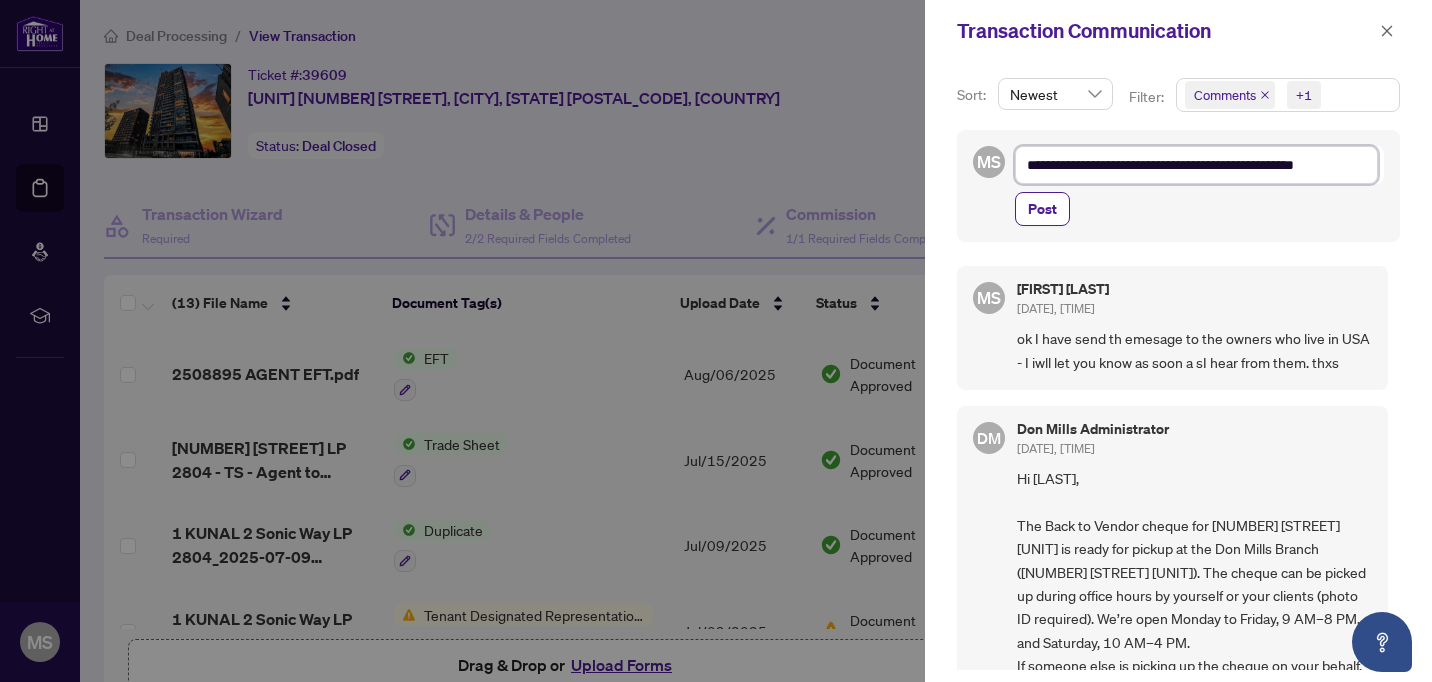 type on "**********" 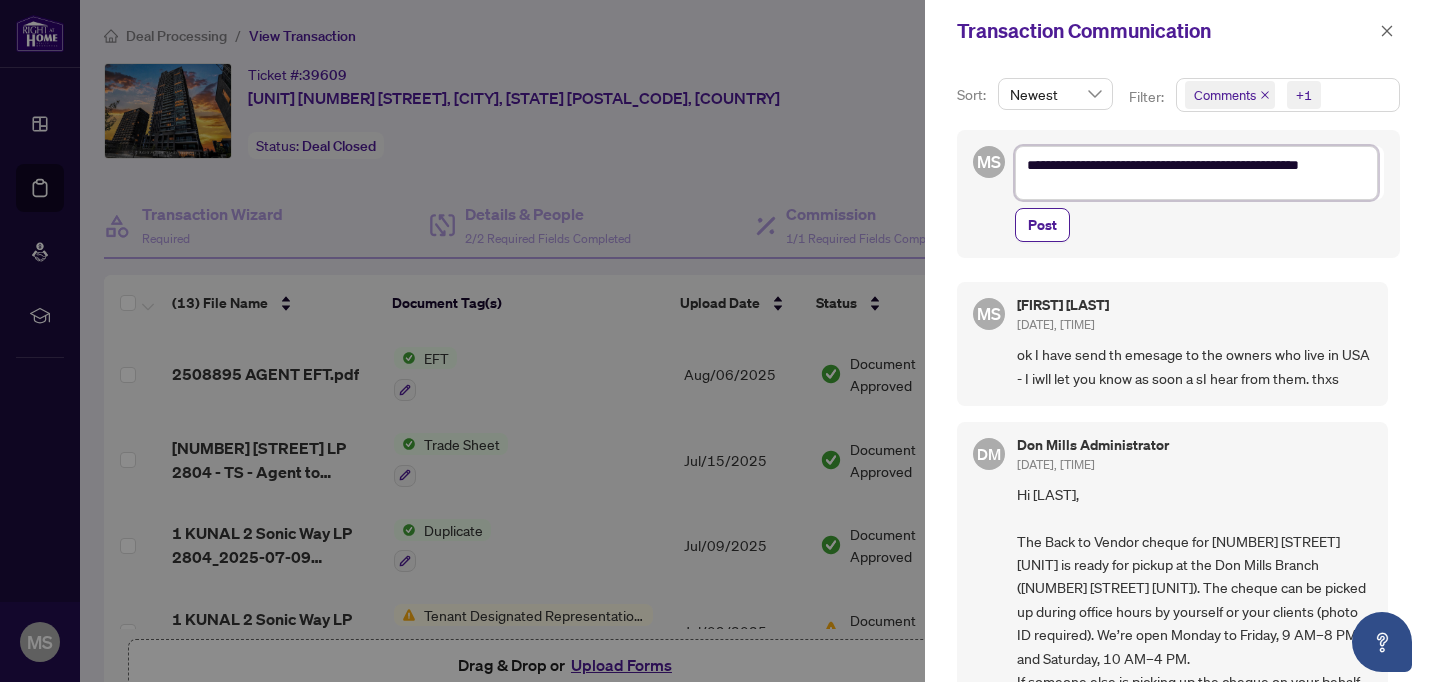 type on "**********" 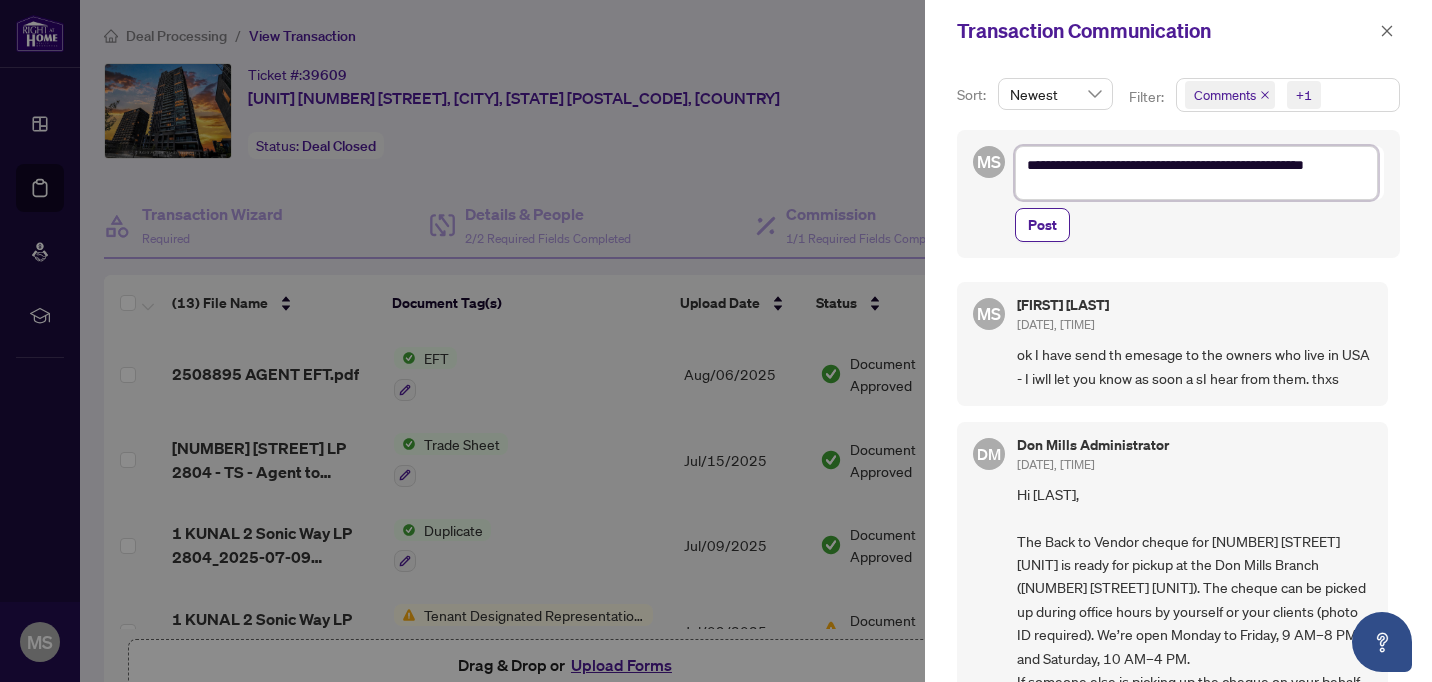 scroll, scrollTop: 0, scrollLeft: 0, axis: both 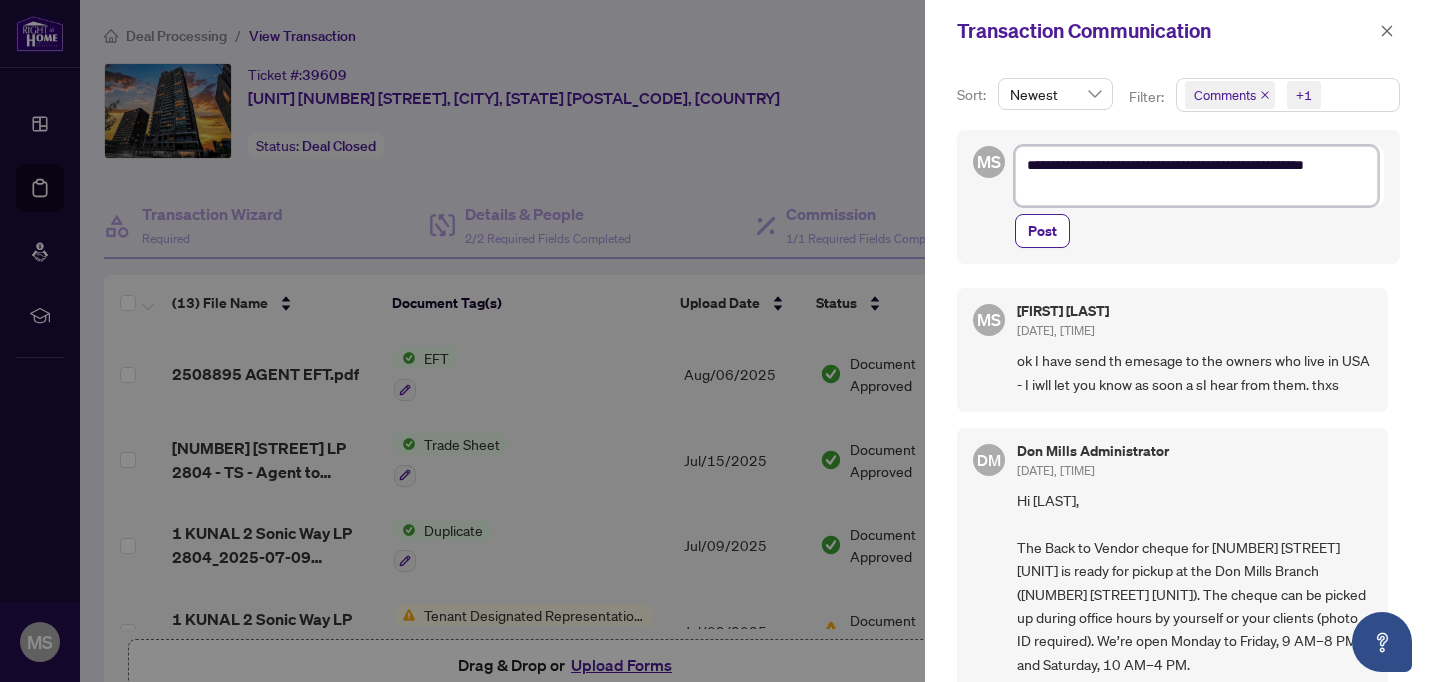 type on "**********" 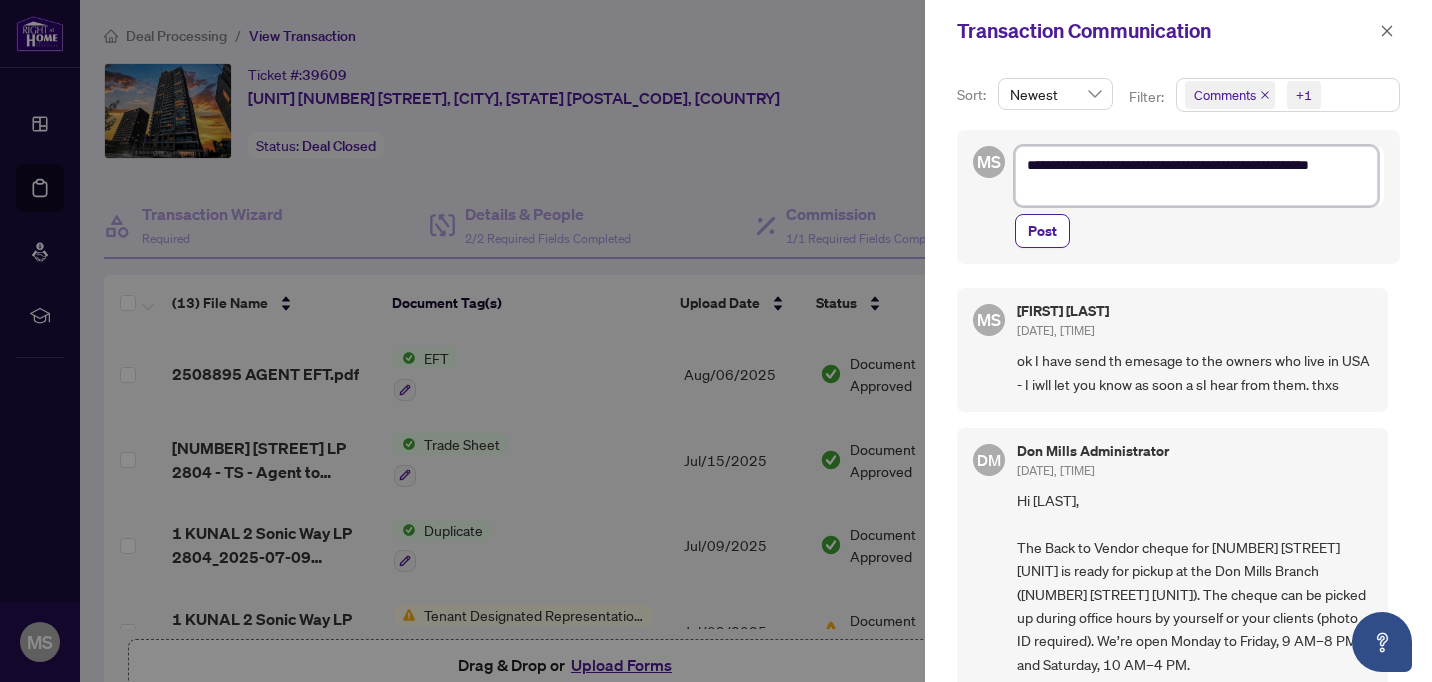 type on "**********" 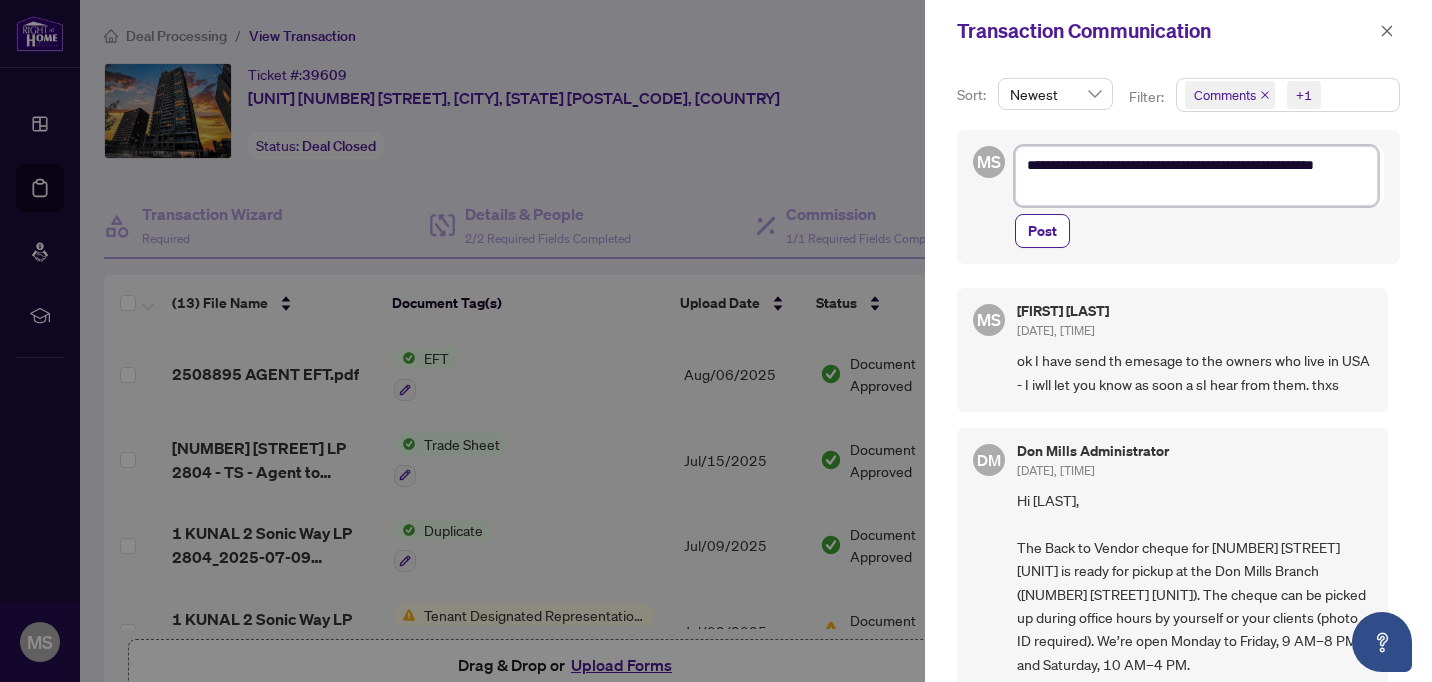 type on "**********" 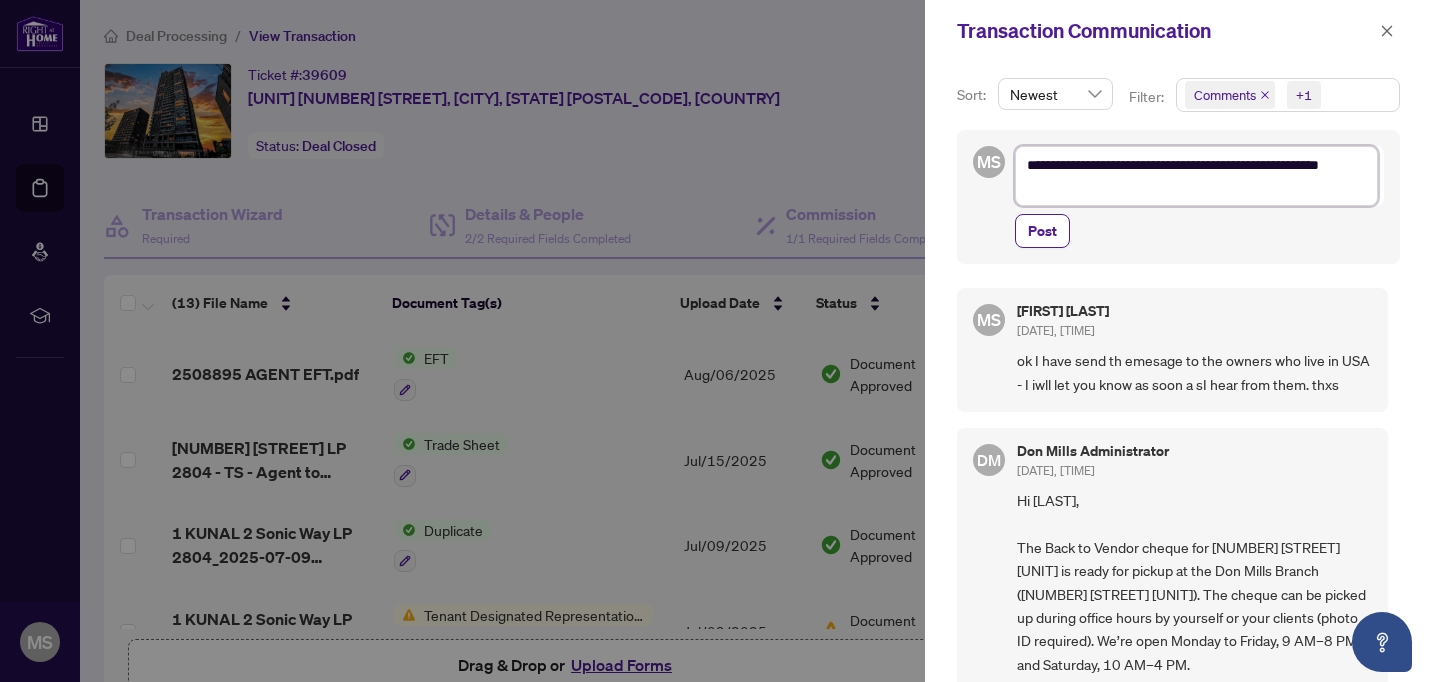 type on "**********" 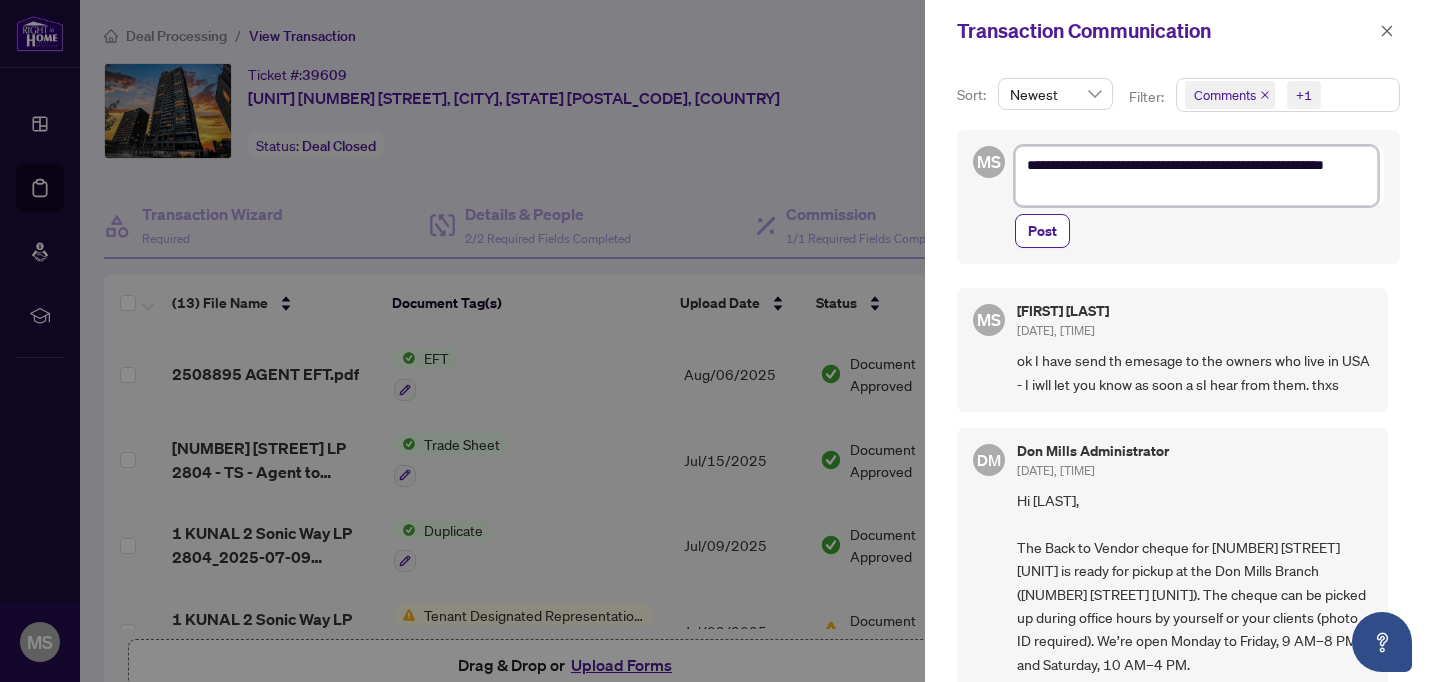 type on "**********" 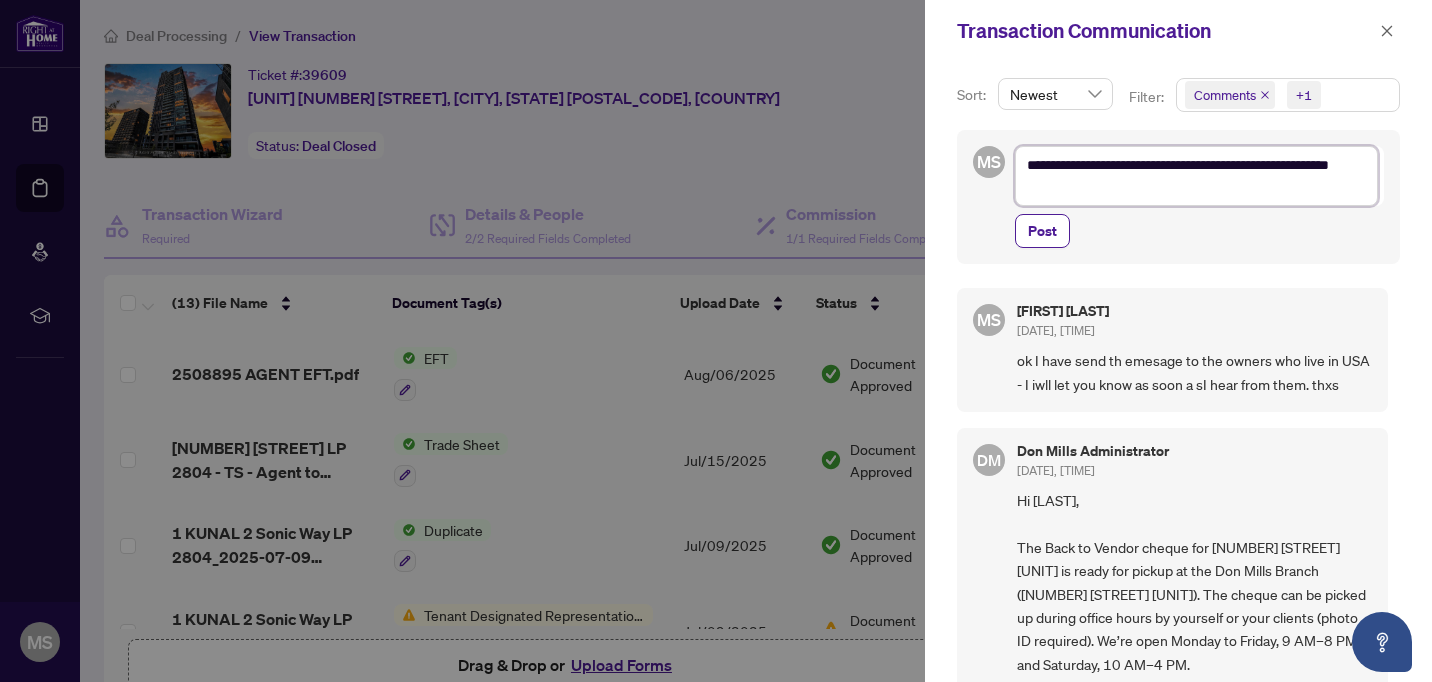 type on "**********" 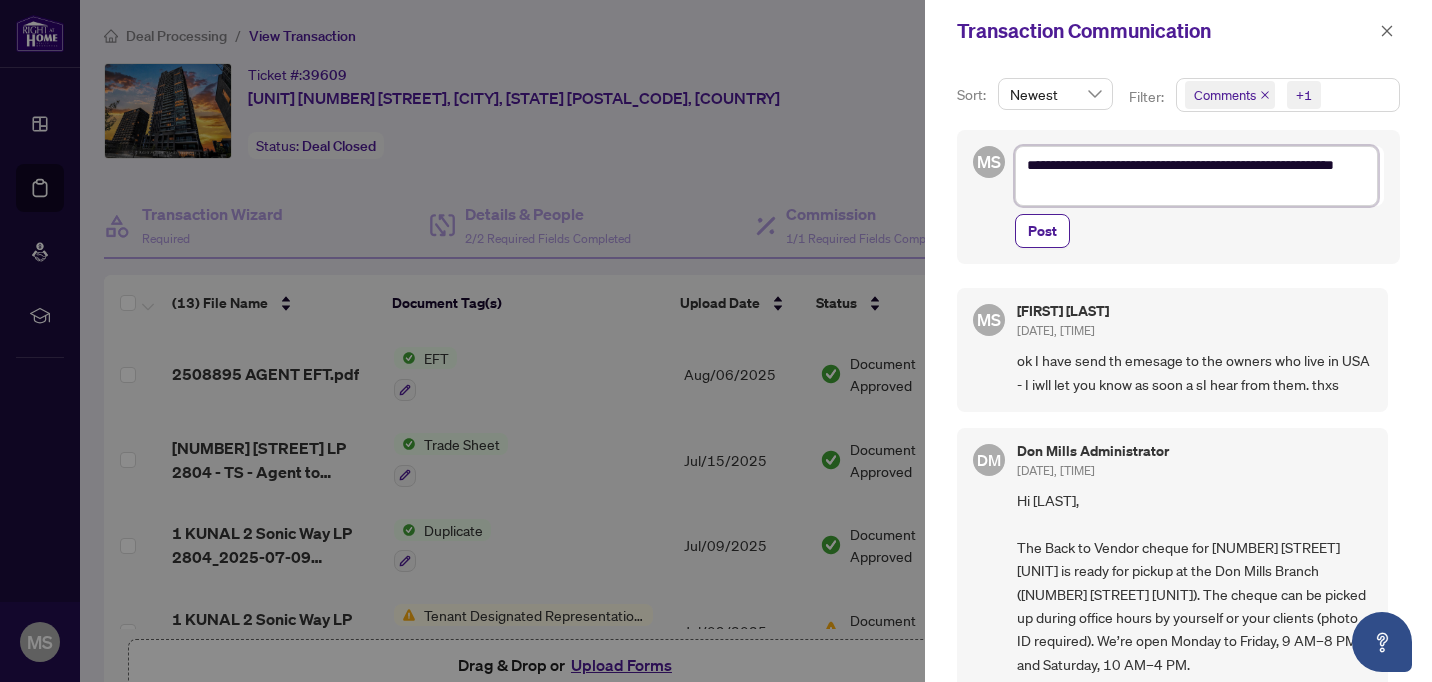 type on "**********" 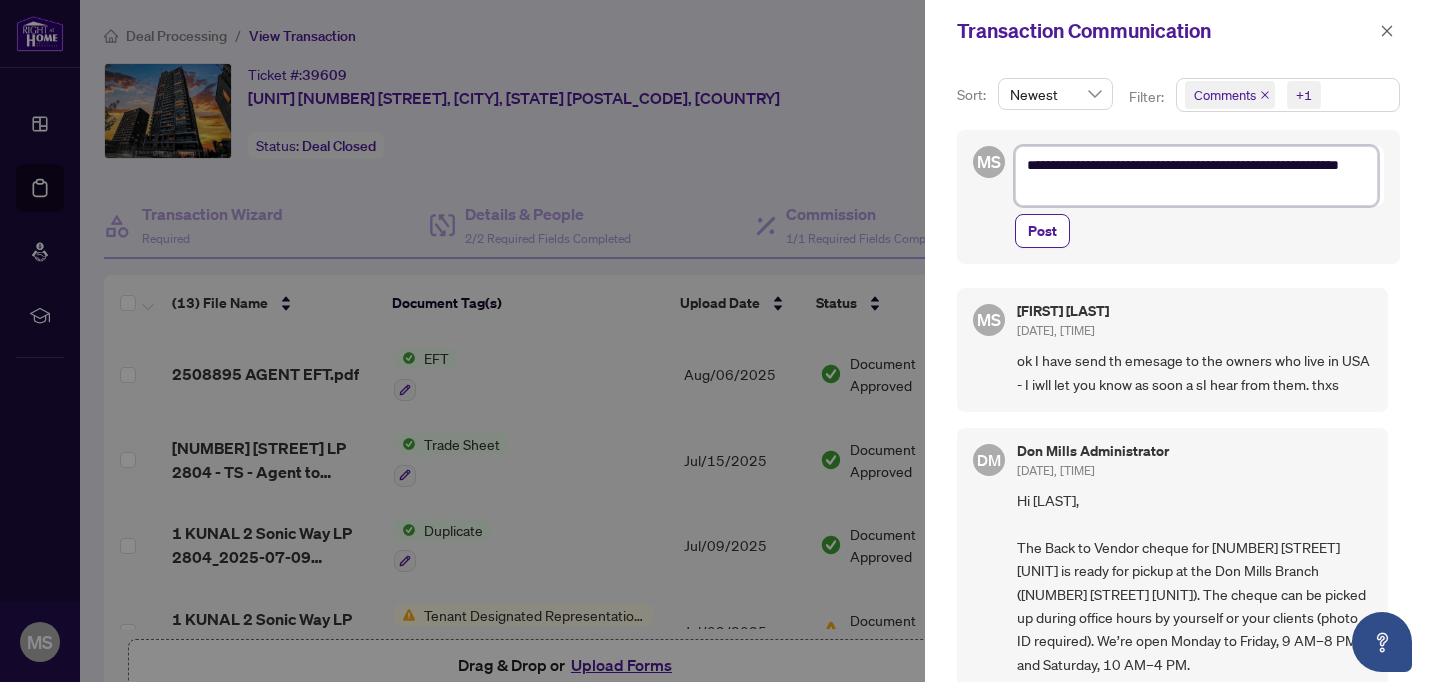 type on "**********" 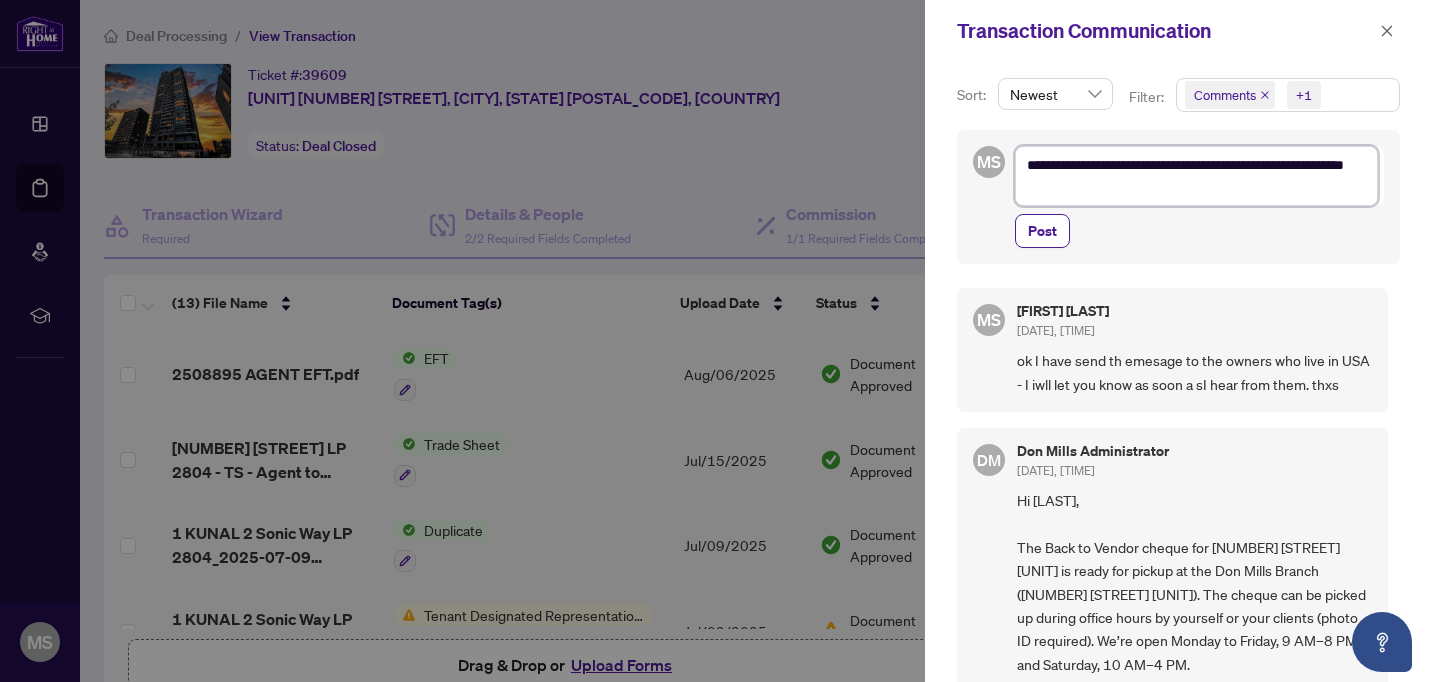 type on "**********" 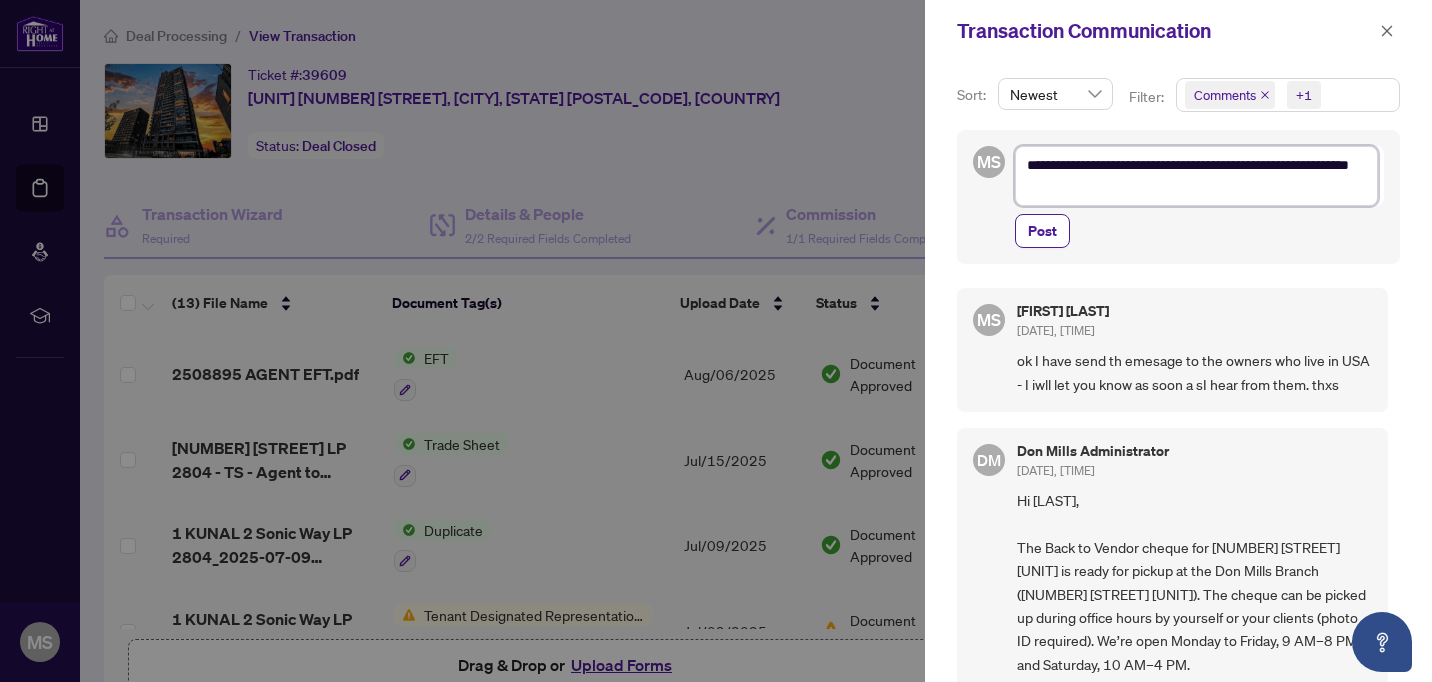 type on "**********" 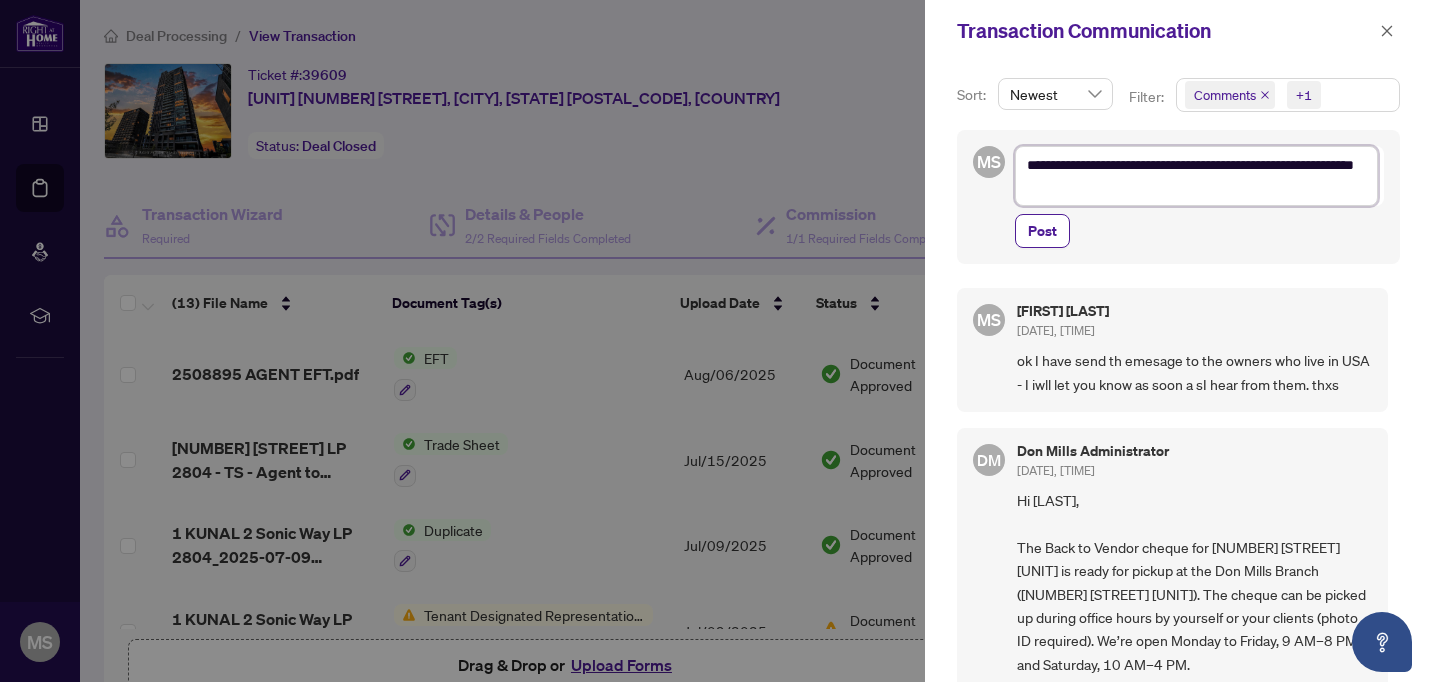 type on "**********" 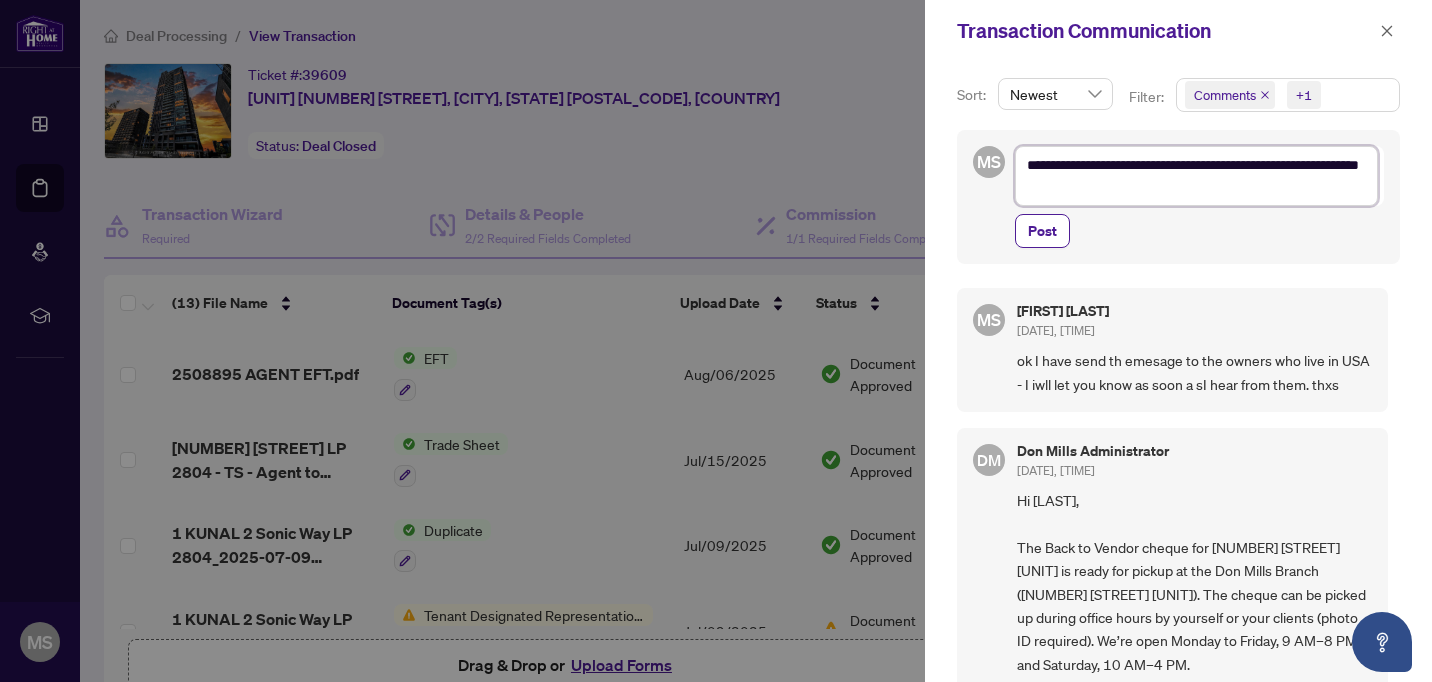 type on "**********" 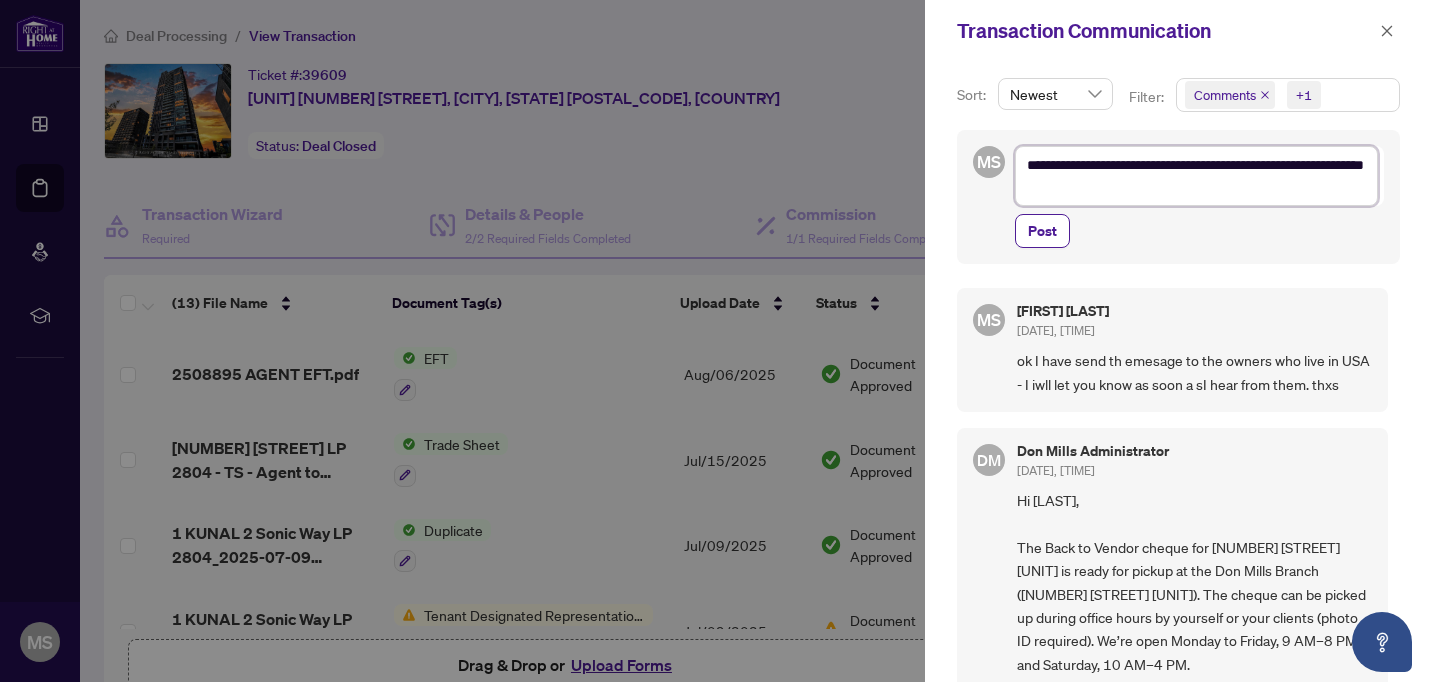 type on "**********" 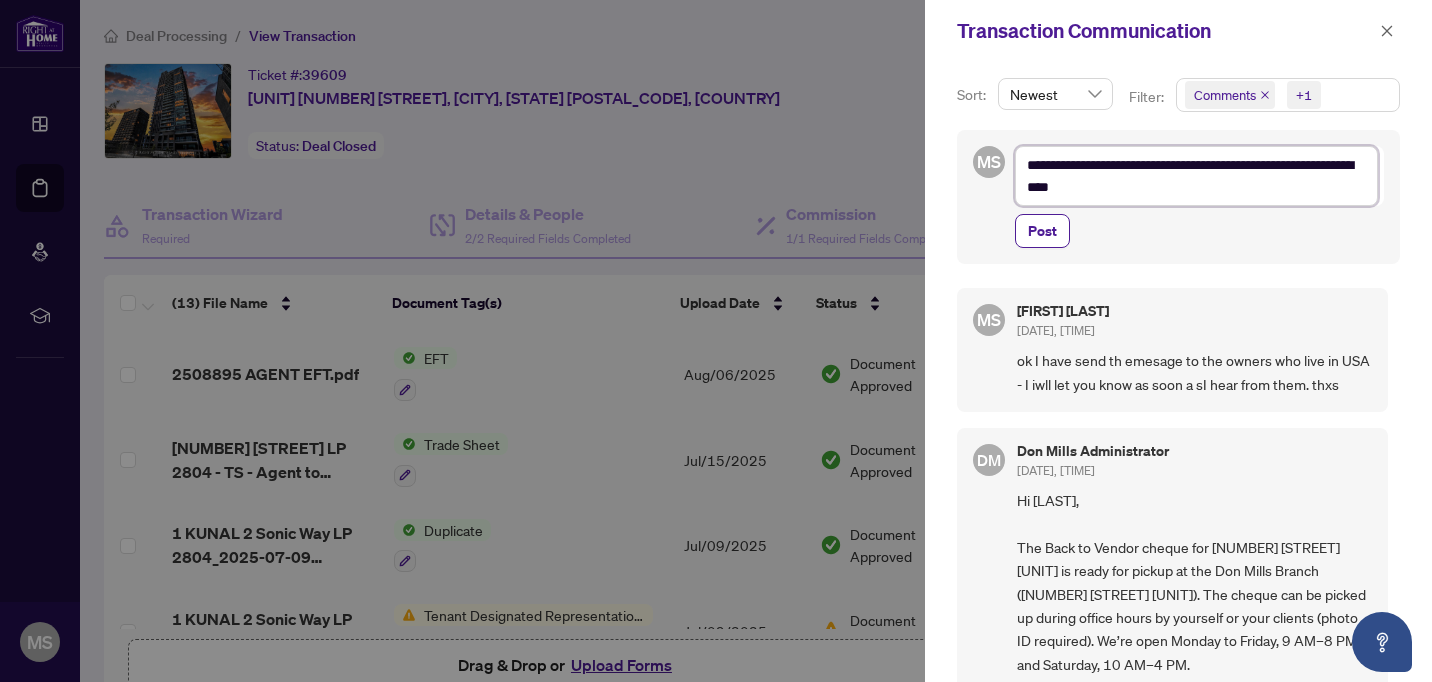 type on "**********" 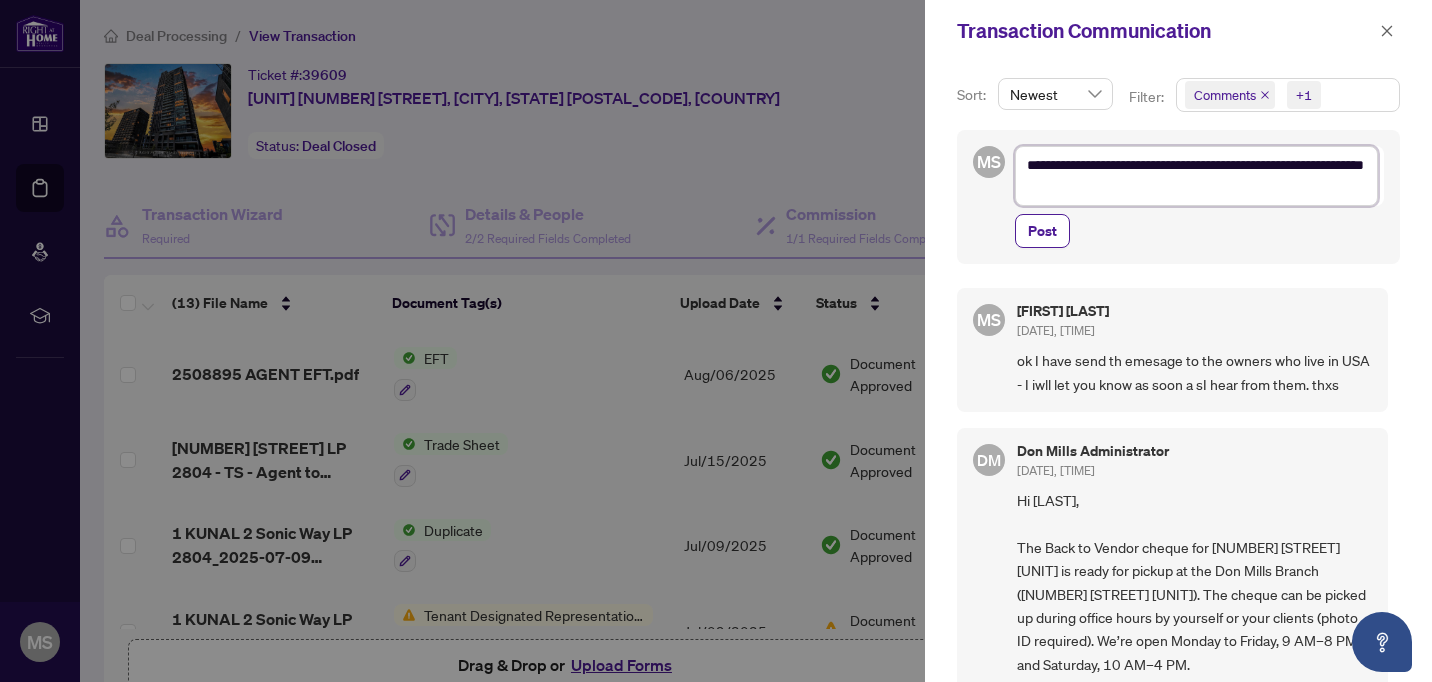 type on "**********" 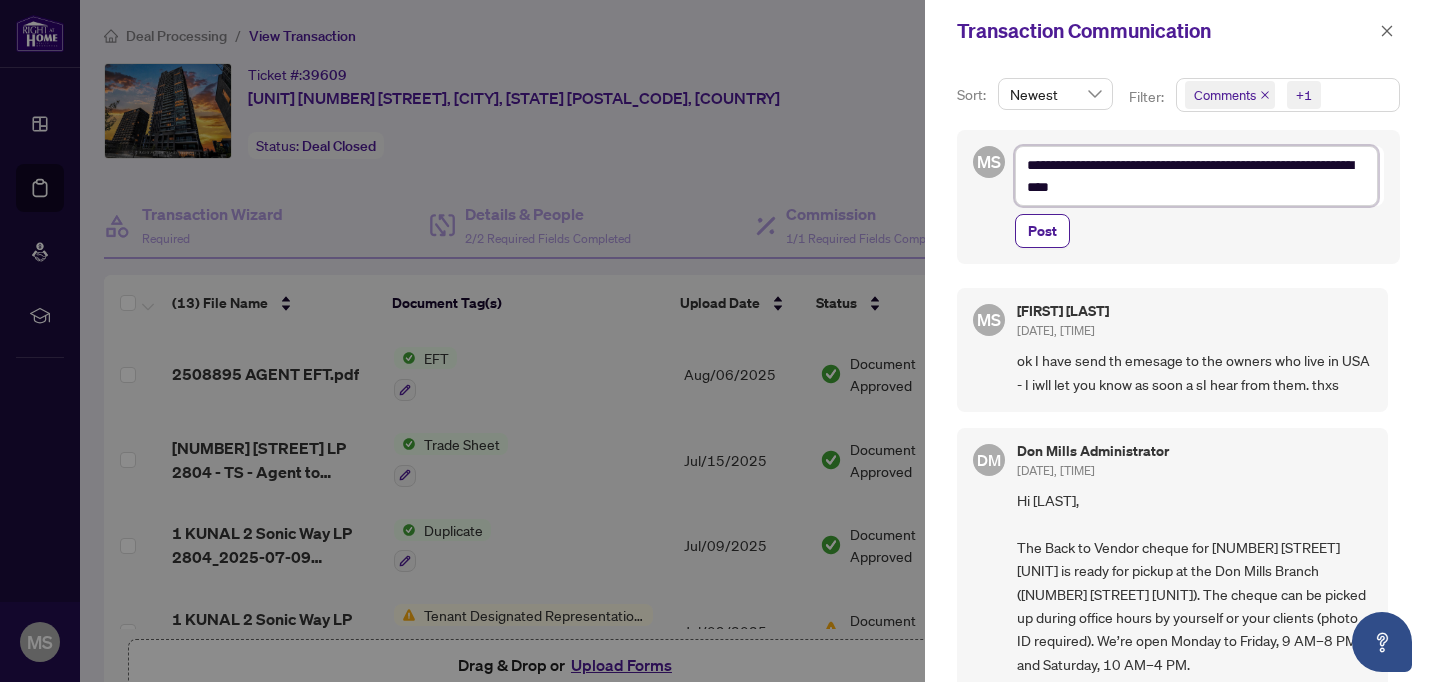 type on "**********" 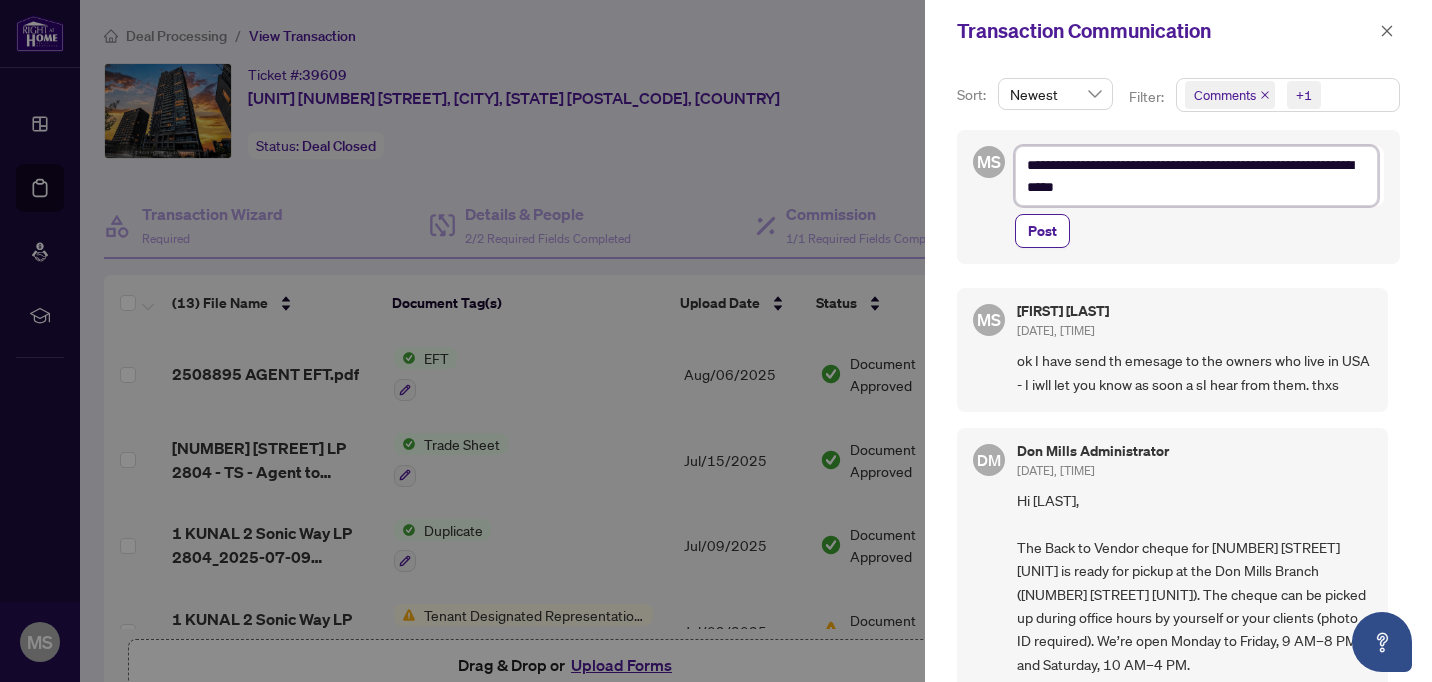 type on "**********" 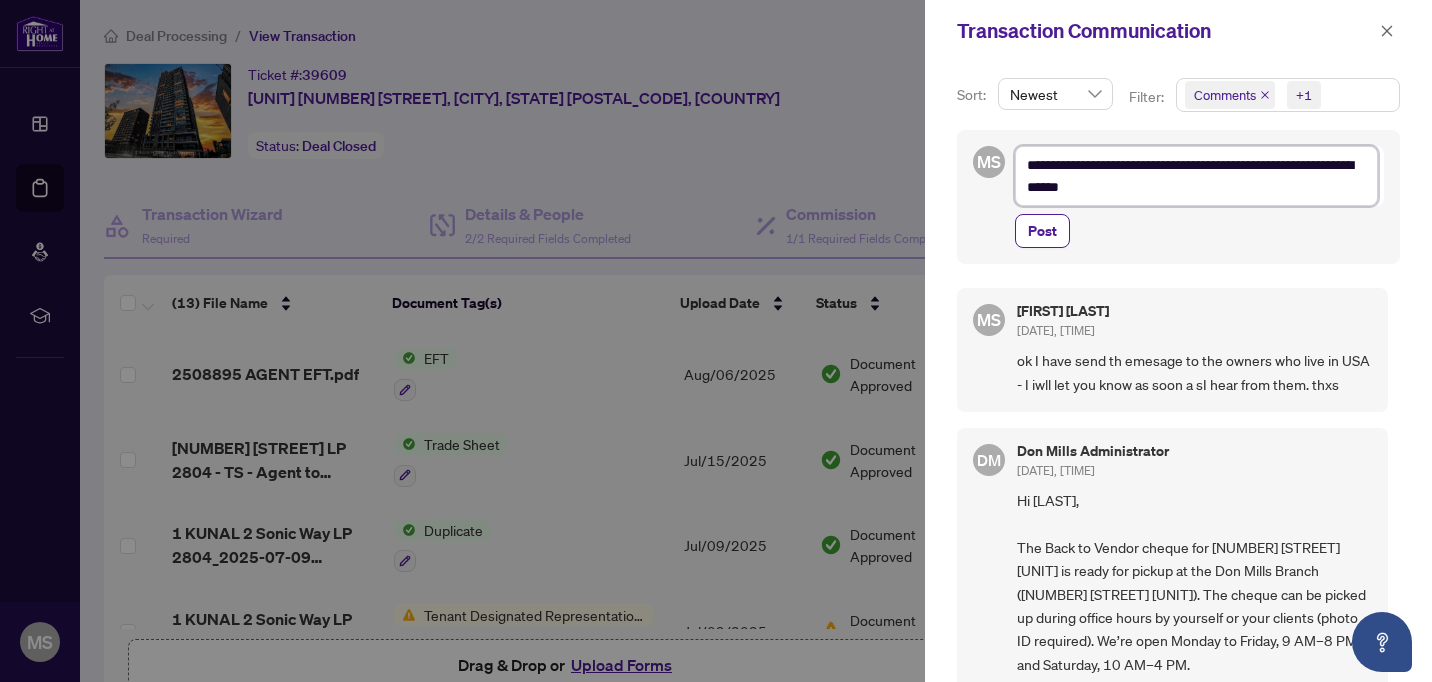 type on "**********" 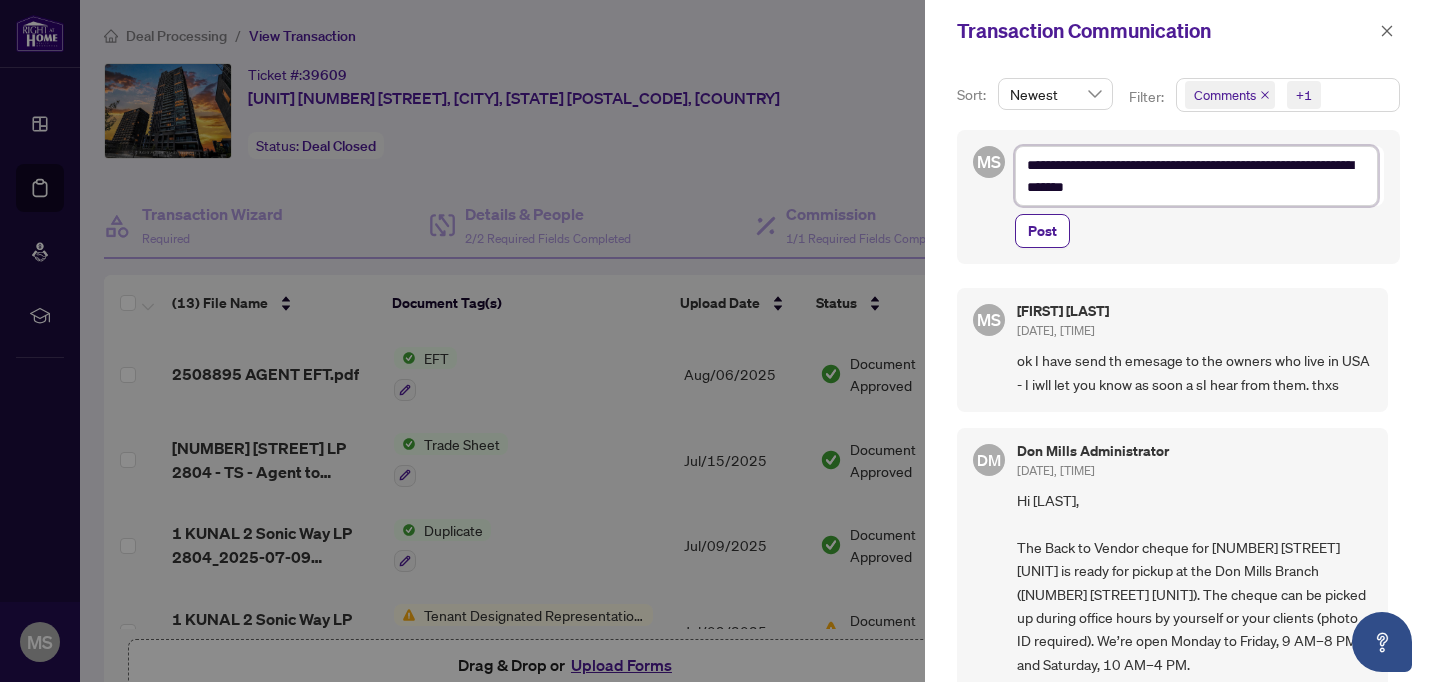 type on "**********" 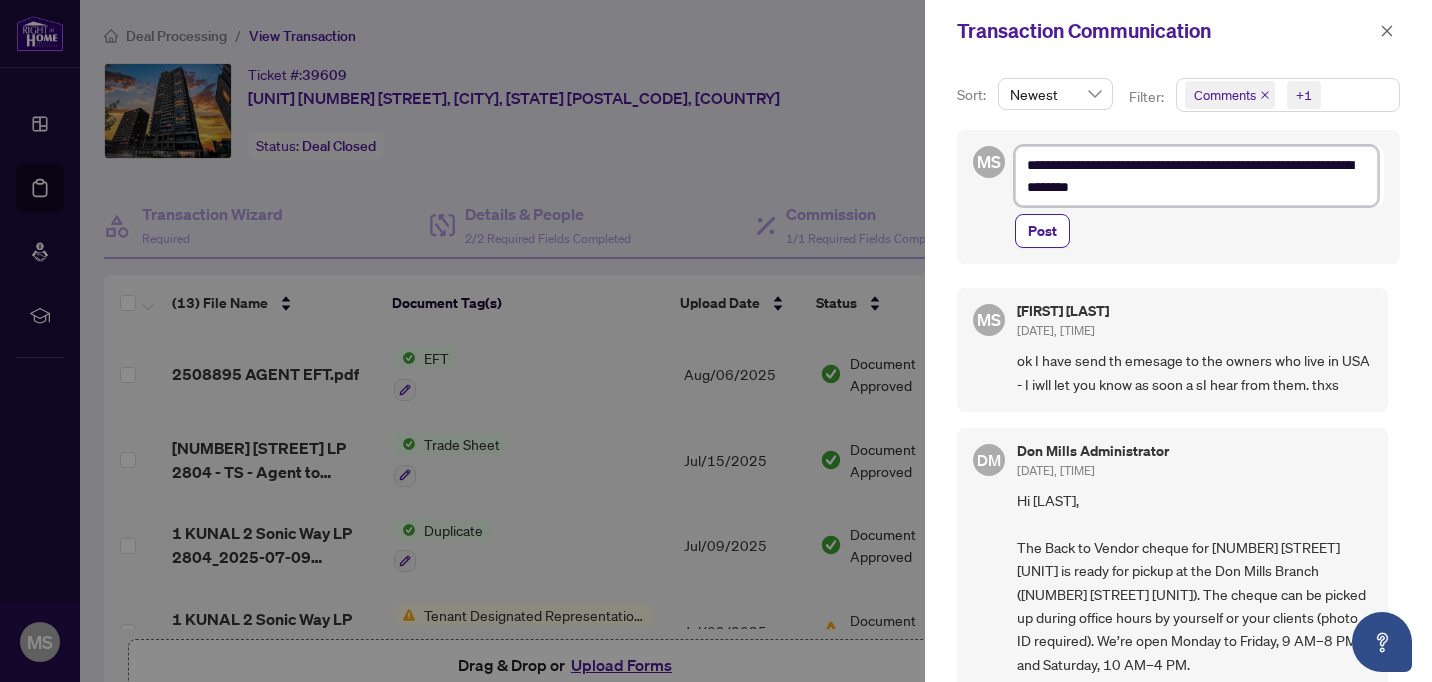type on "**********" 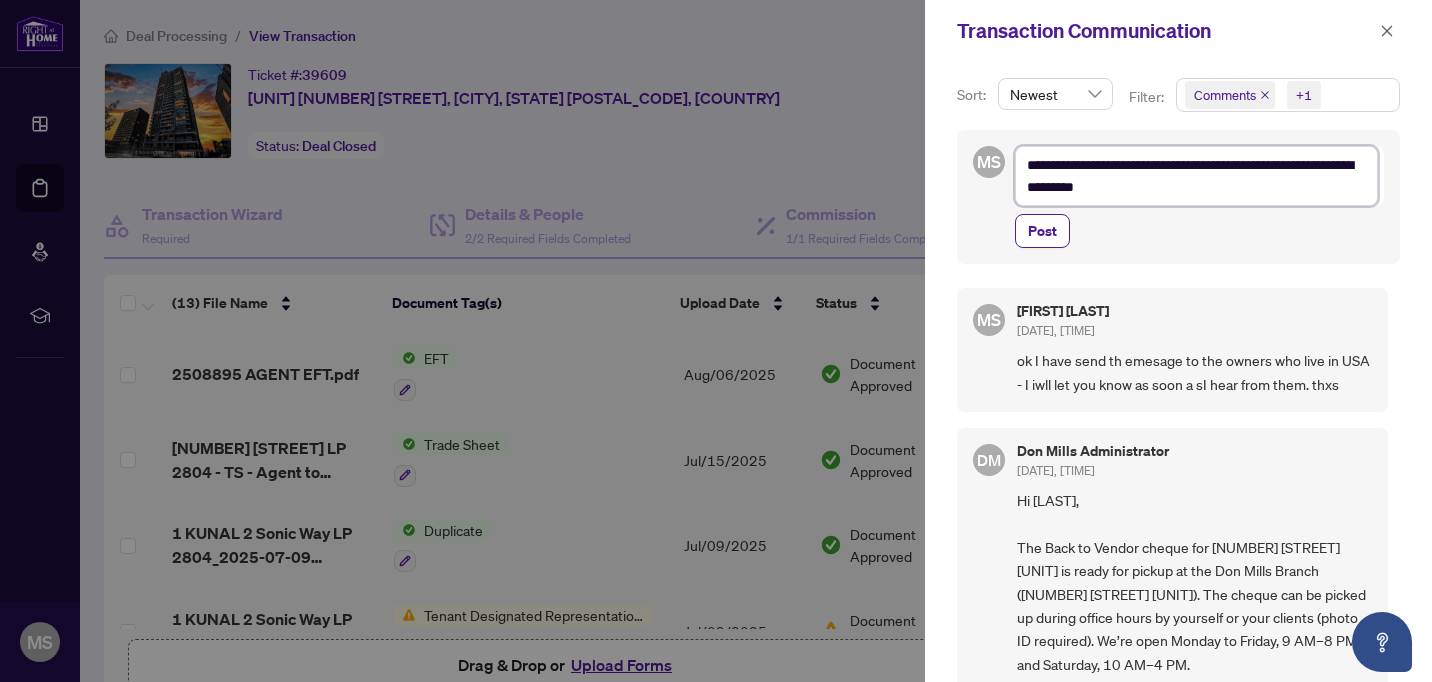 type on "**********" 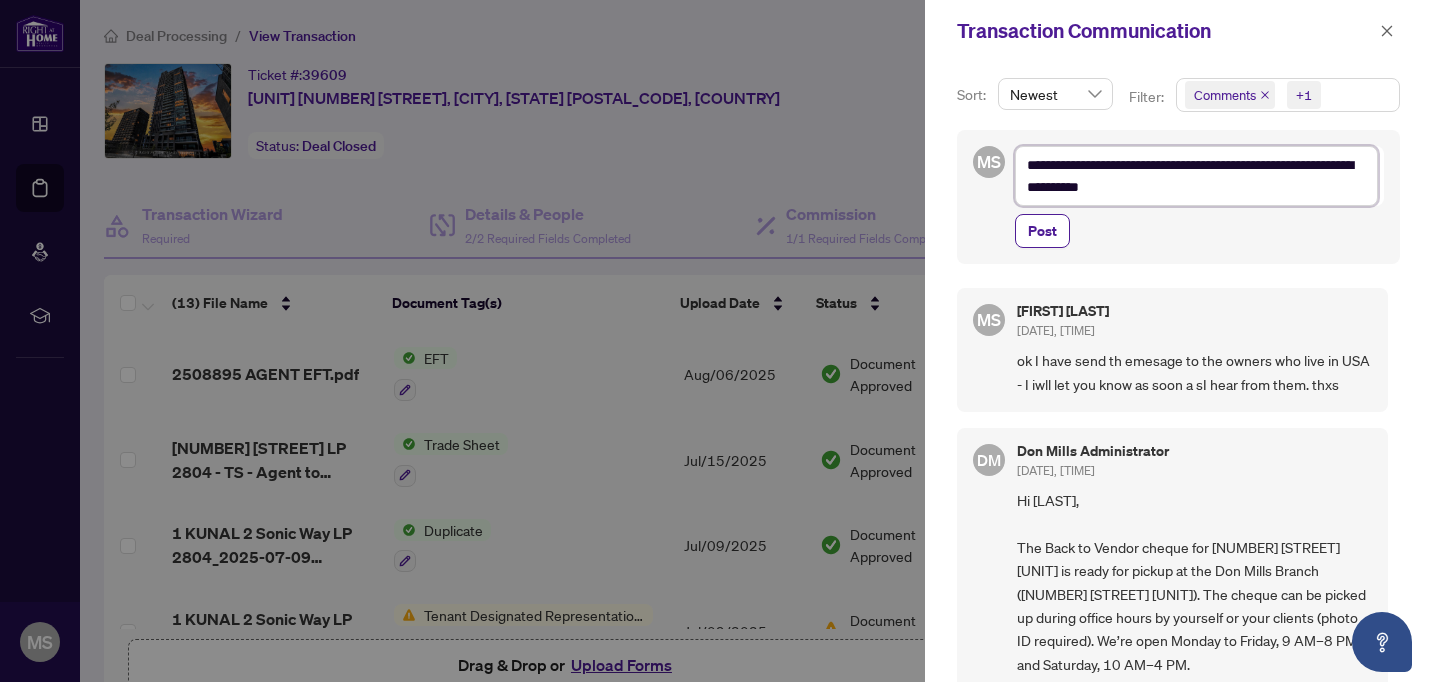 type on "**********" 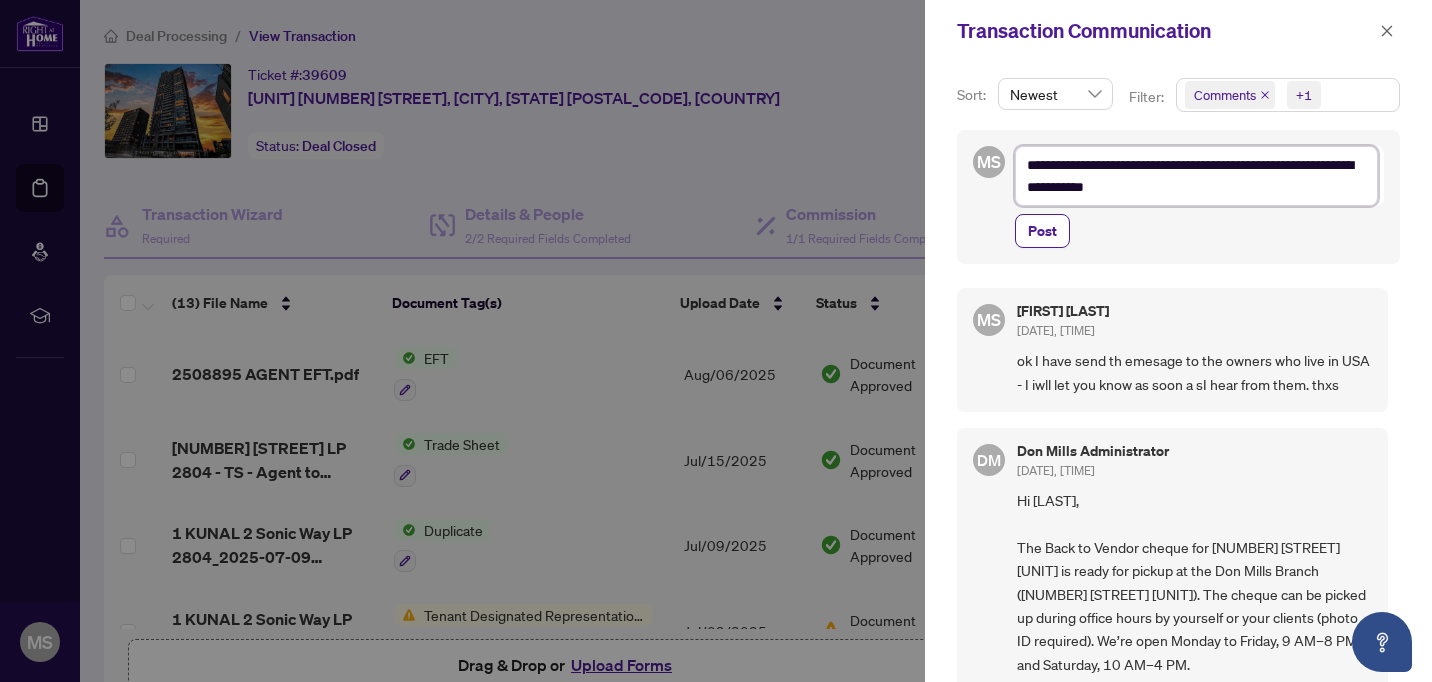 type on "**********" 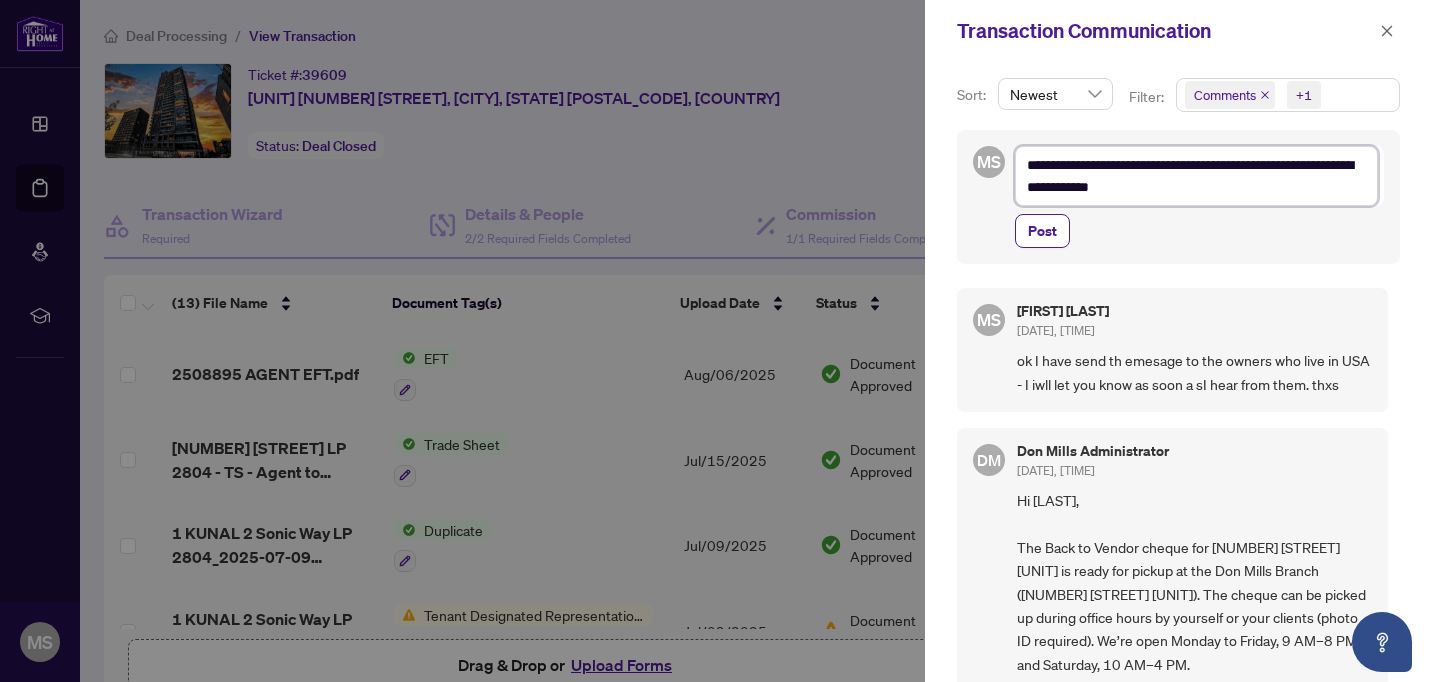 type on "**********" 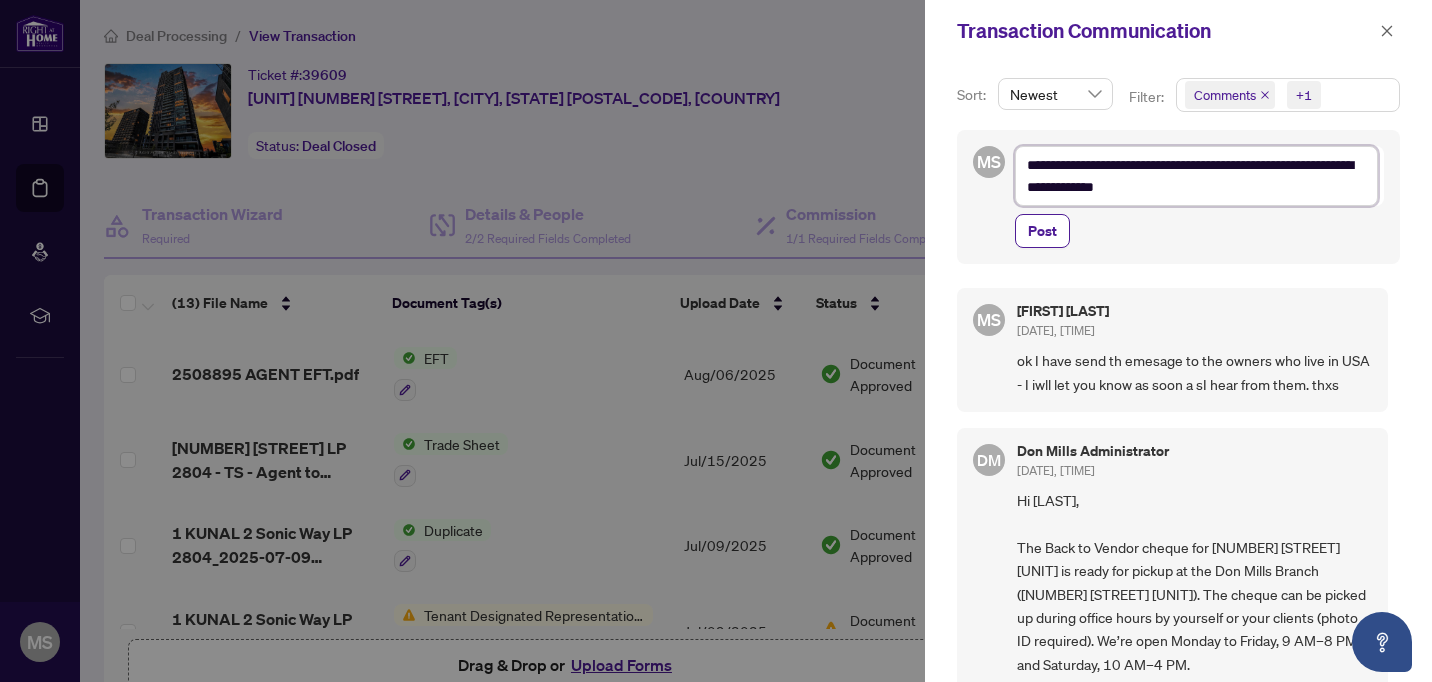 type on "**********" 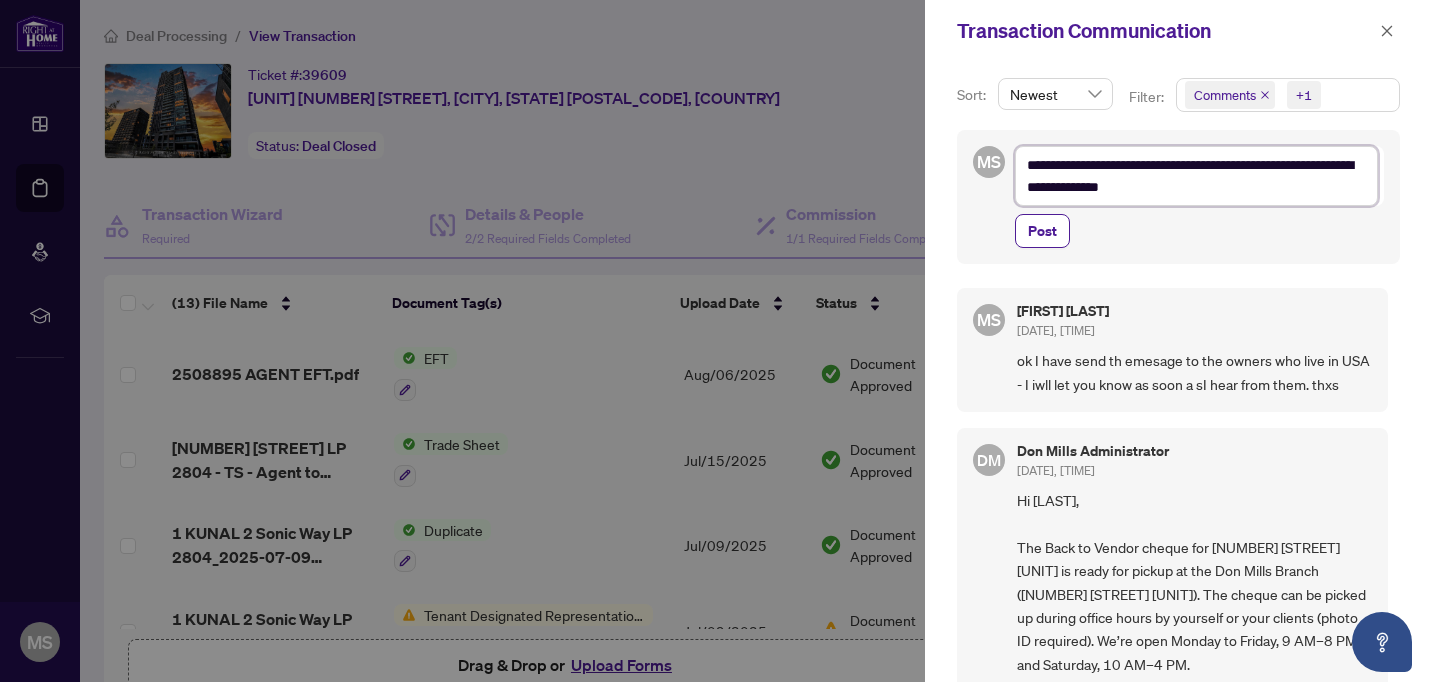 type on "**********" 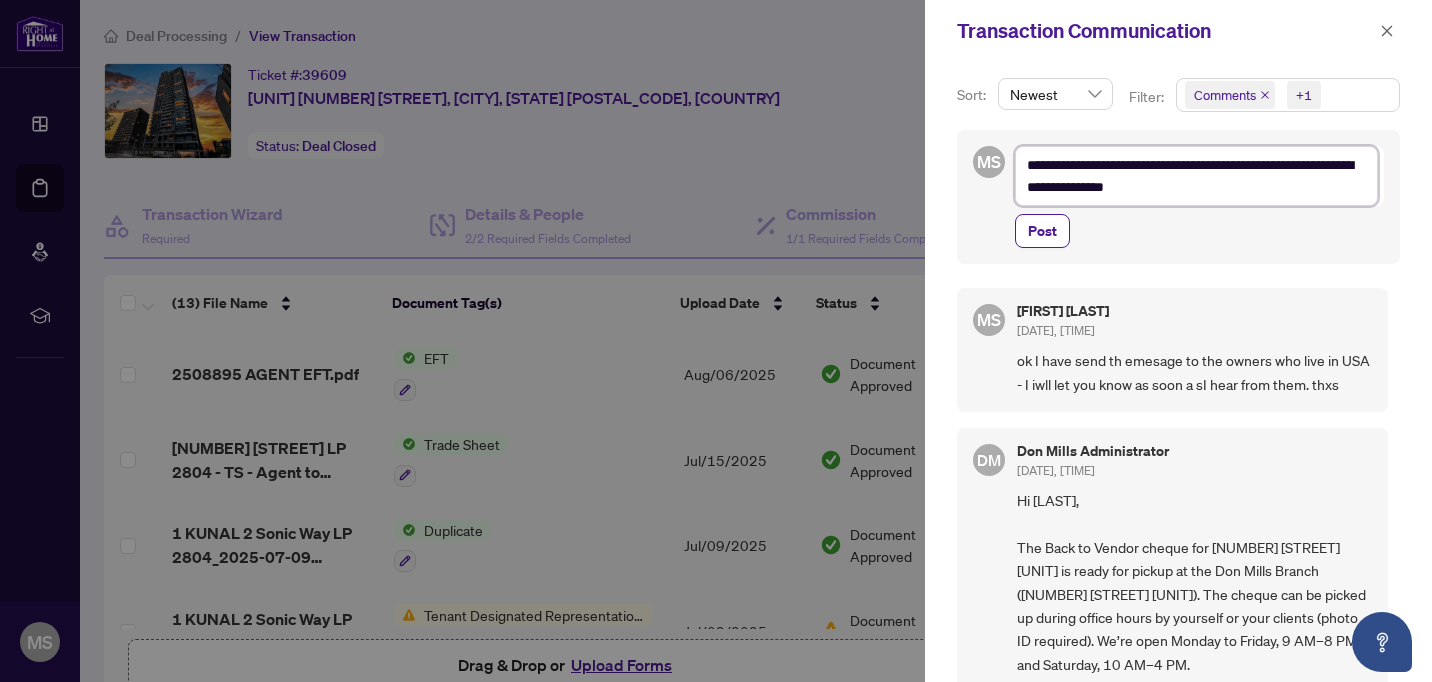 type on "**********" 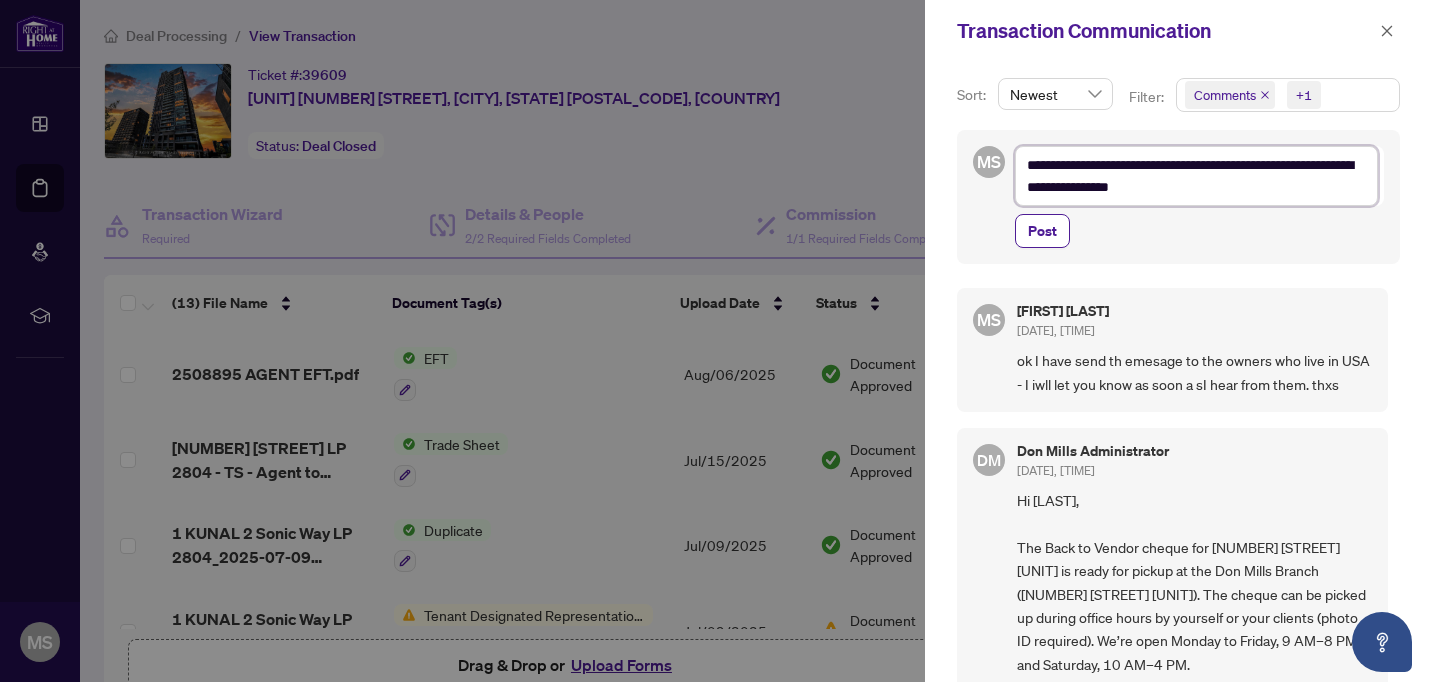 type on "**********" 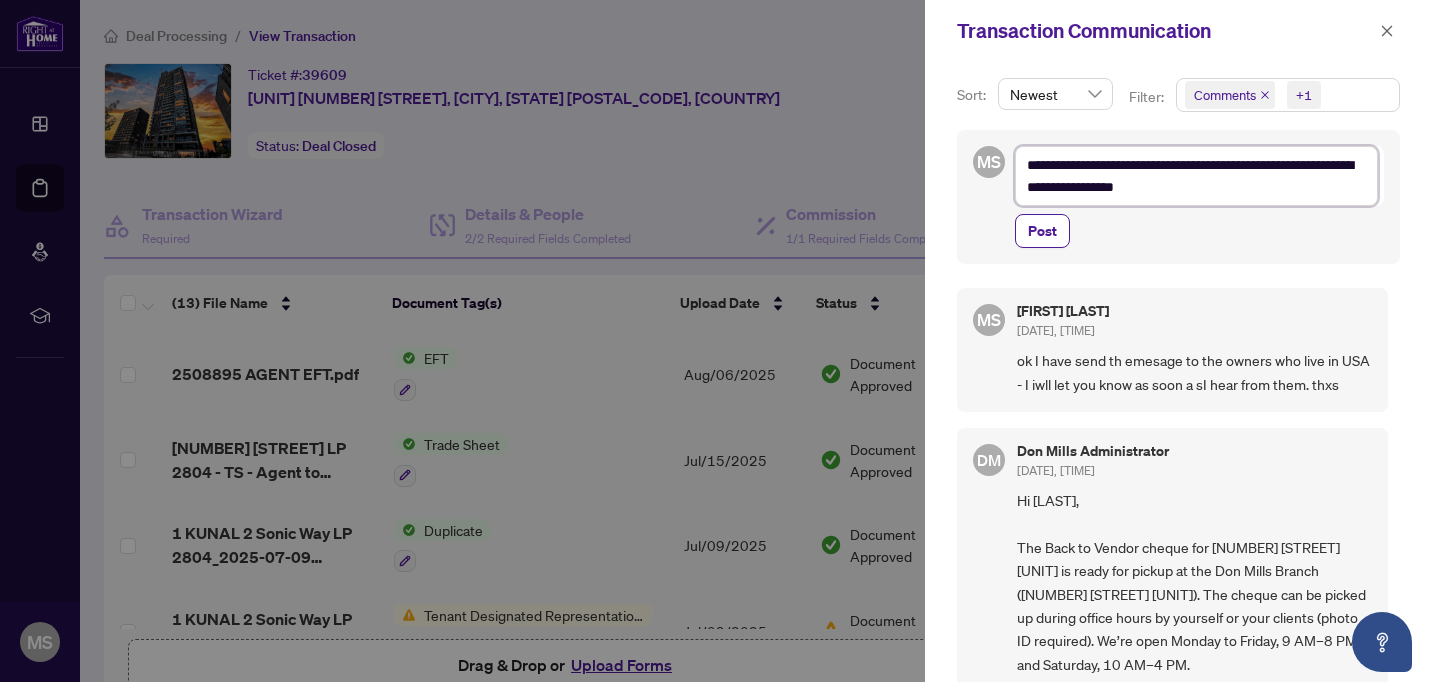 type on "**********" 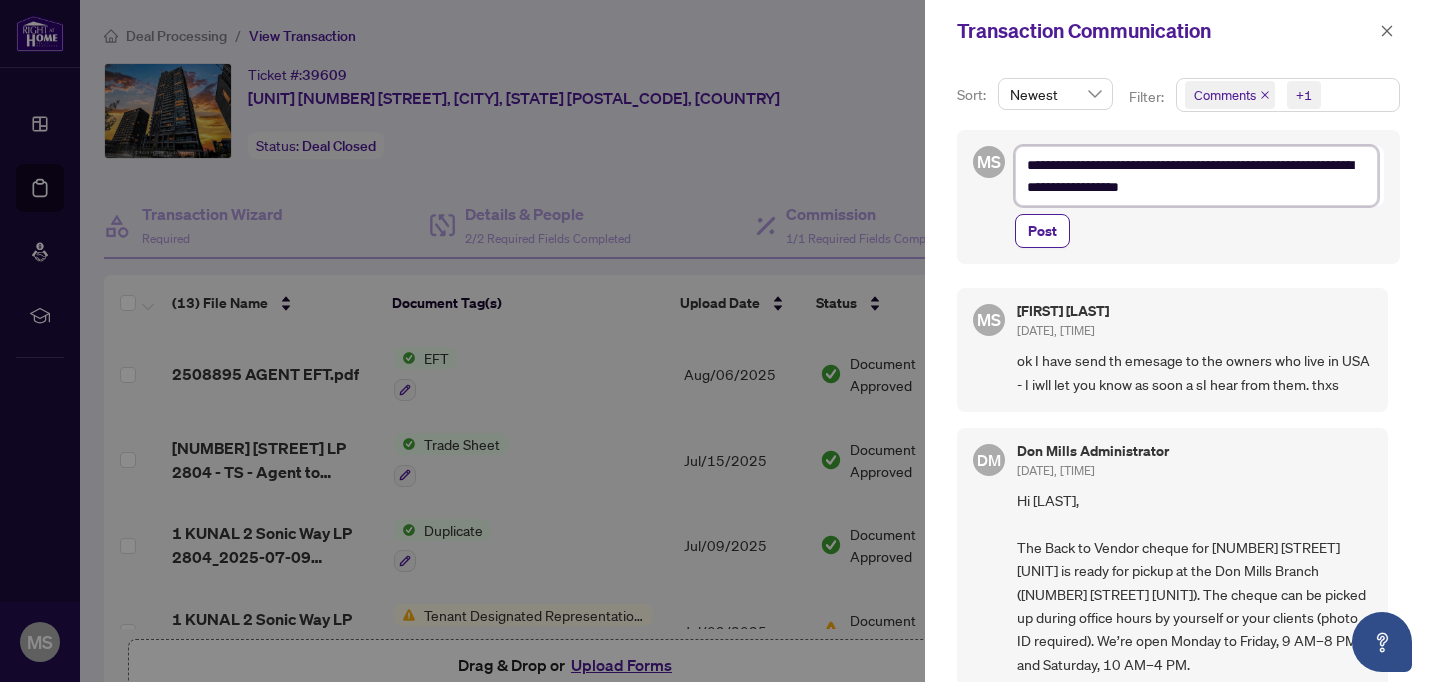 type on "**********" 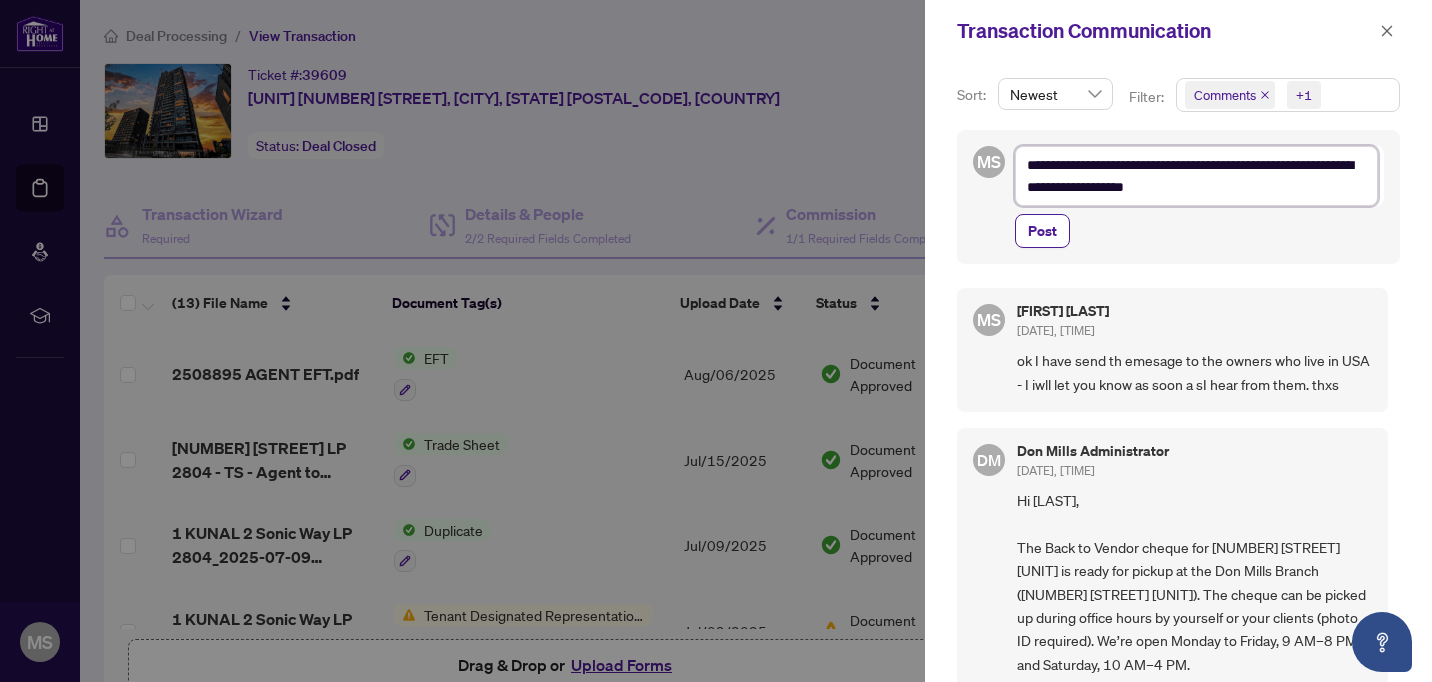 type on "**********" 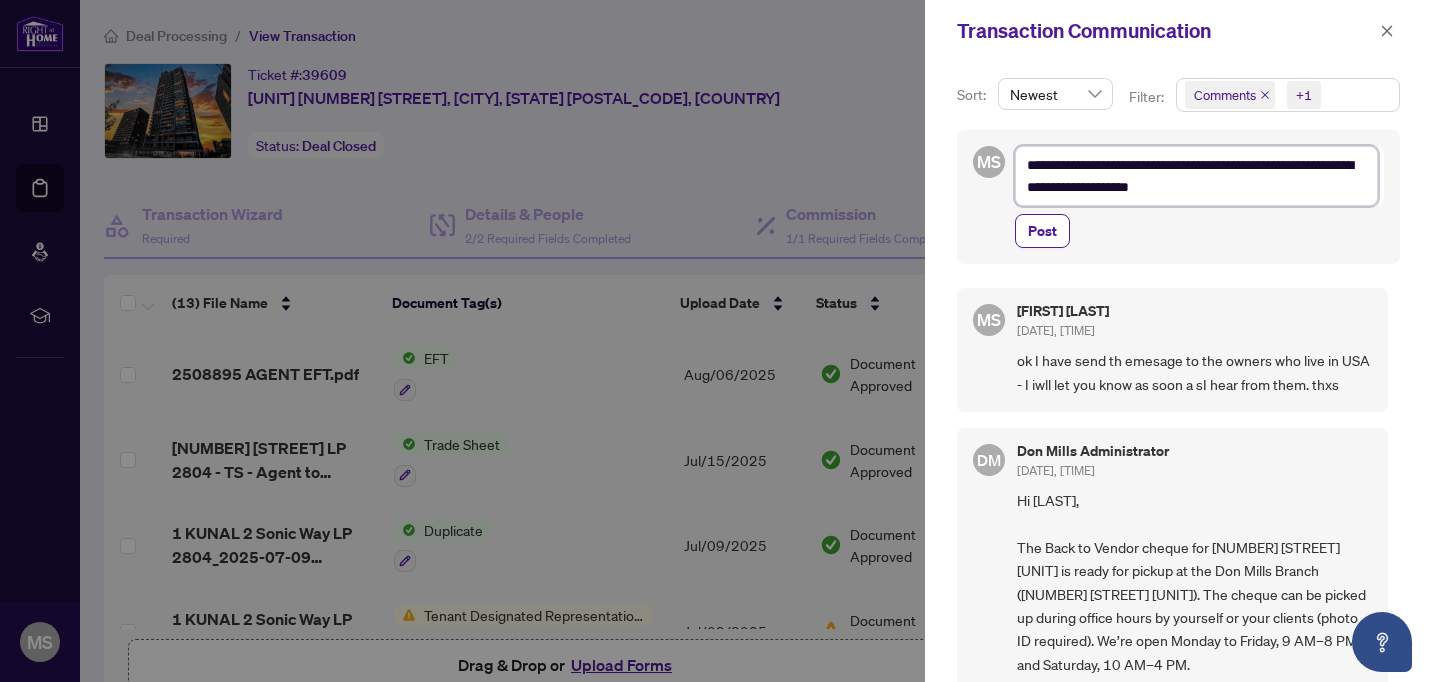 click on "**********" at bounding box center (1196, 176) 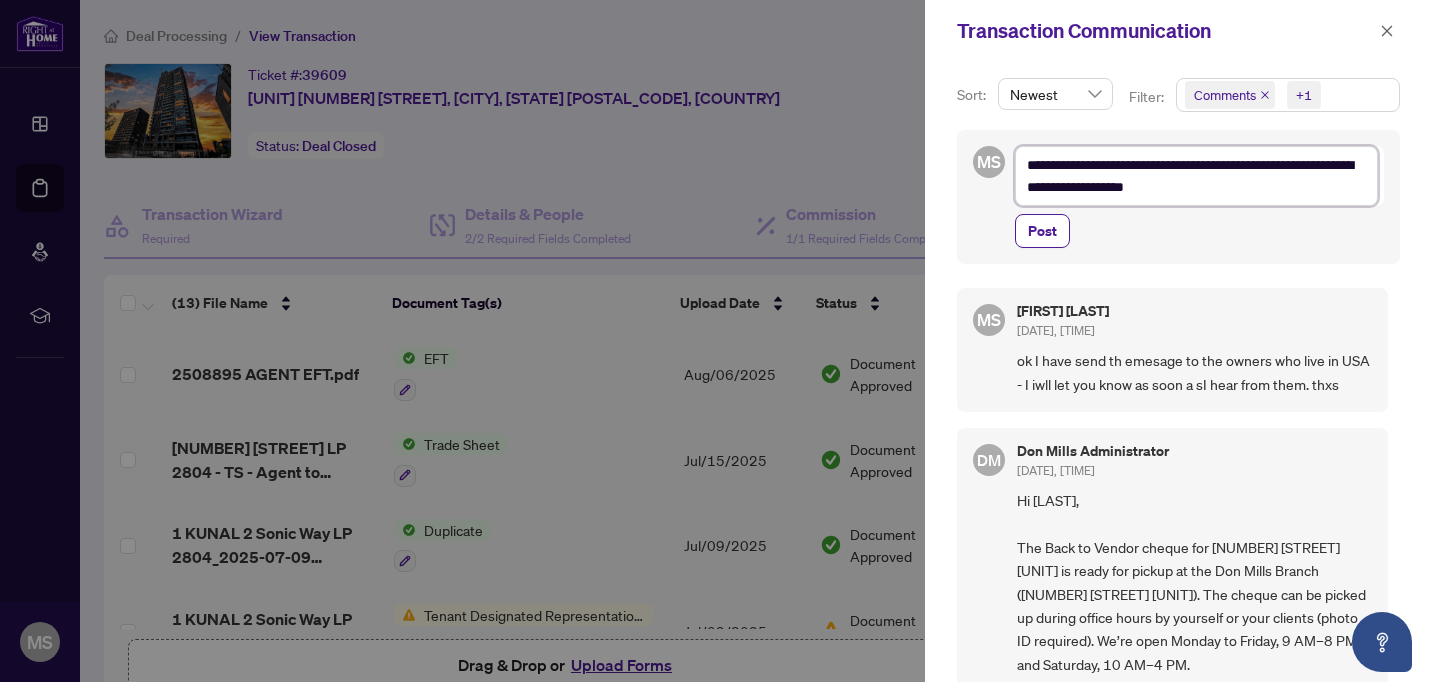 type on "**********" 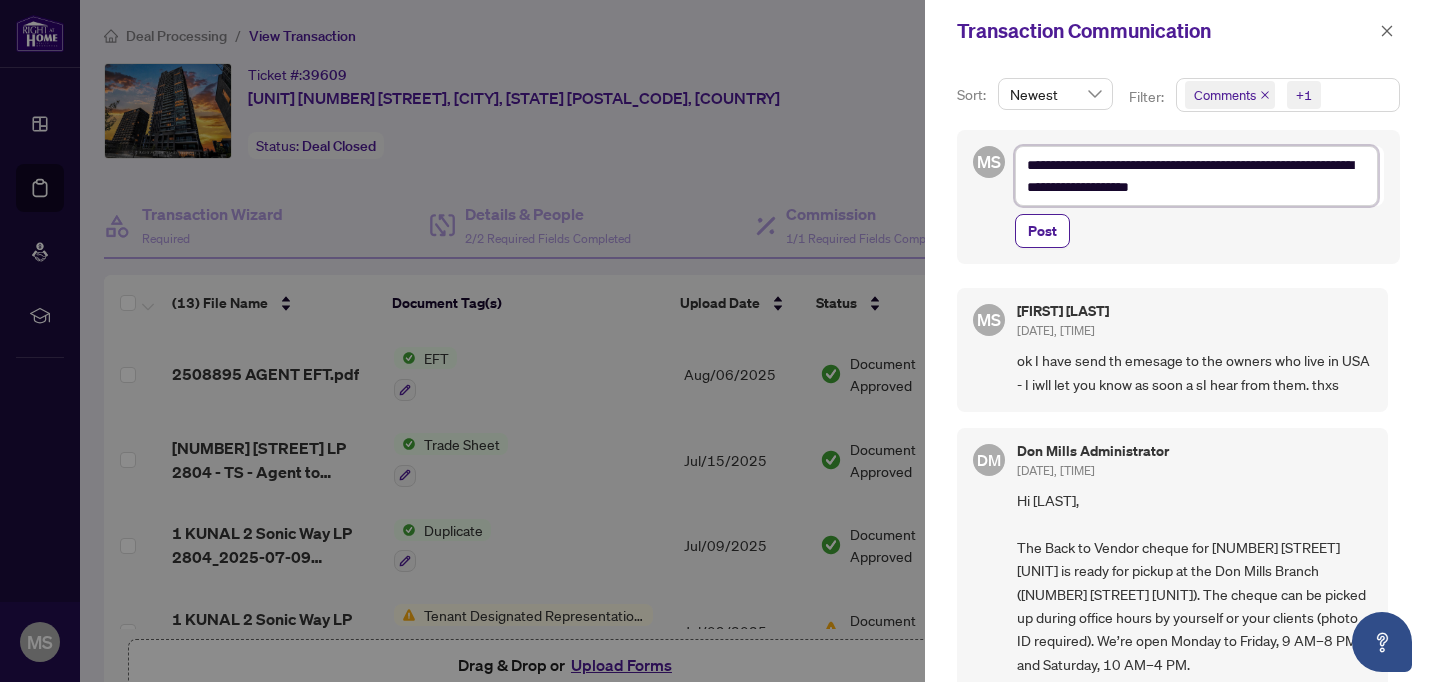 click on "**********" at bounding box center [1196, 176] 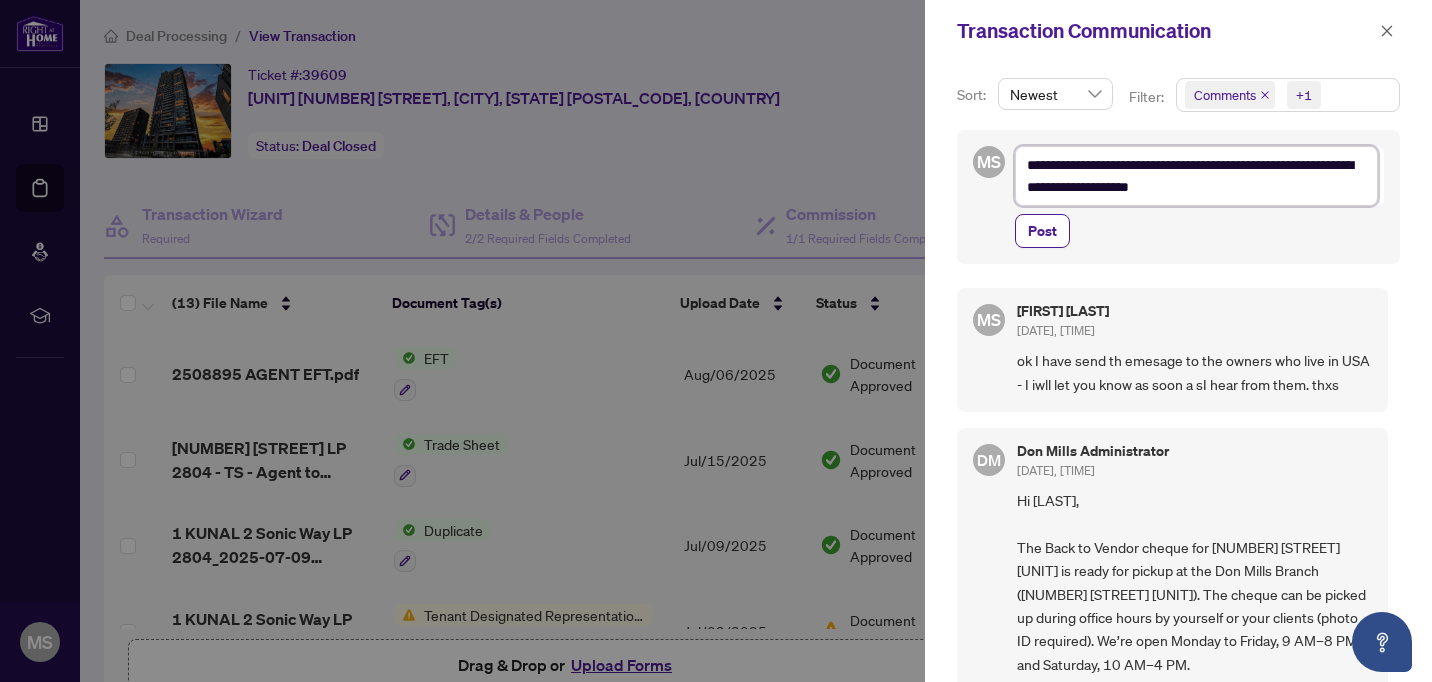 type on "**********" 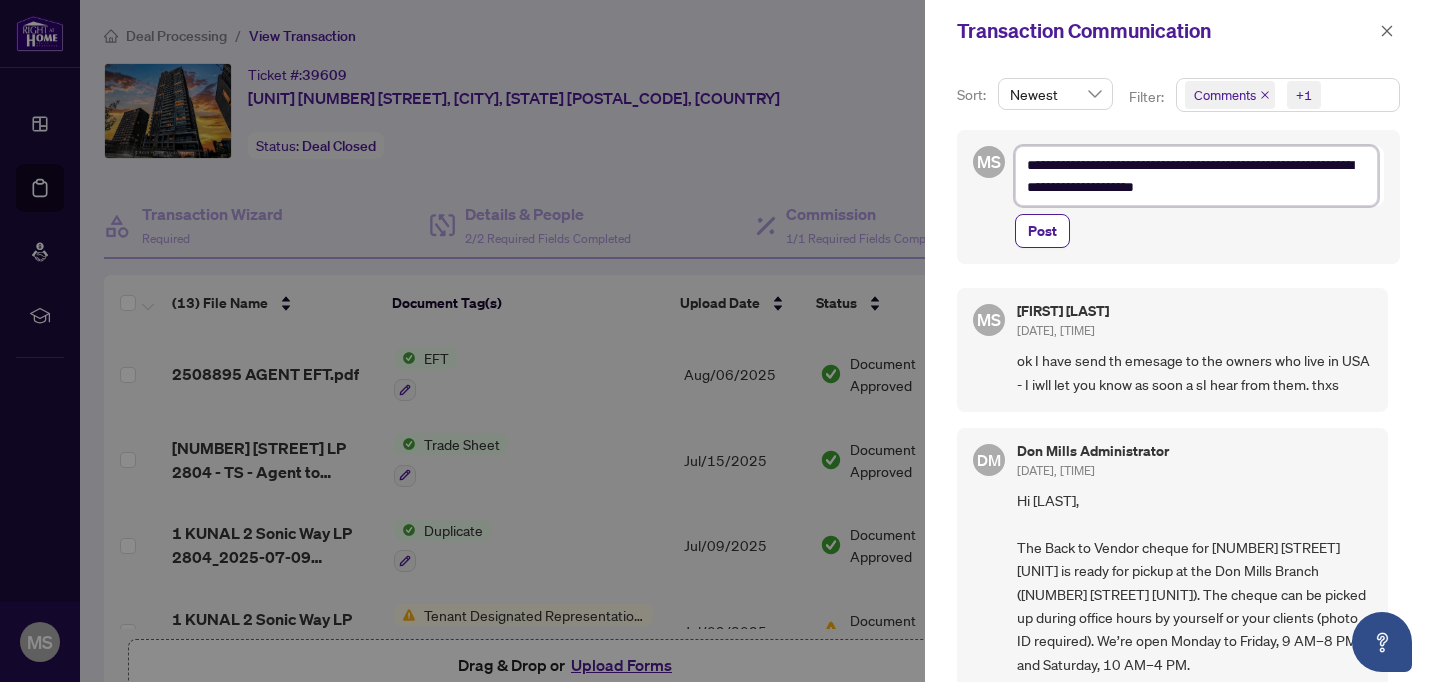 click on "**********" at bounding box center (1196, 176) 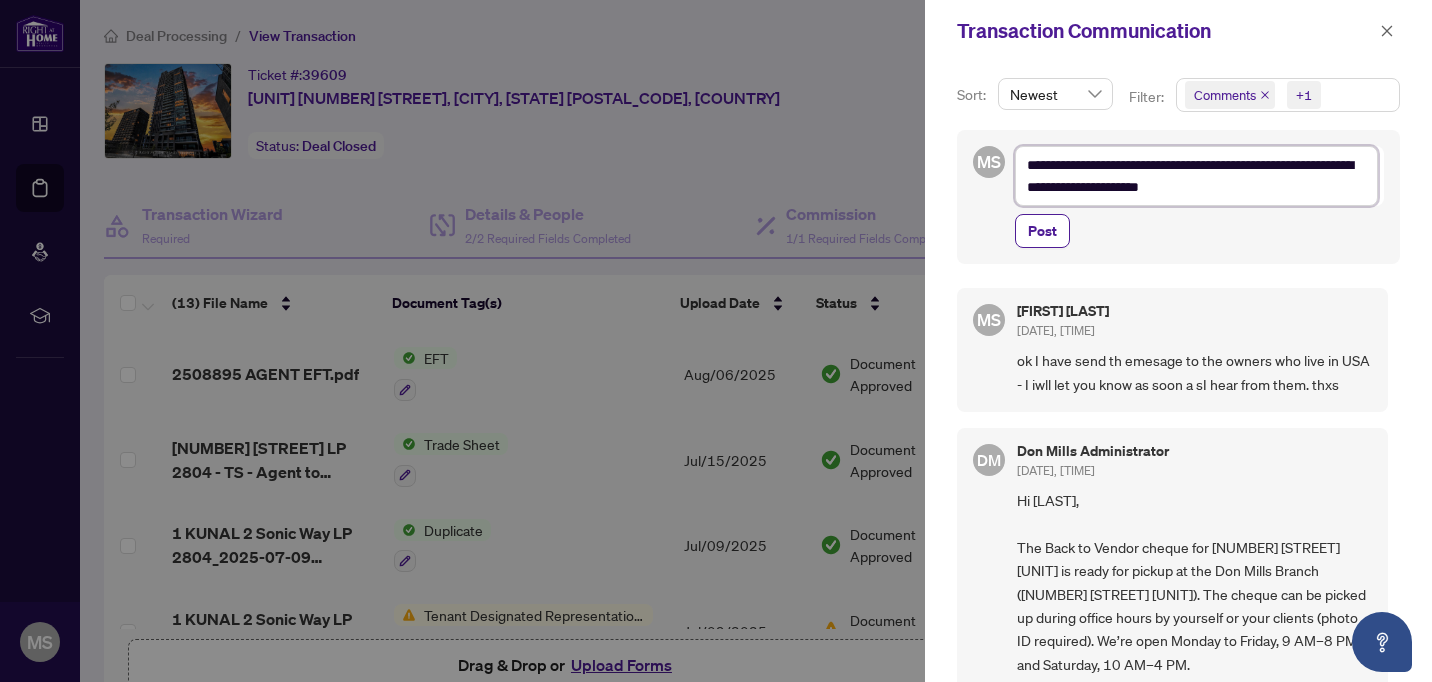 type on "**********" 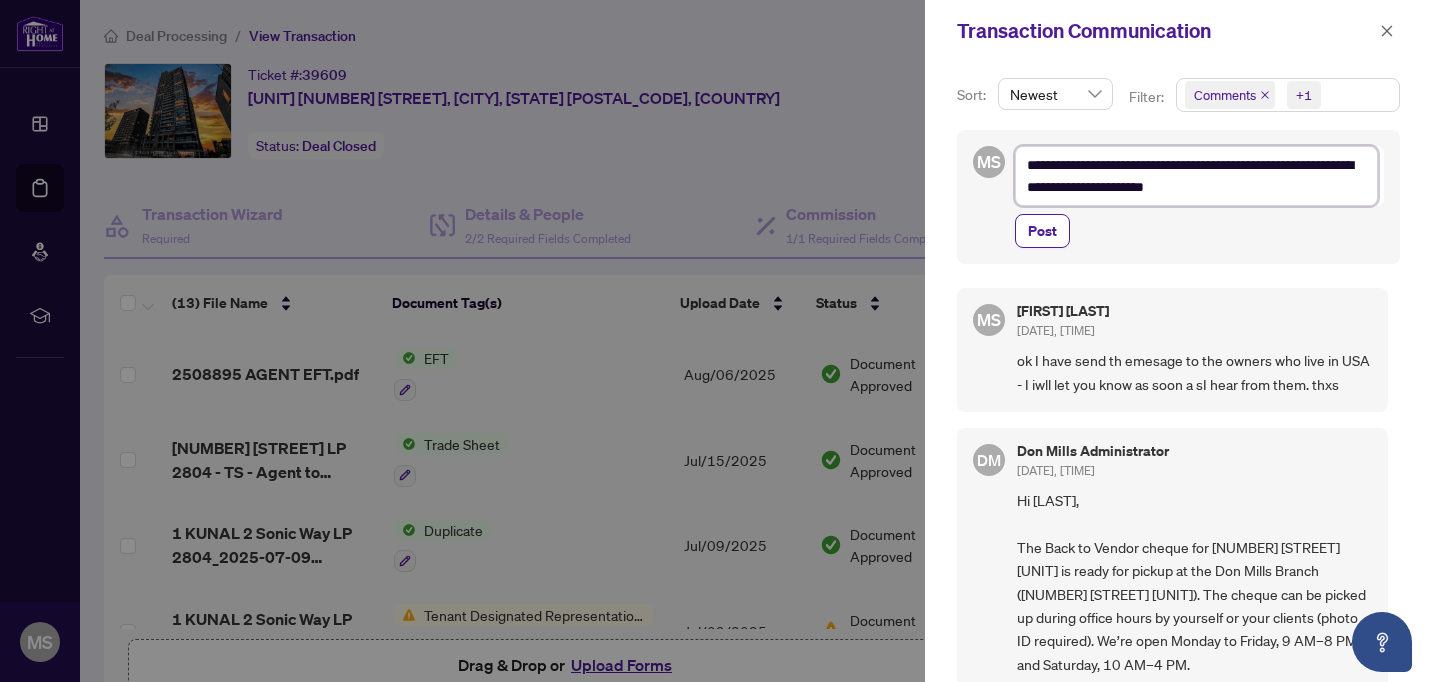 type on "**********" 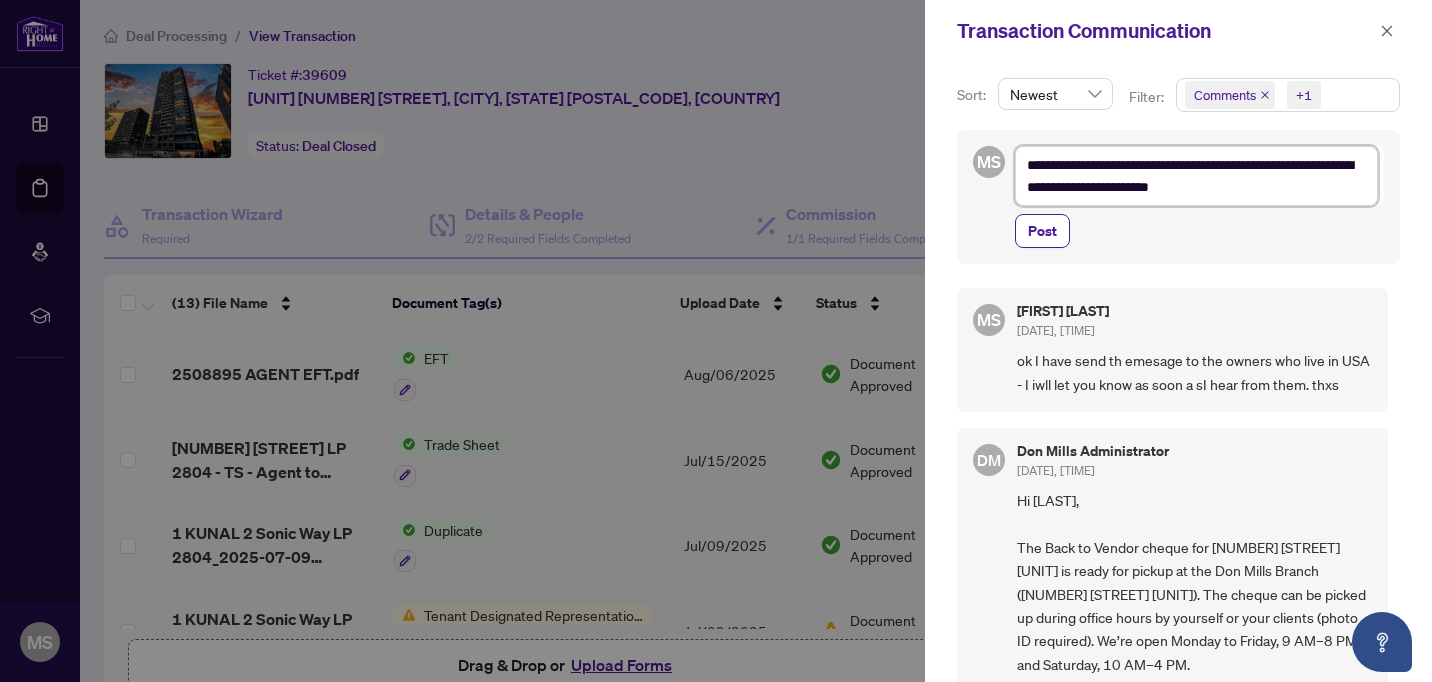 type on "**********" 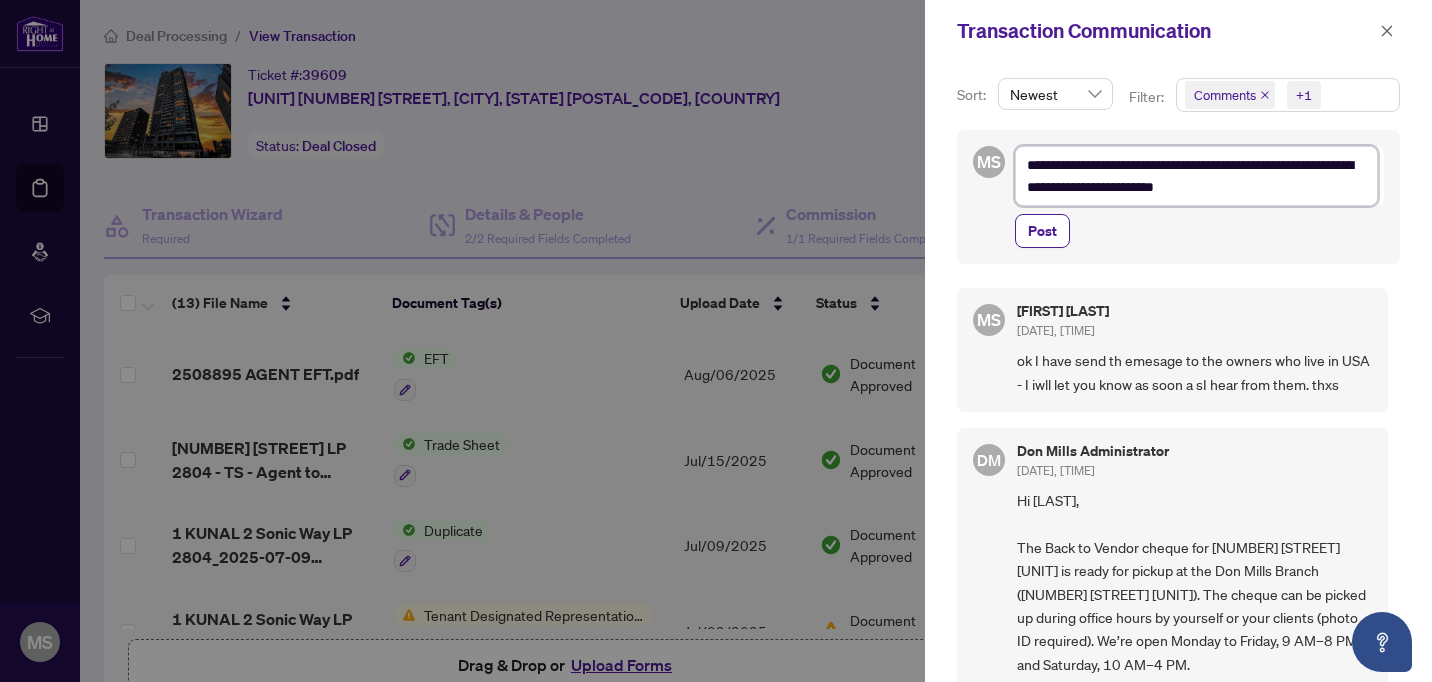 type on "**********" 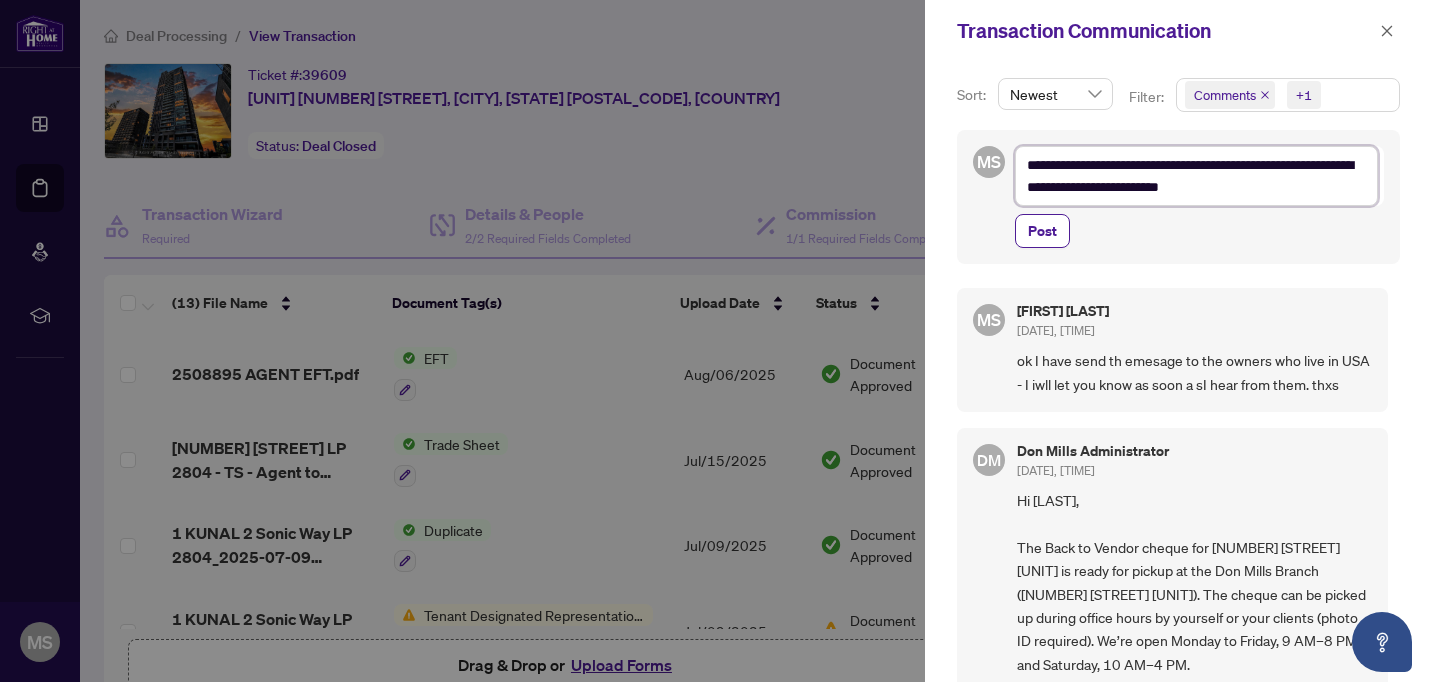 type on "**********" 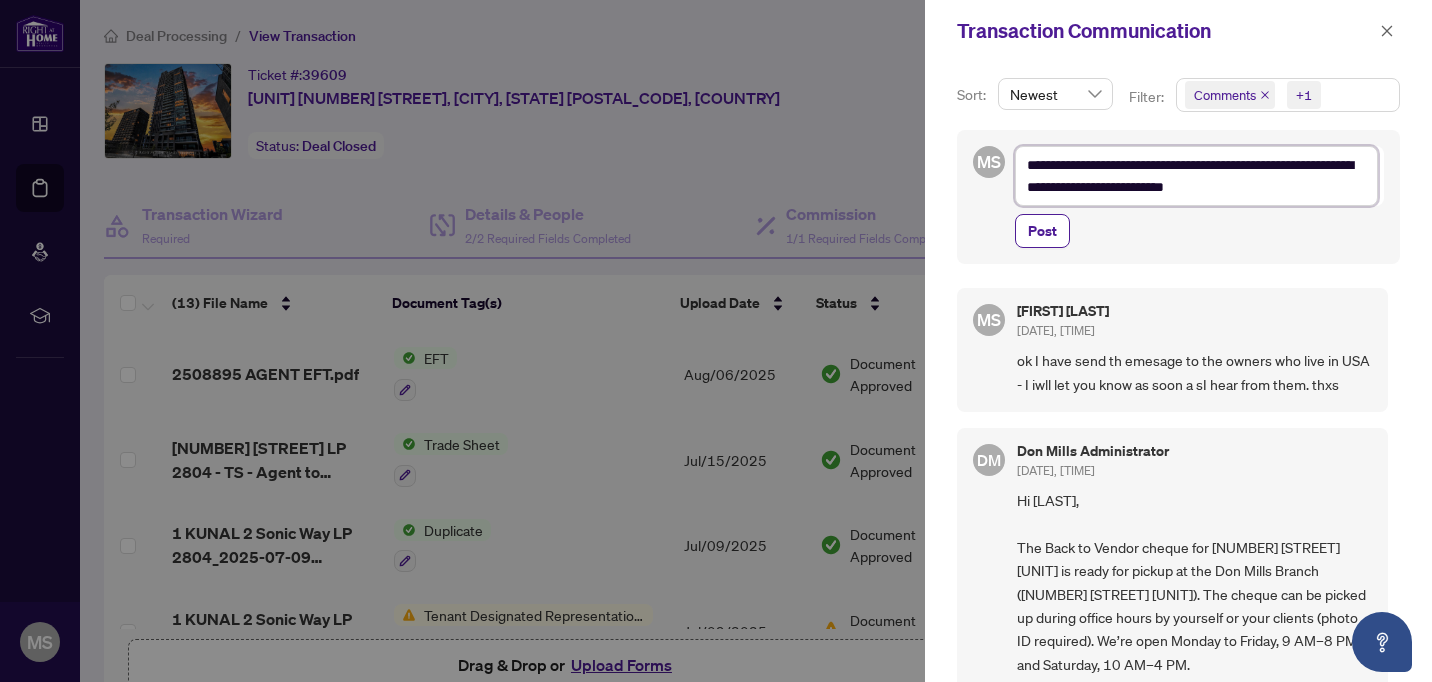 type on "**********" 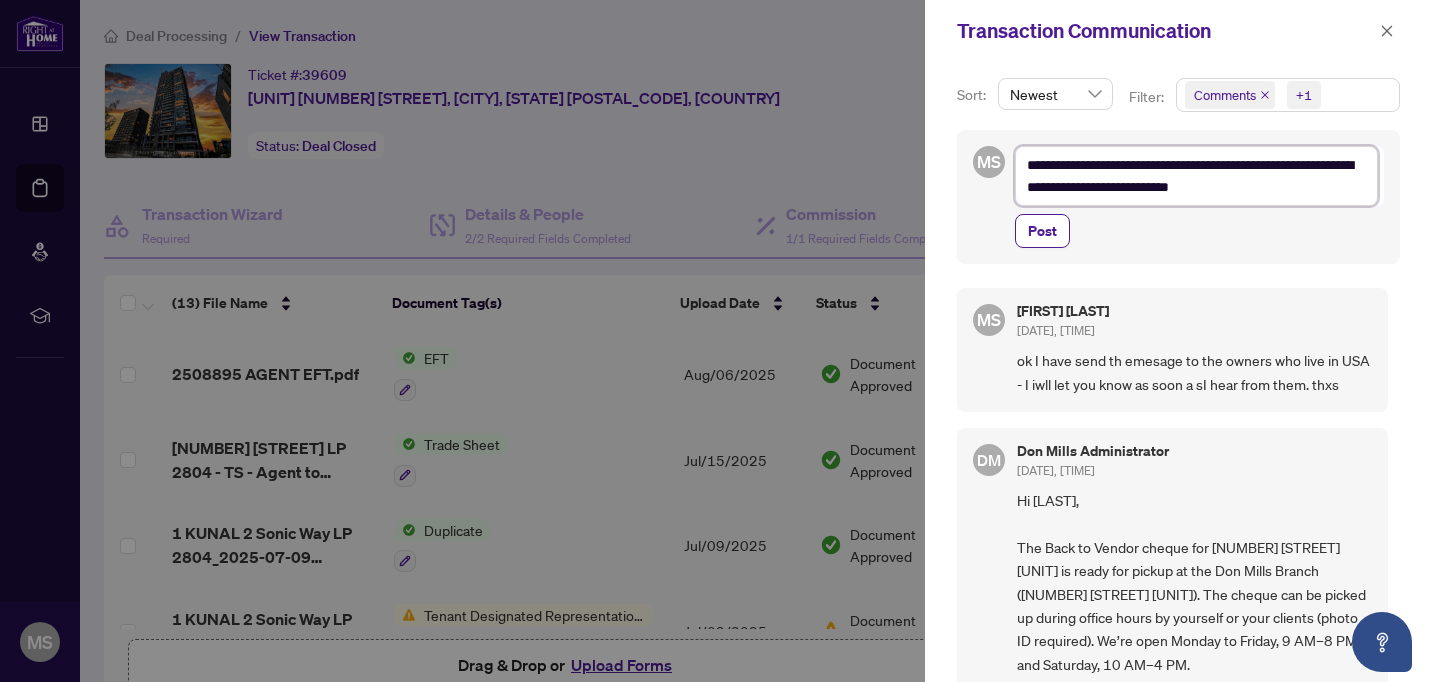 type on "**********" 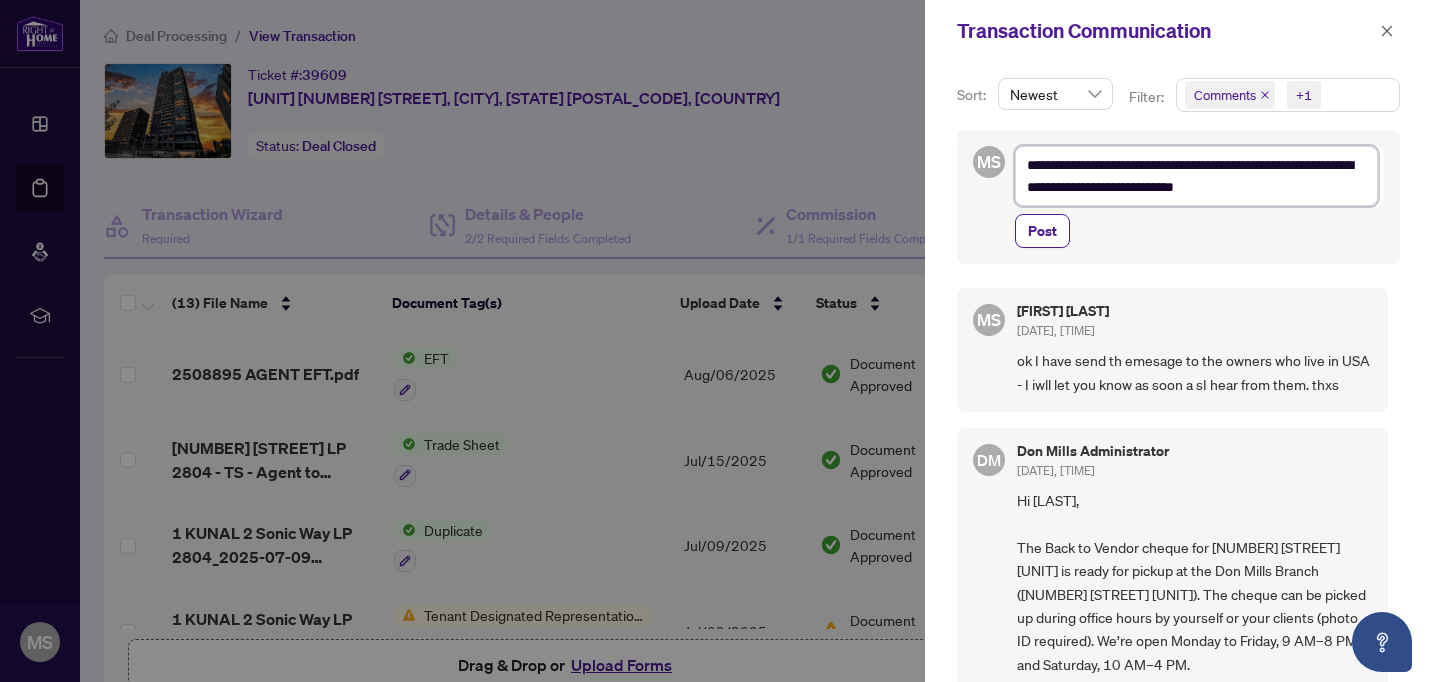 type on "**********" 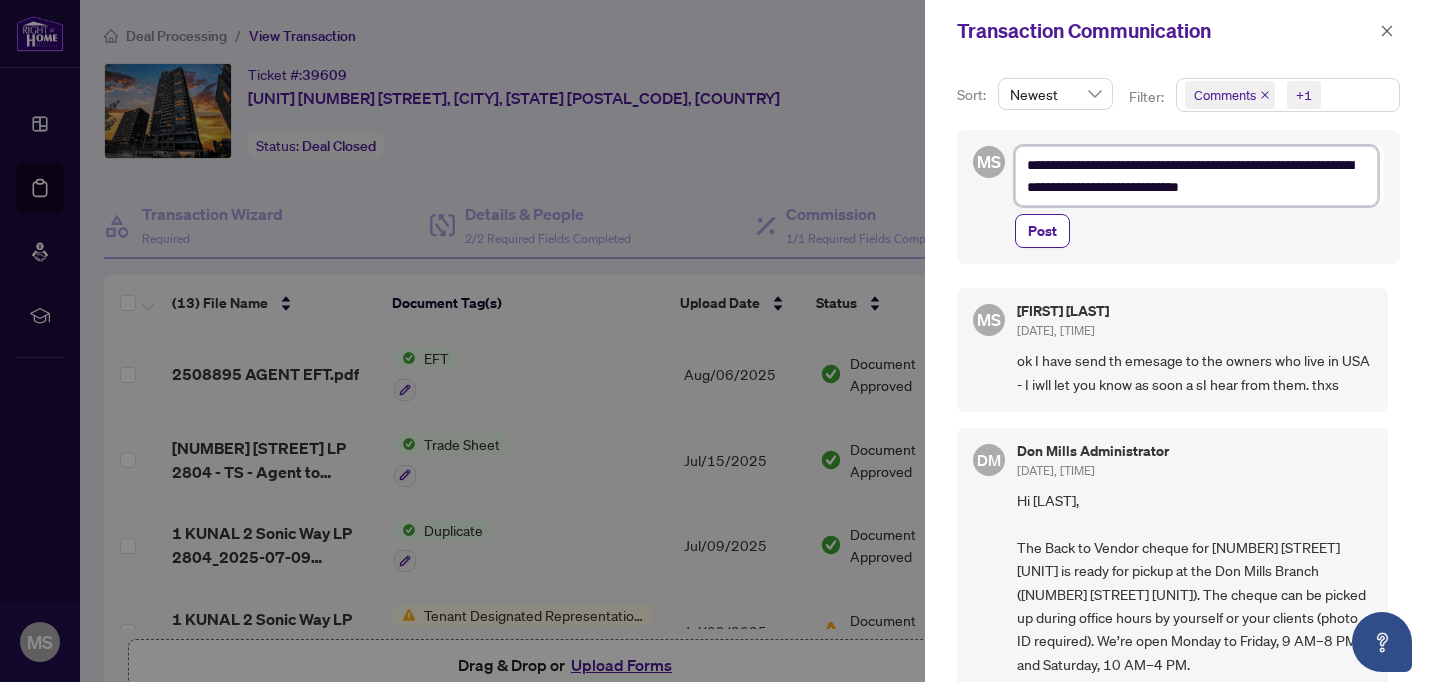 type on "**********" 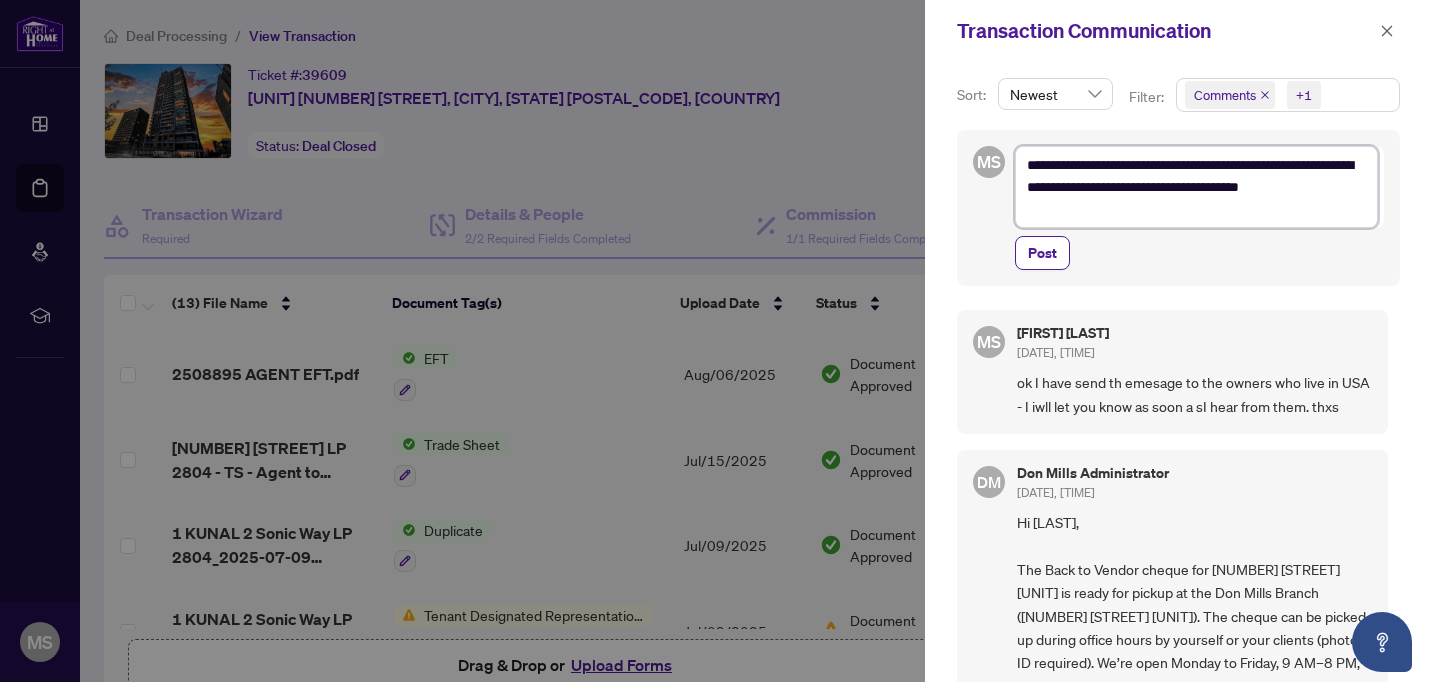scroll, scrollTop: 0, scrollLeft: 0, axis: both 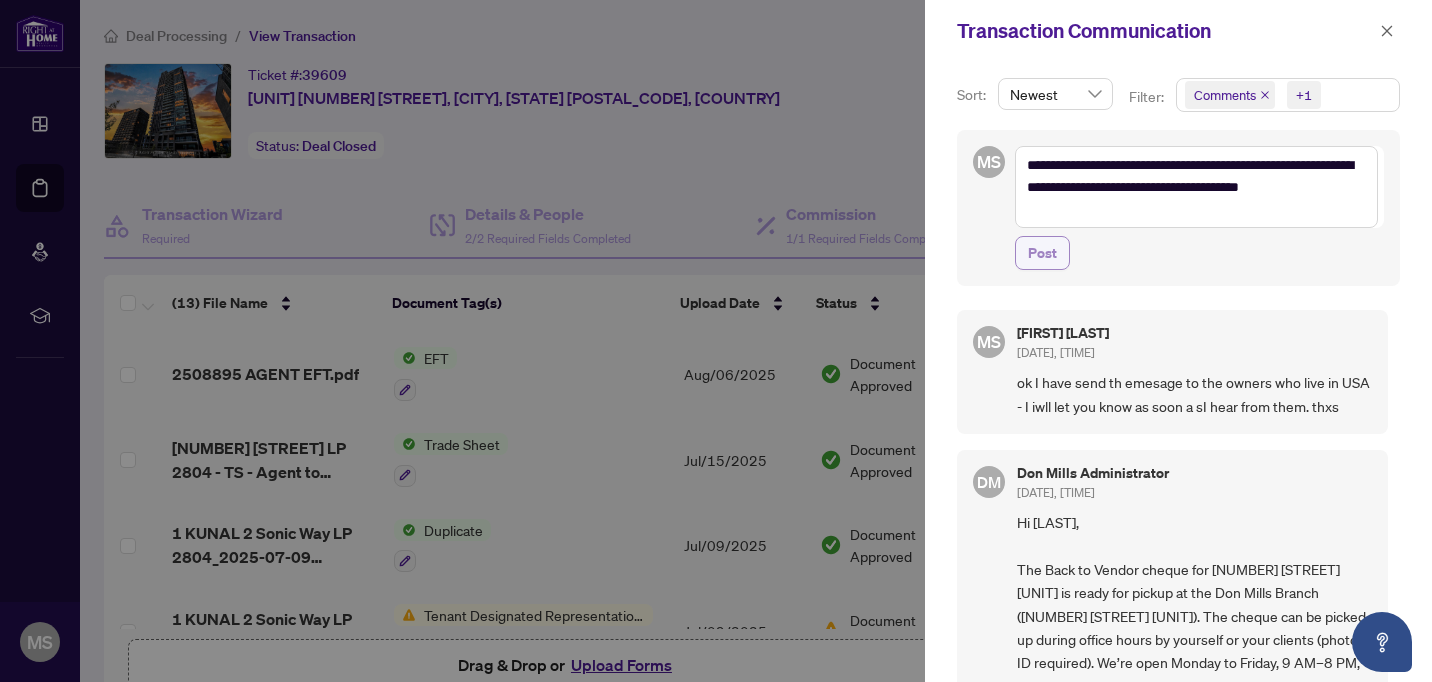 click on "Post" at bounding box center [1042, 253] 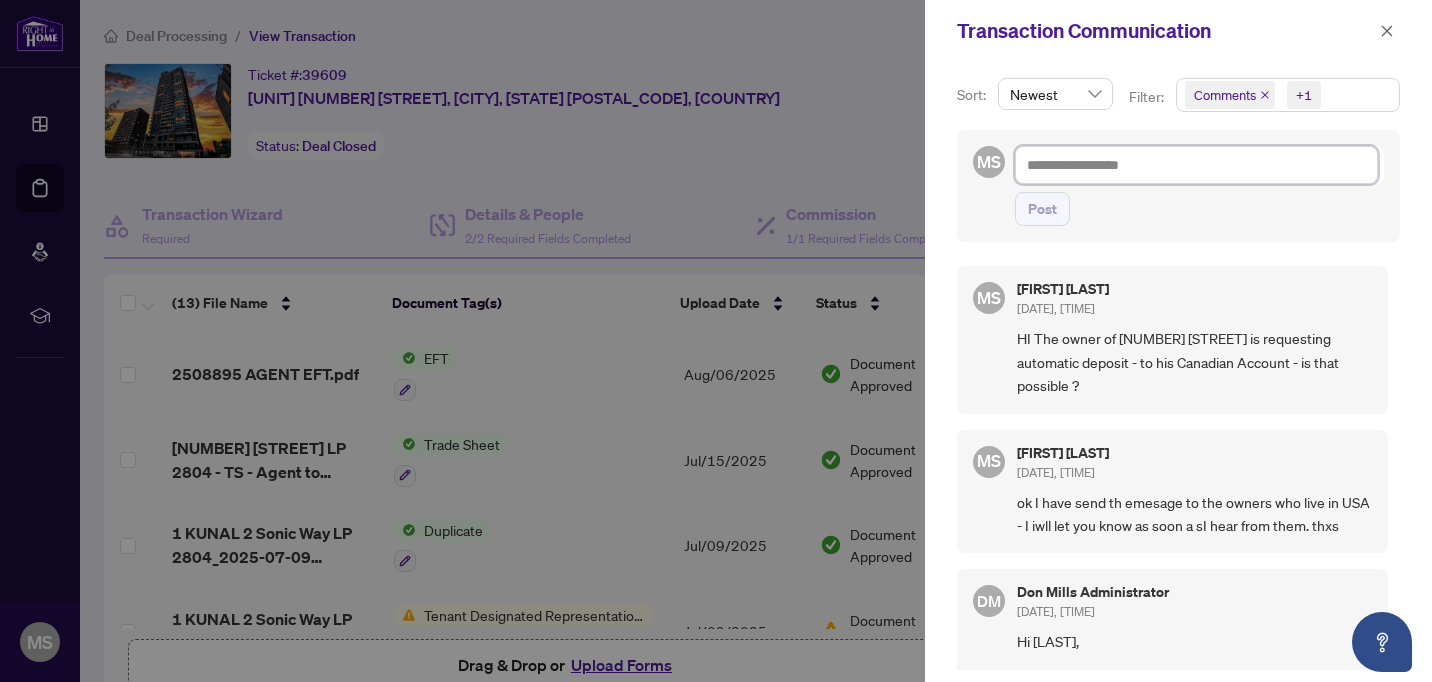 click at bounding box center [1196, 165] 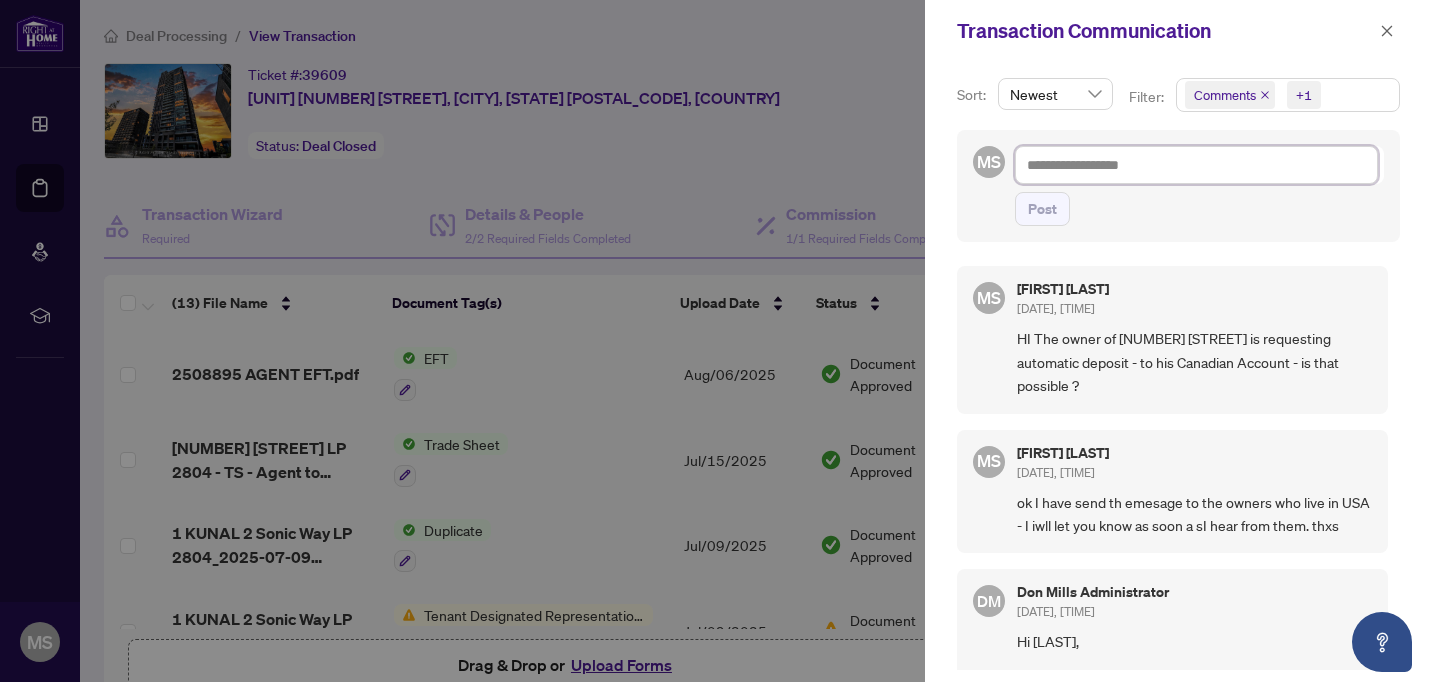 click at bounding box center (1196, 165) 